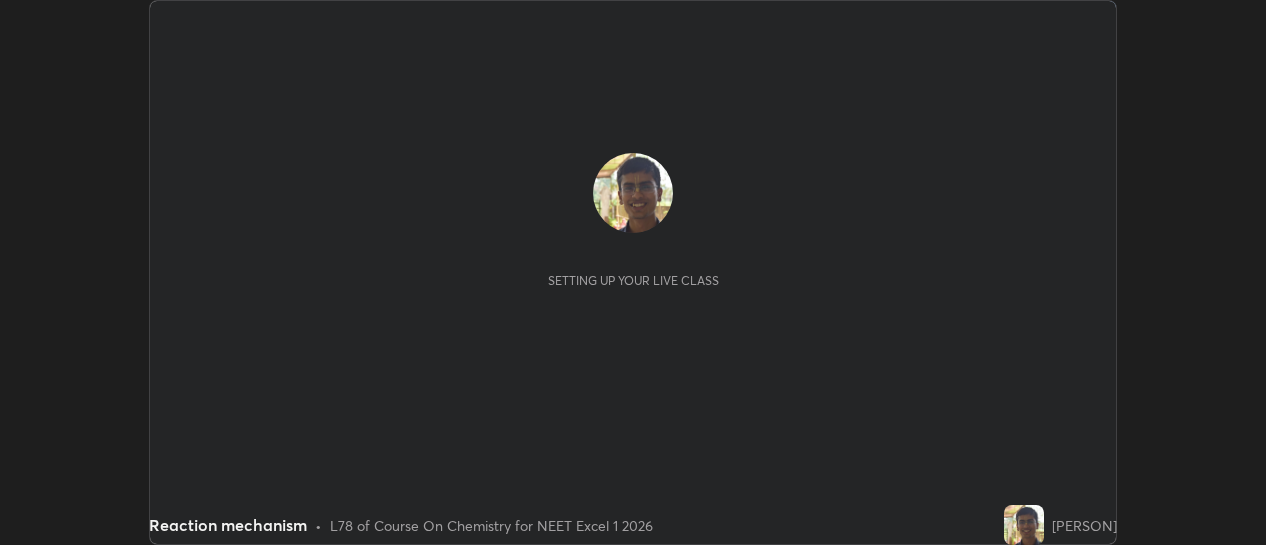 scroll, scrollTop: 0, scrollLeft: 0, axis: both 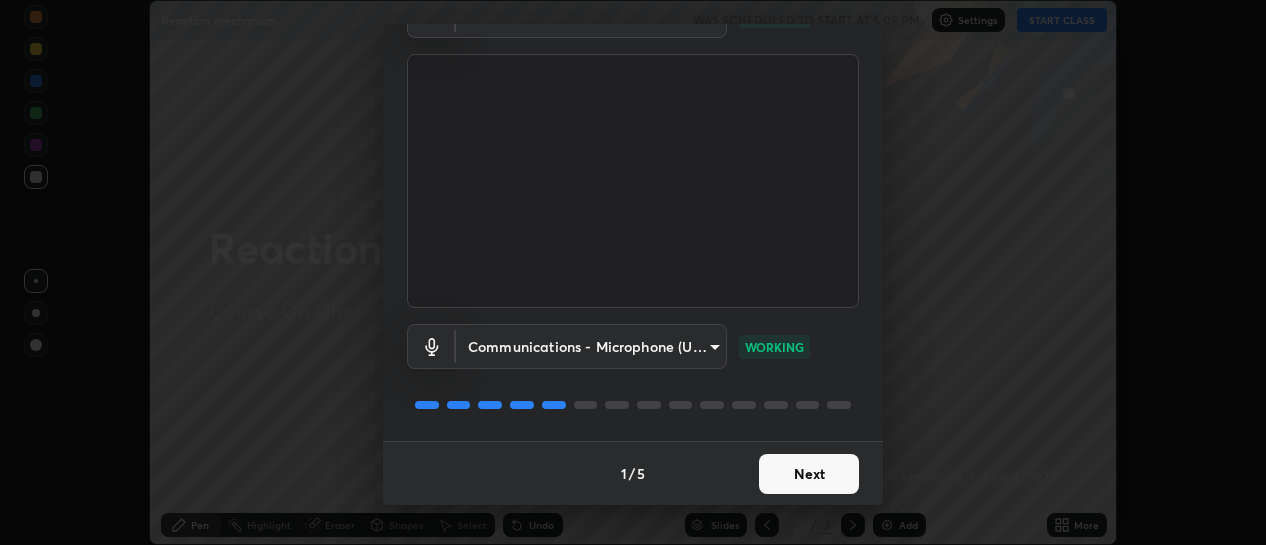 click on "Next" at bounding box center (809, 474) 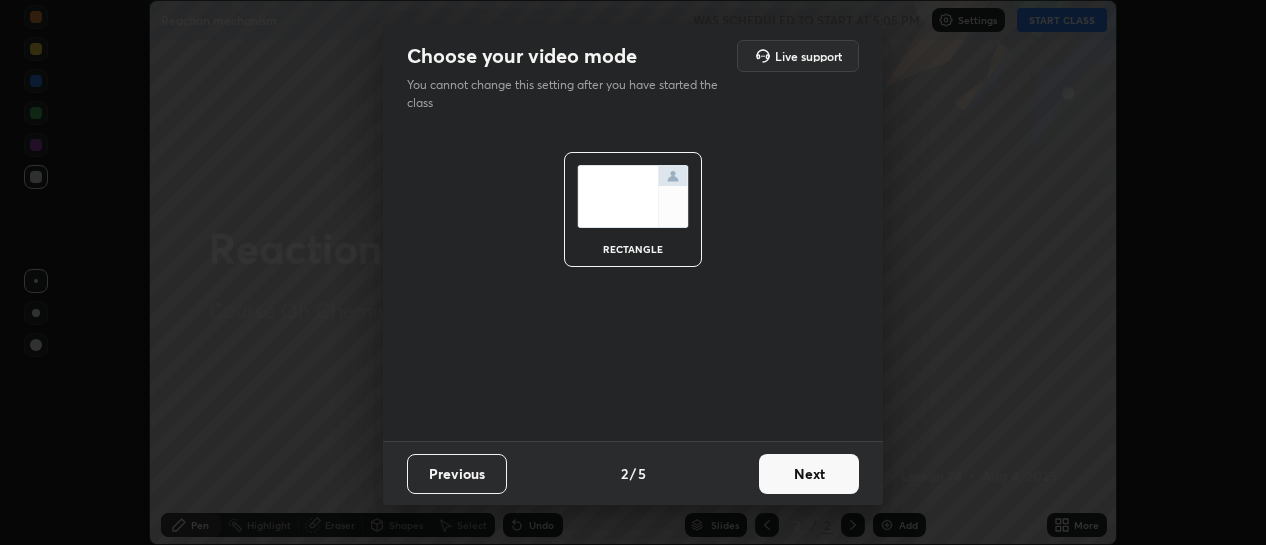 scroll, scrollTop: 0, scrollLeft: 0, axis: both 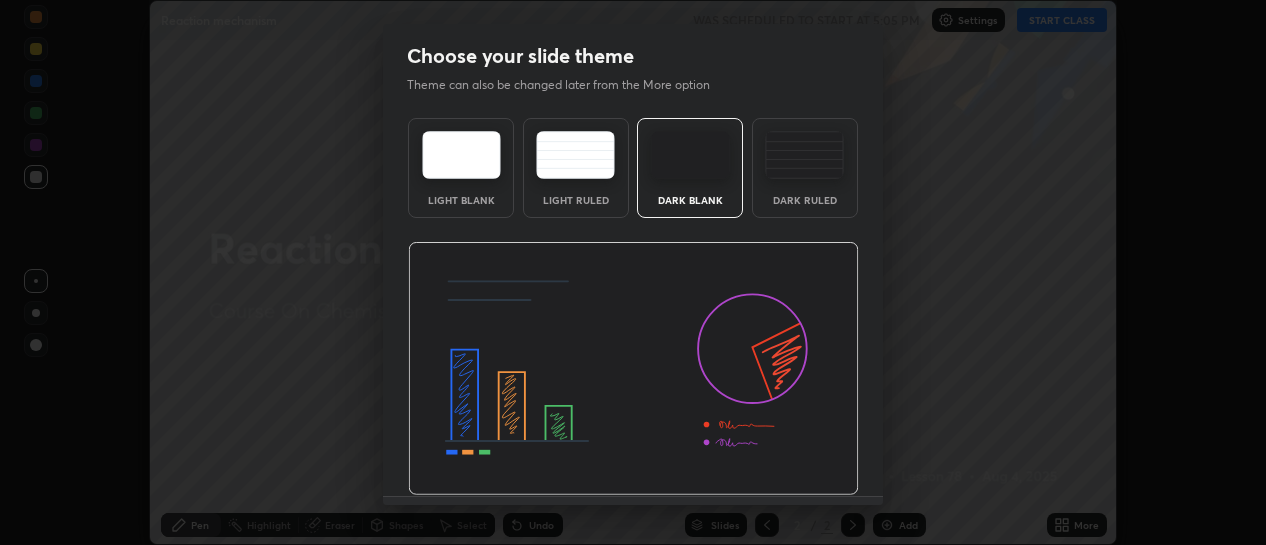 click at bounding box center (633, 369) 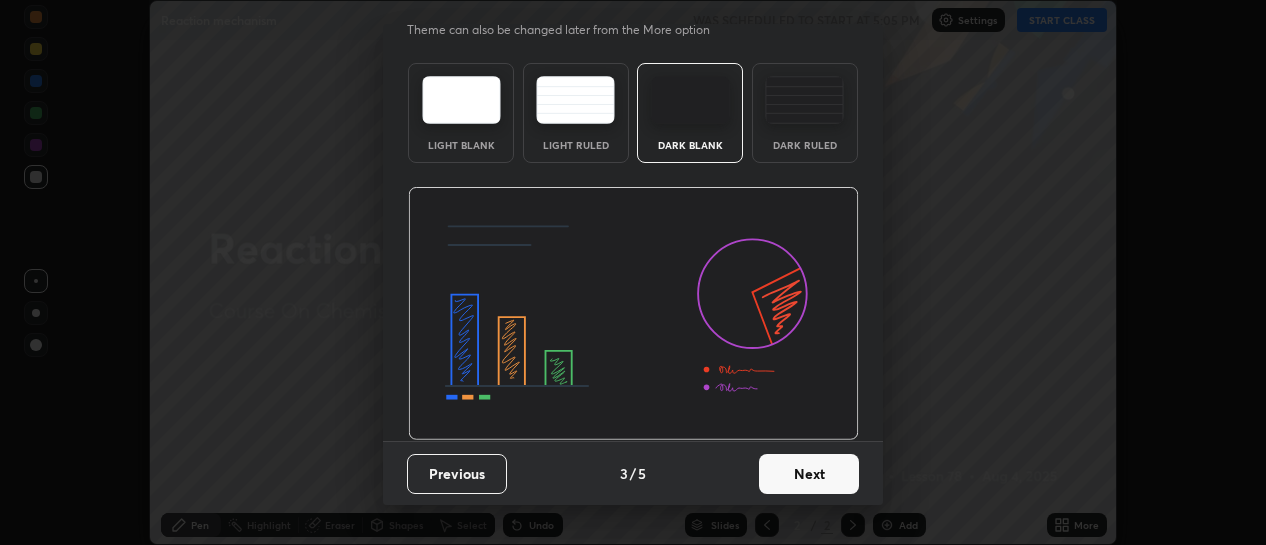 click on "Next" at bounding box center (809, 474) 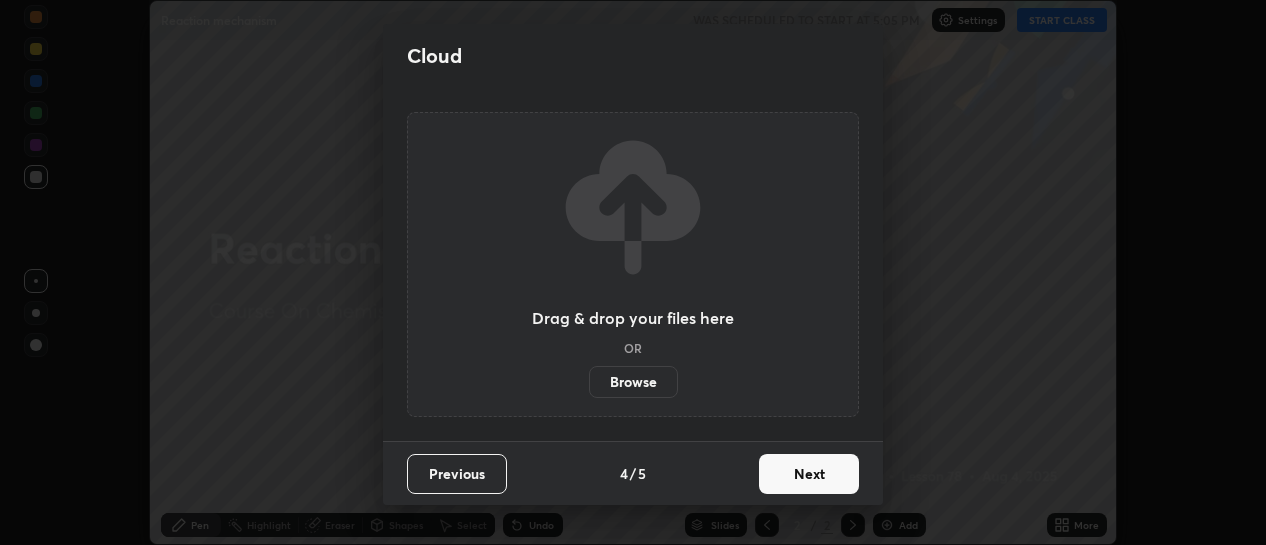 click on "Next" at bounding box center [809, 474] 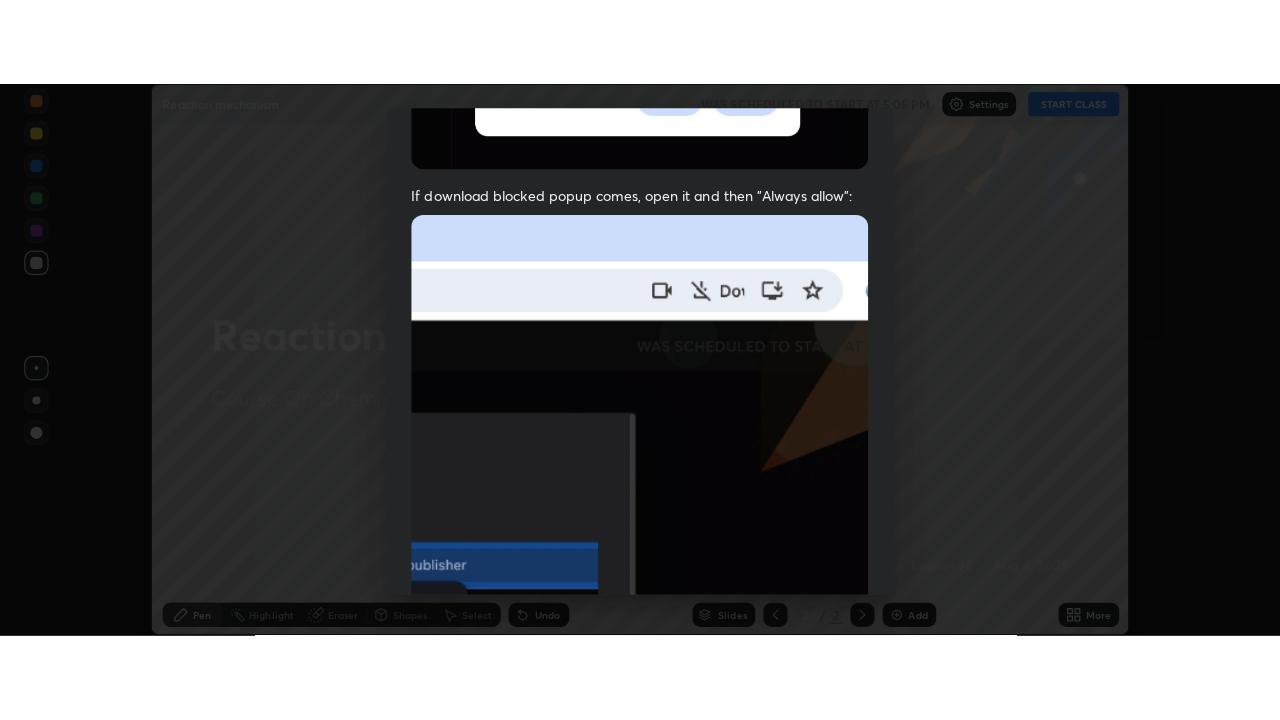 scroll, scrollTop: 519, scrollLeft: 0, axis: vertical 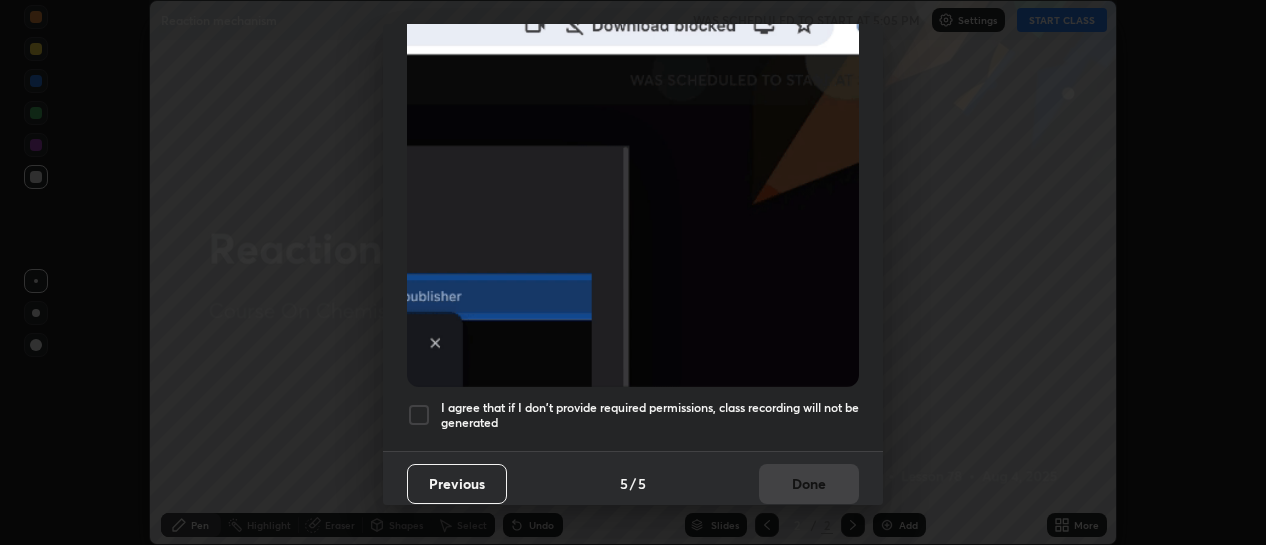 click on "I agree that if I don't provide required permissions, class recording will not be generated" at bounding box center (650, 415) 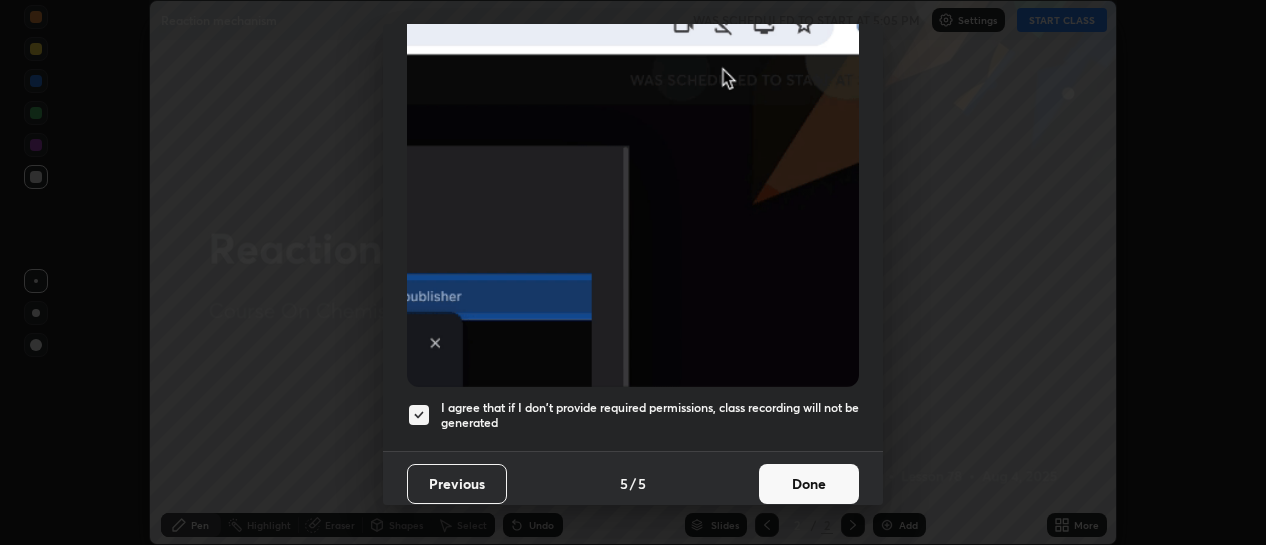 click on "Done" at bounding box center (809, 484) 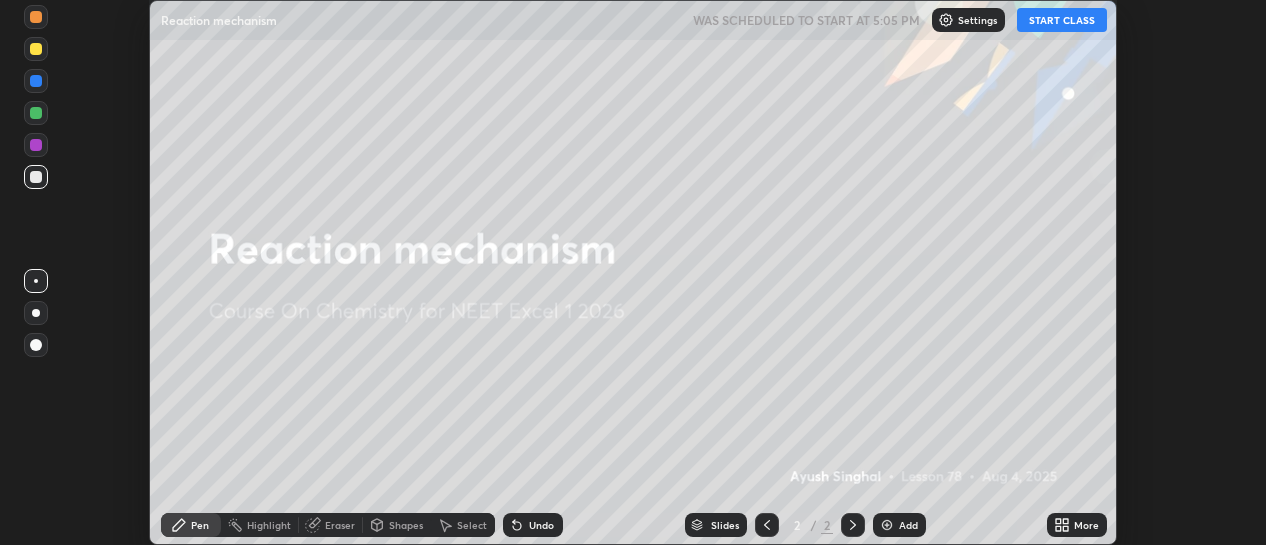 click on "More" at bounding box center [1086, 525] 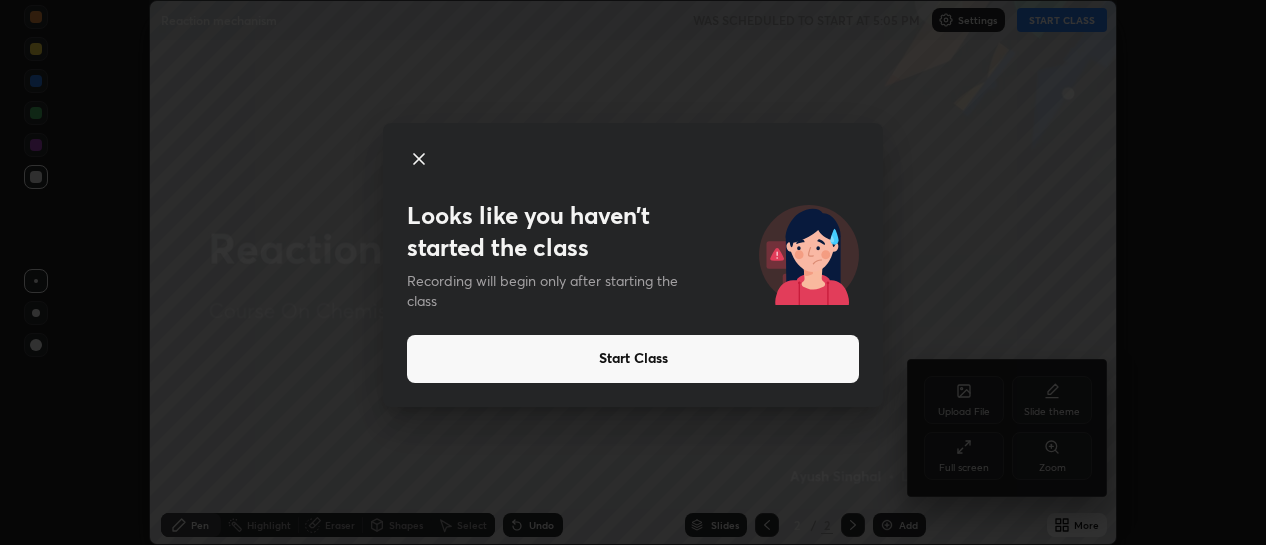 click on "Start Class" at bounding box center (633, 359) 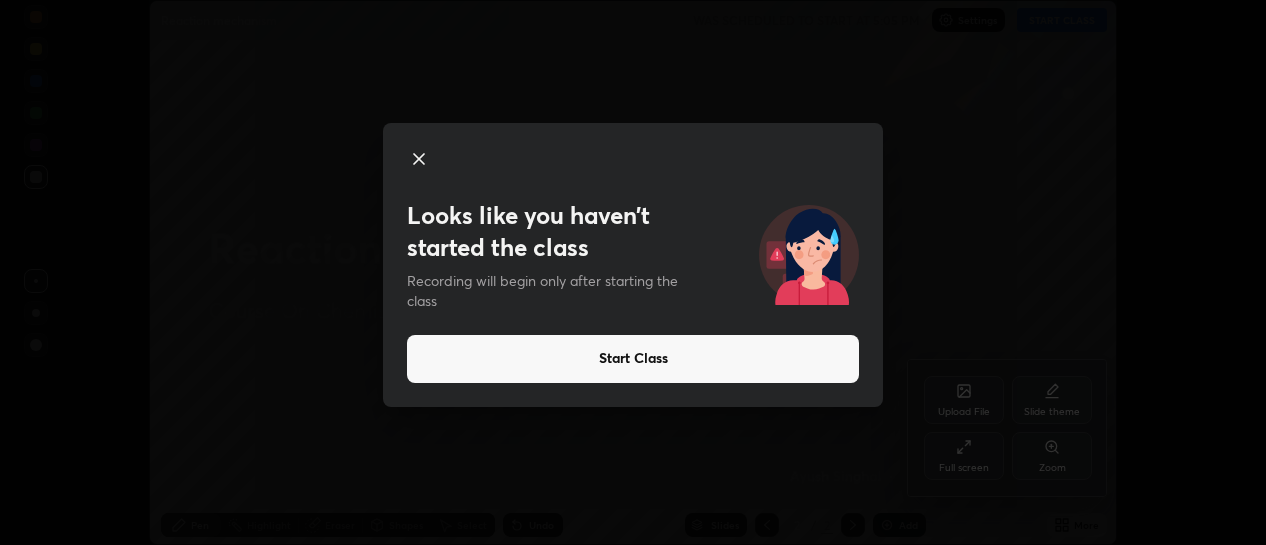 click on "Start Class" at bounding box center [633, 359] 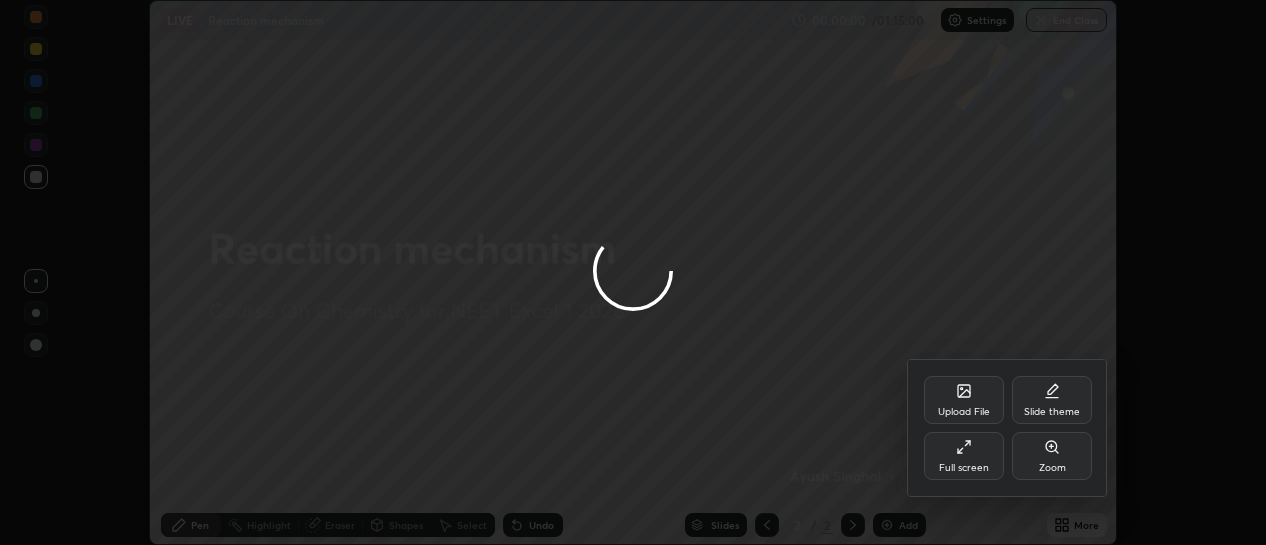 click at bounding box center [633, 272] 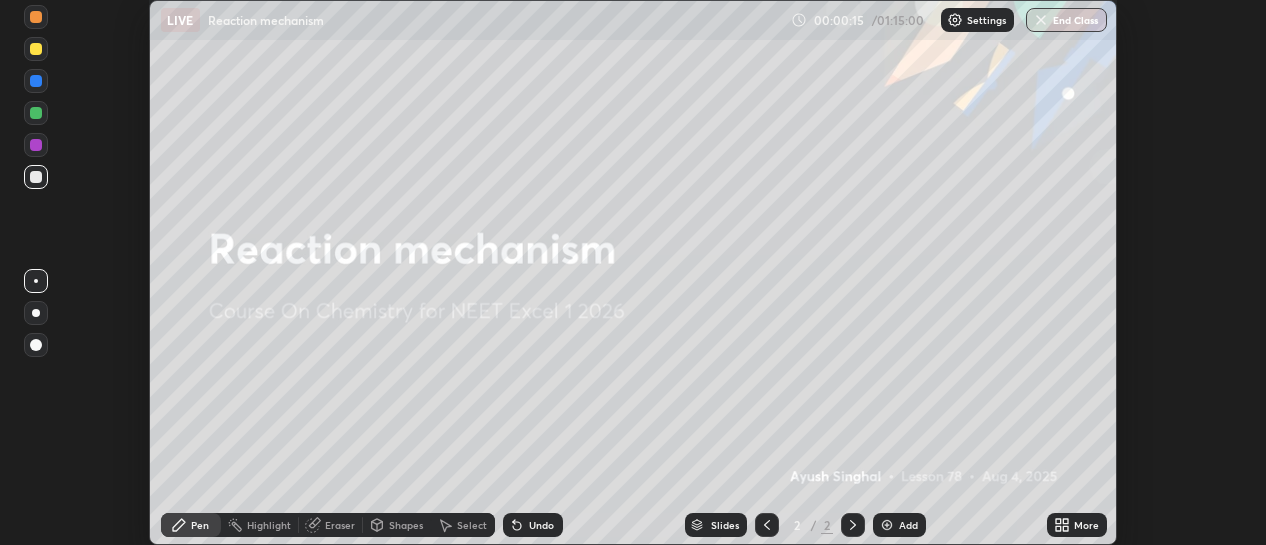 click on "More" at bounding box center [1086, 525] 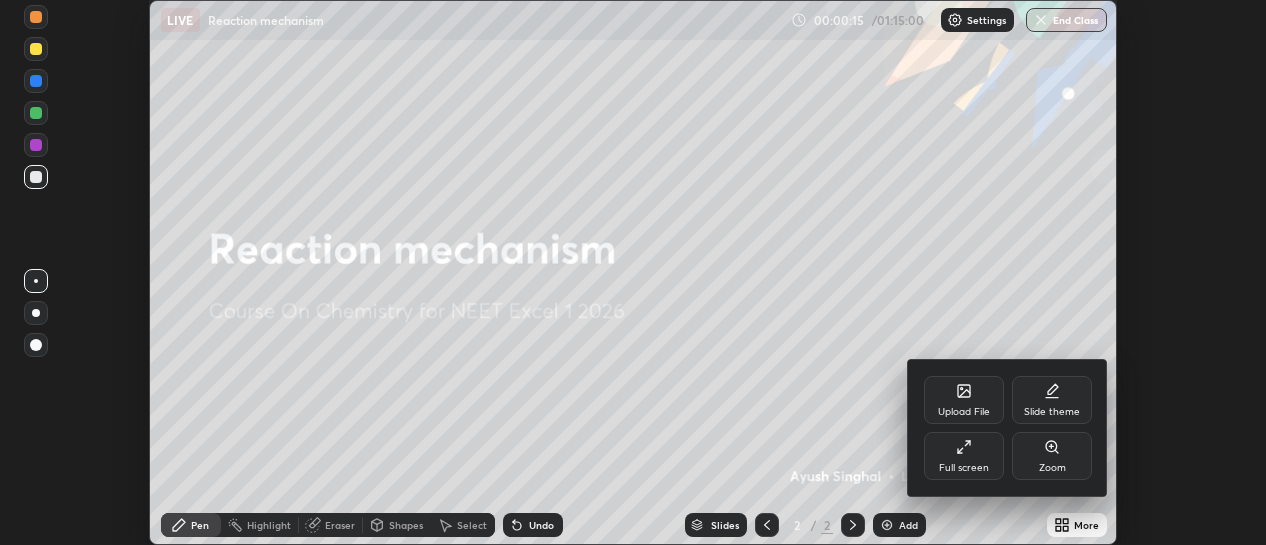 click on "Full screen" at bounding box center [964, 456] 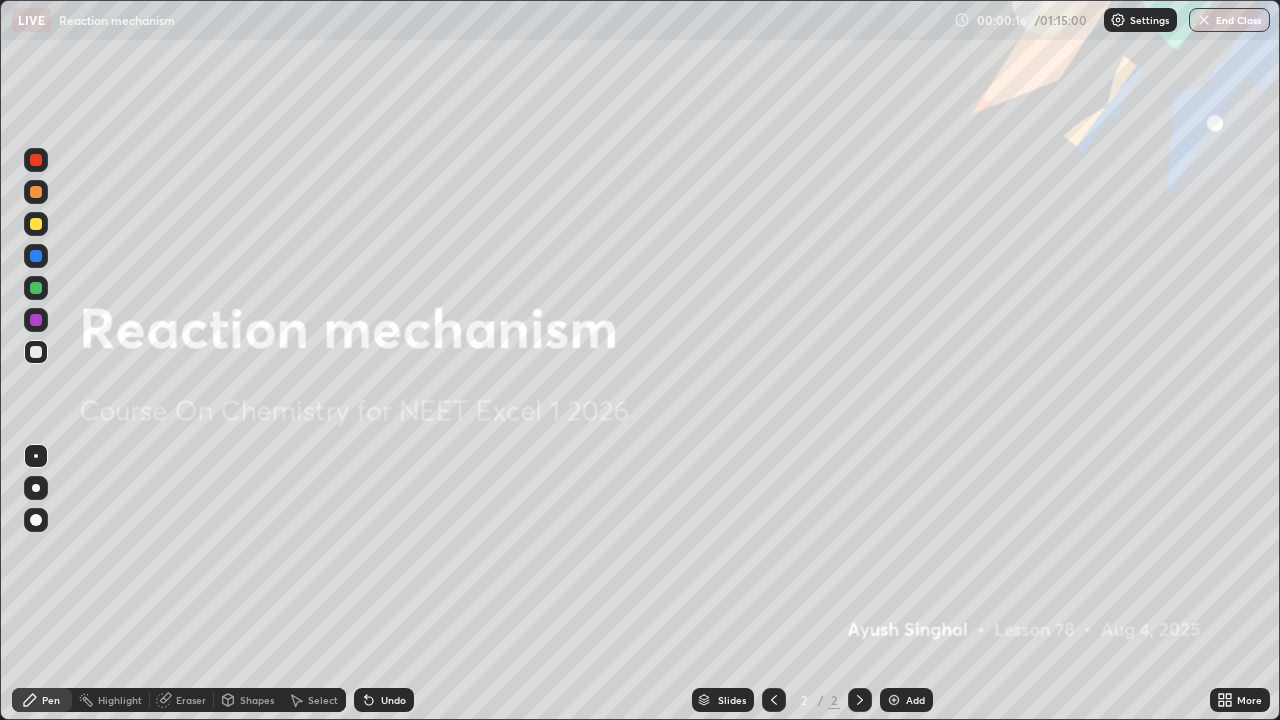 scroll, scrollTop: 99280, scrollLeft: 98720, axis: both 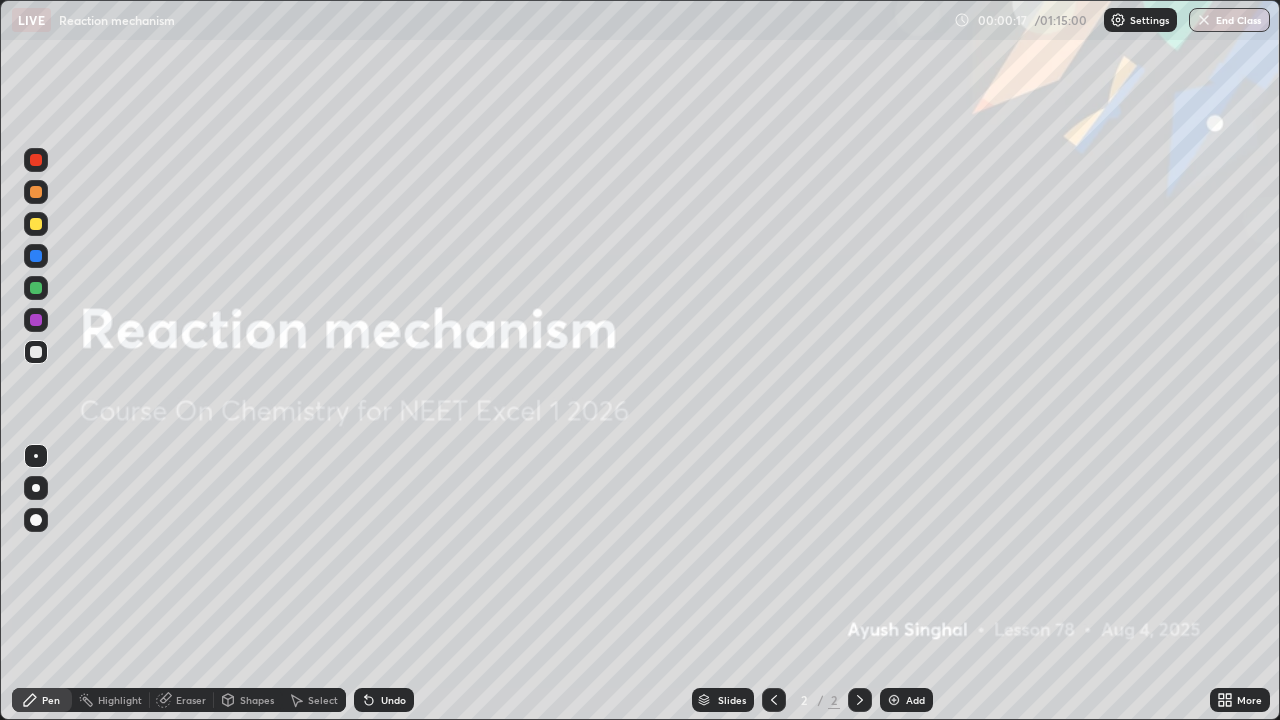 click on "Add" at bounding box center [906, 700] 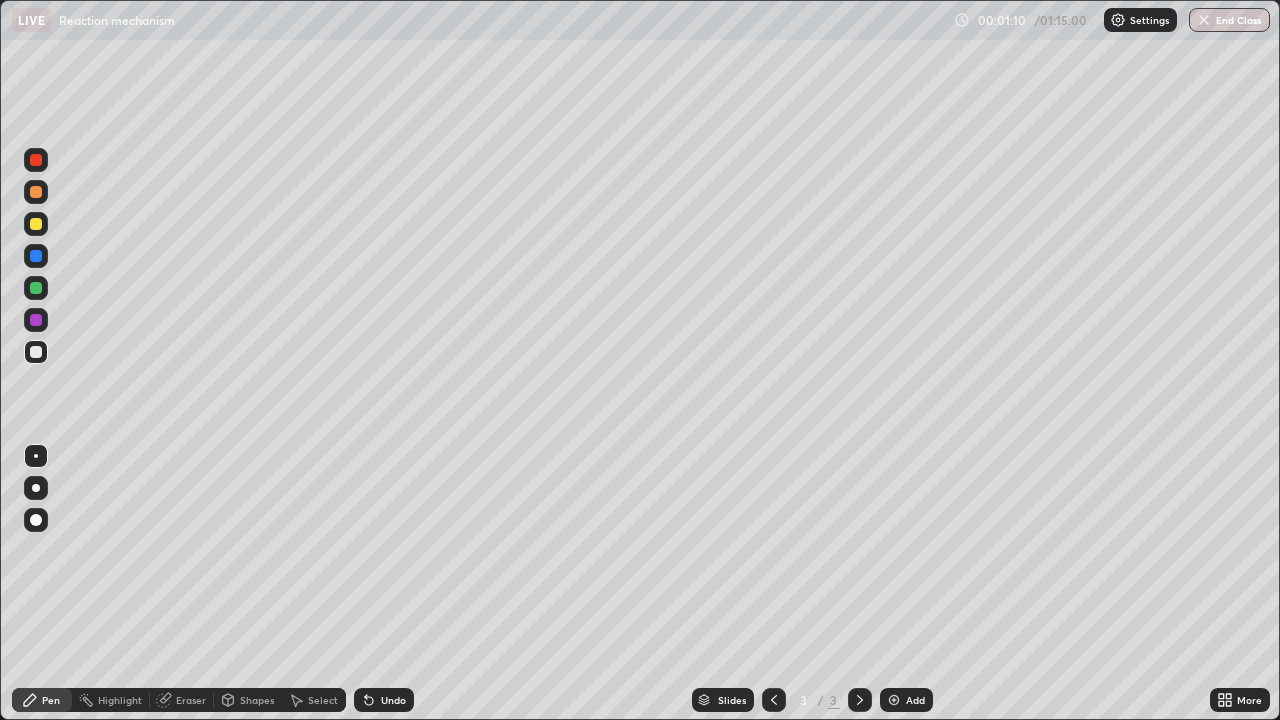 click on "More" at bounding box center (1240, 700) 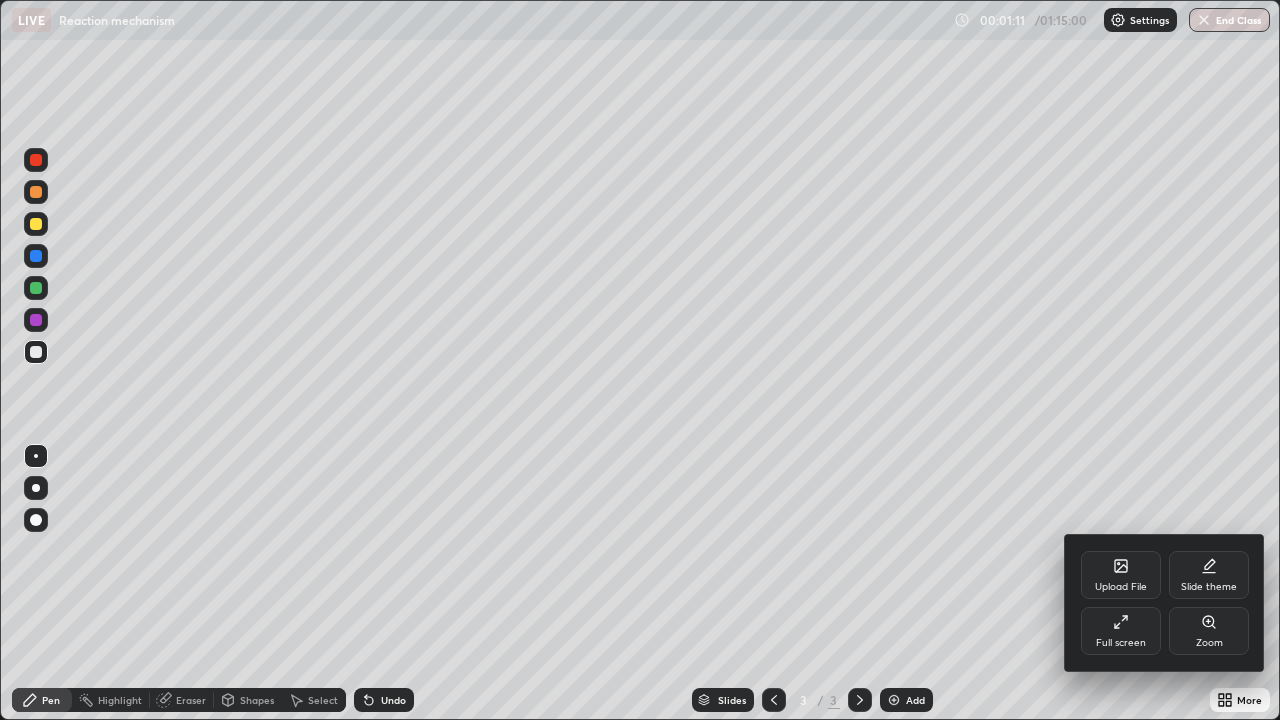 click on "Upload File" at bounding box center (1121, 575) 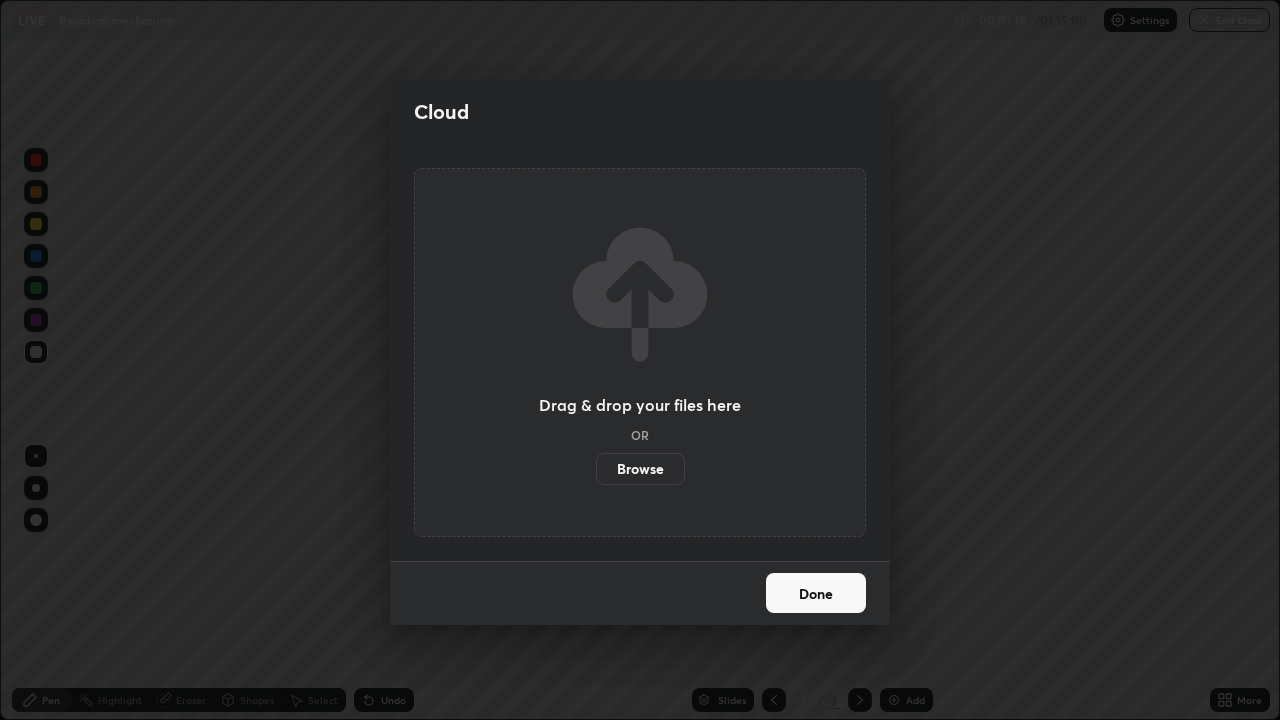 click on "Browse" at bounding box center [640, 469] 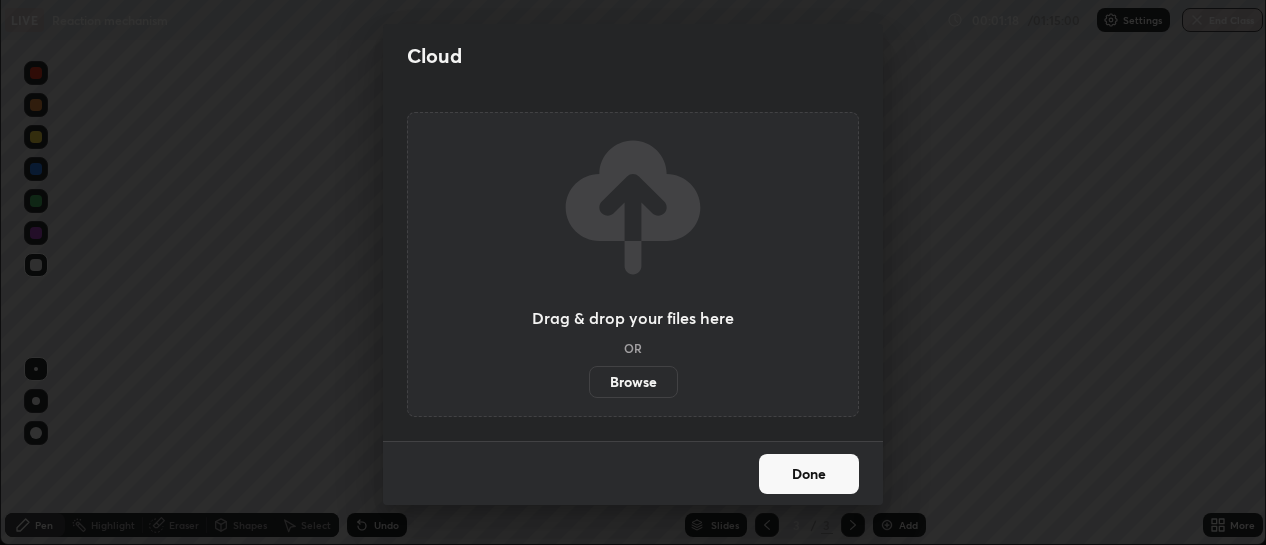 scroll, scrollTop: 545, scrollLeft: 1266, axis: both 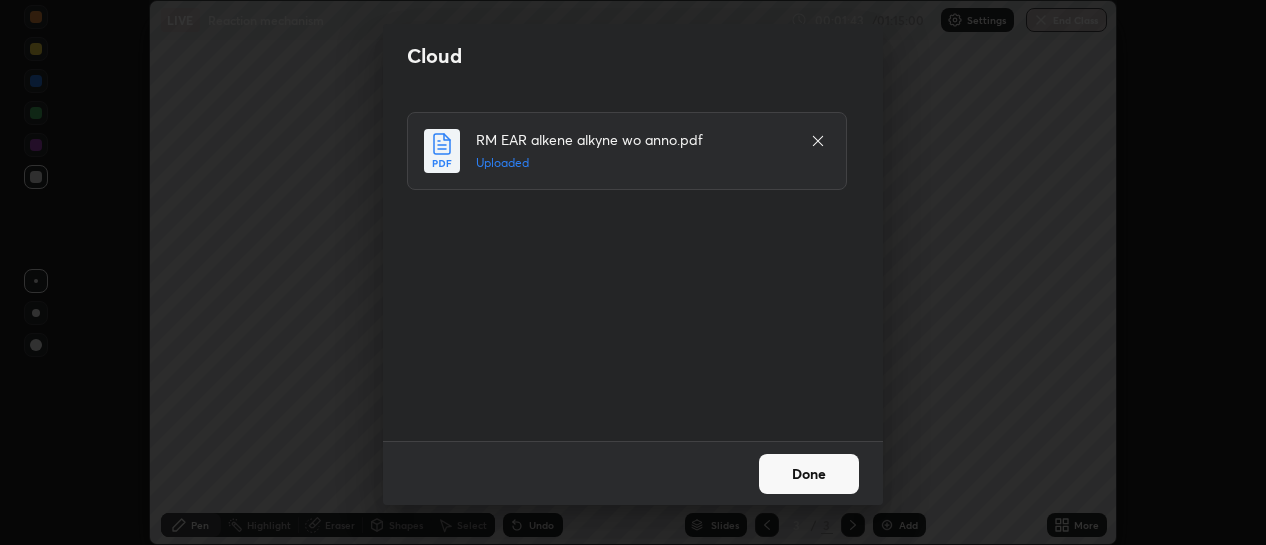 click on "Done" at bounding box center [809, 474] 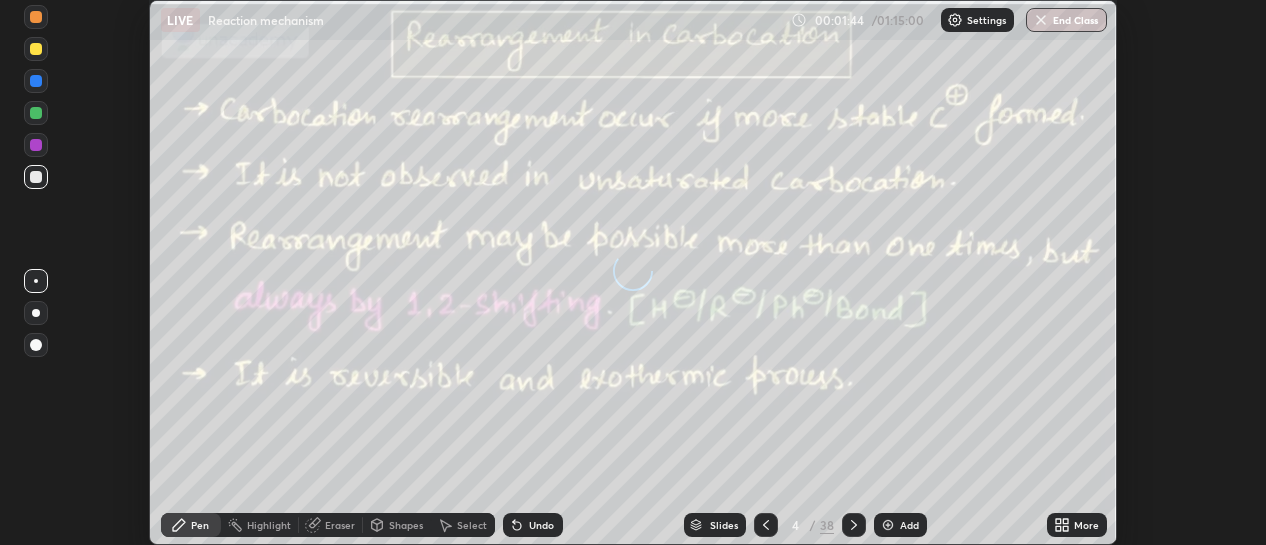 click on "More" at bounding box center [1086, 525] 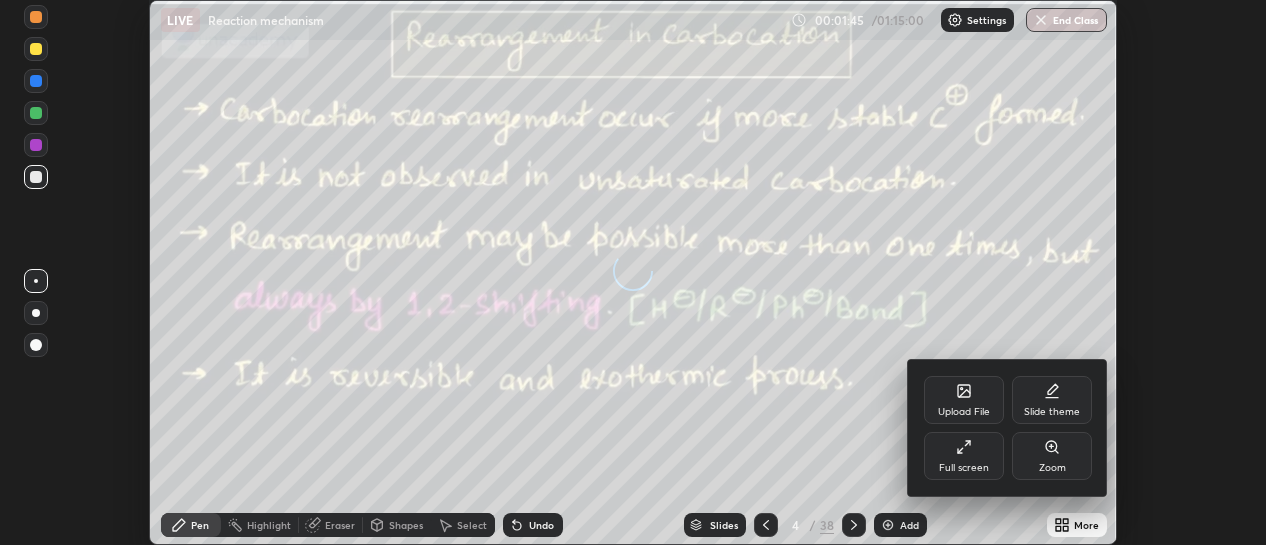 click on "Full screen" at bounding box center (964, 468) 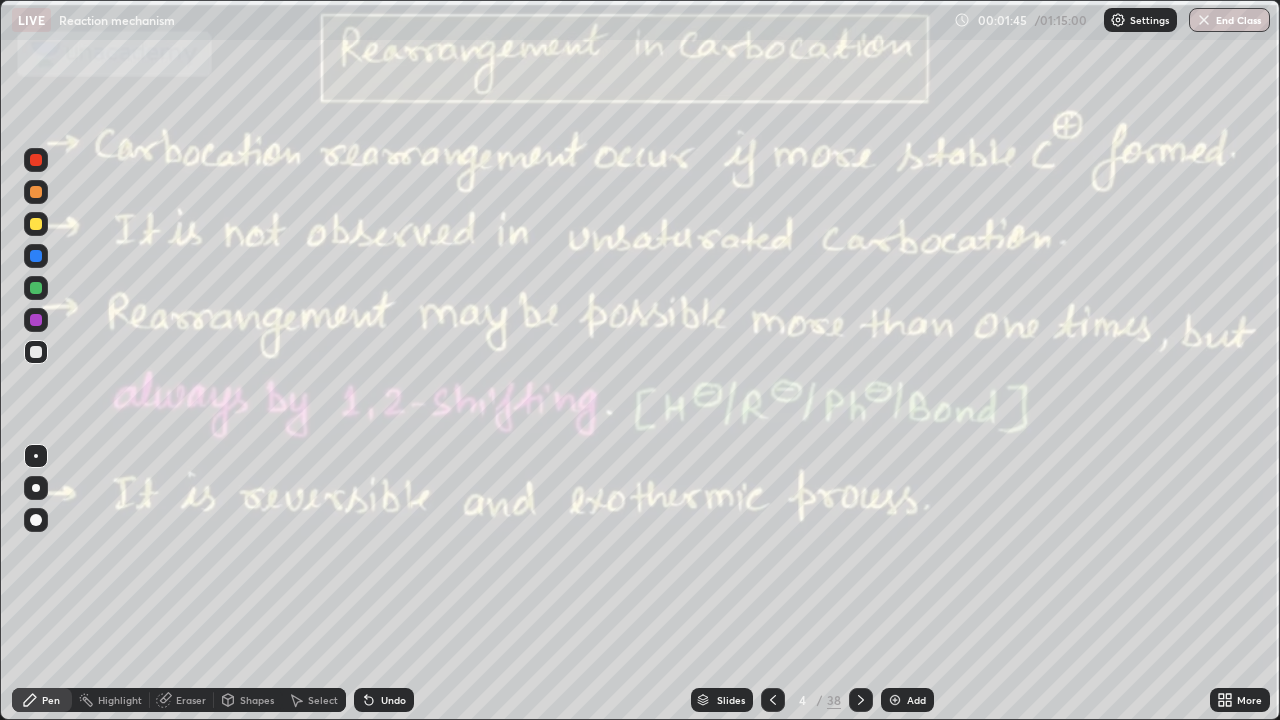 scroll, scrollTop: 99280, scrollLeft: 98720, axis: both 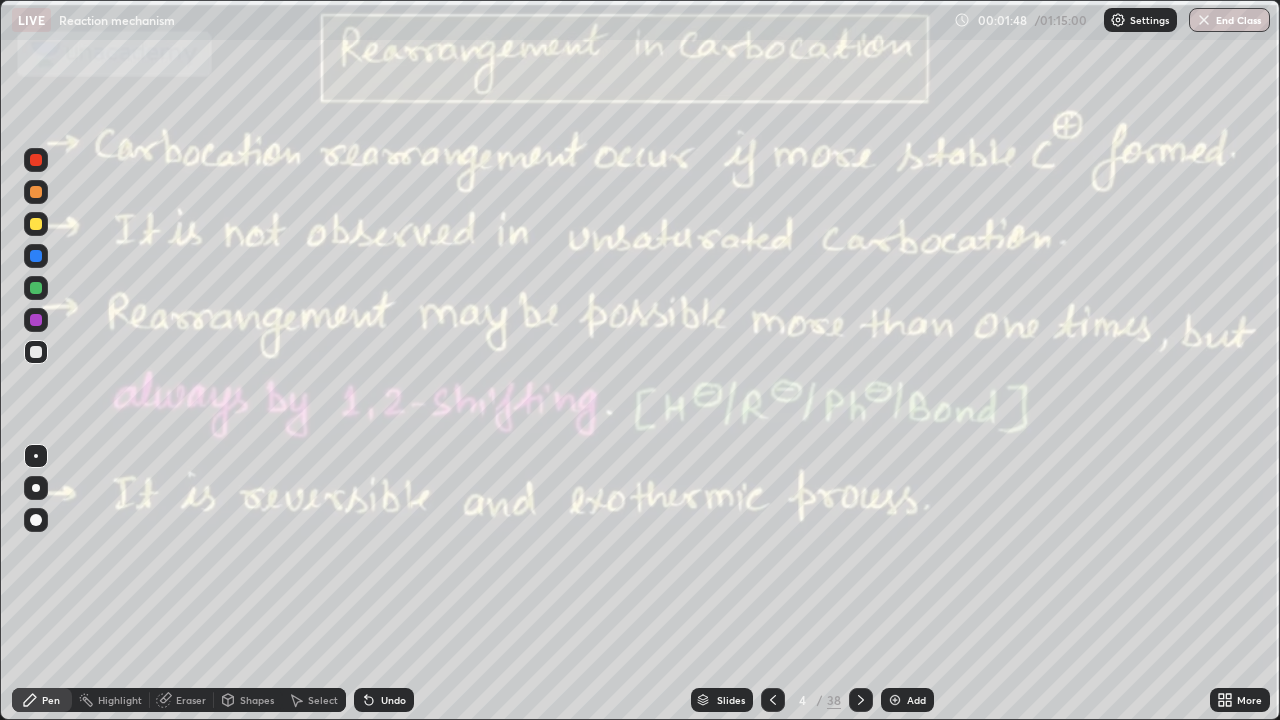 click 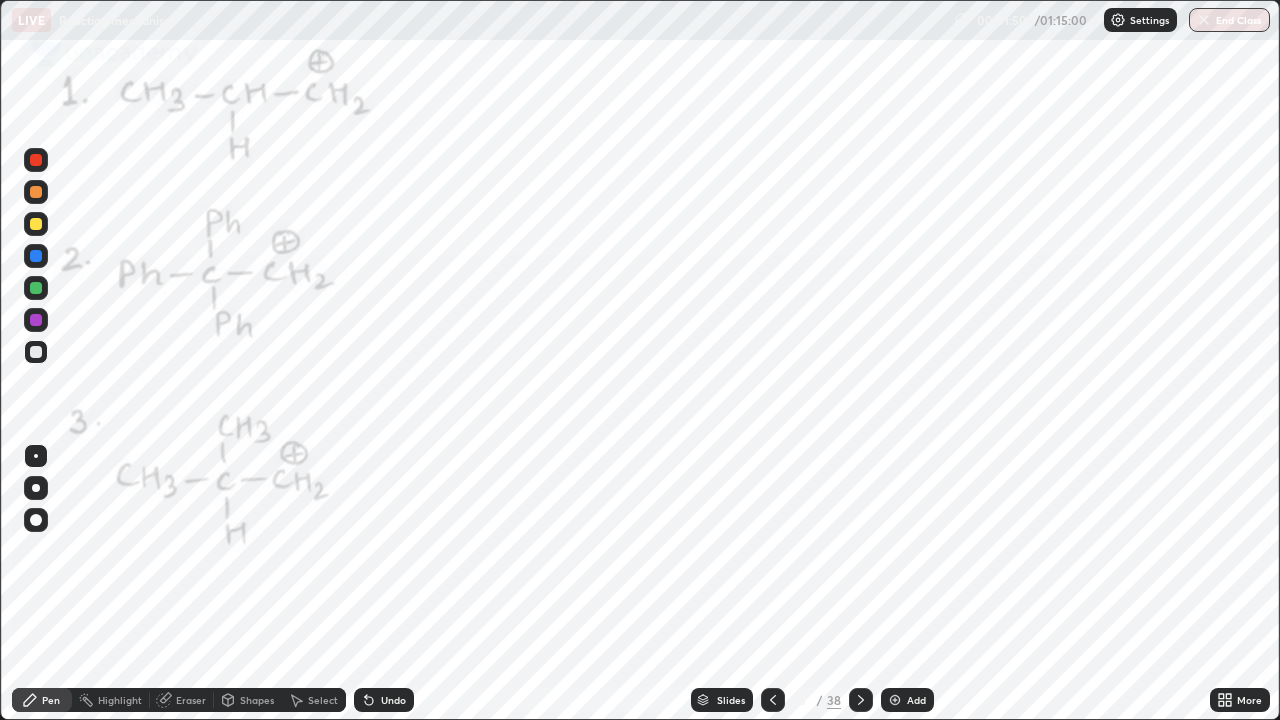 click 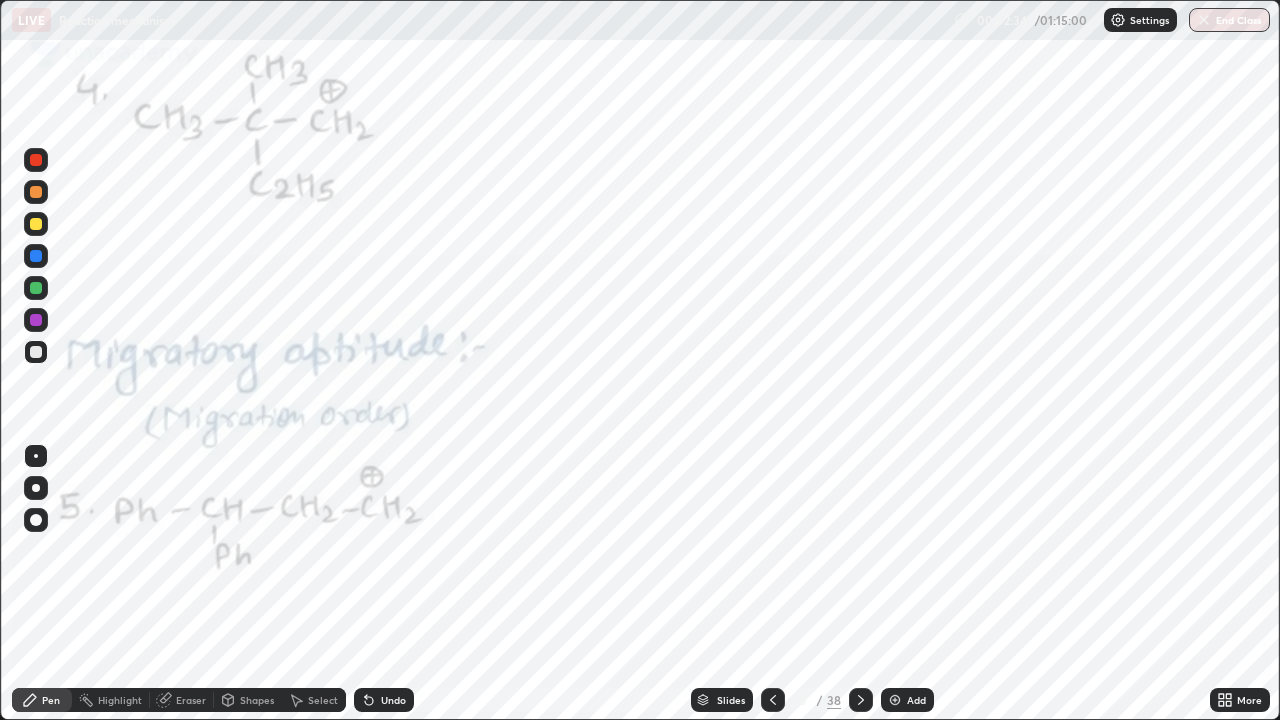 click on "Pen" at bounding box center (51, 700) 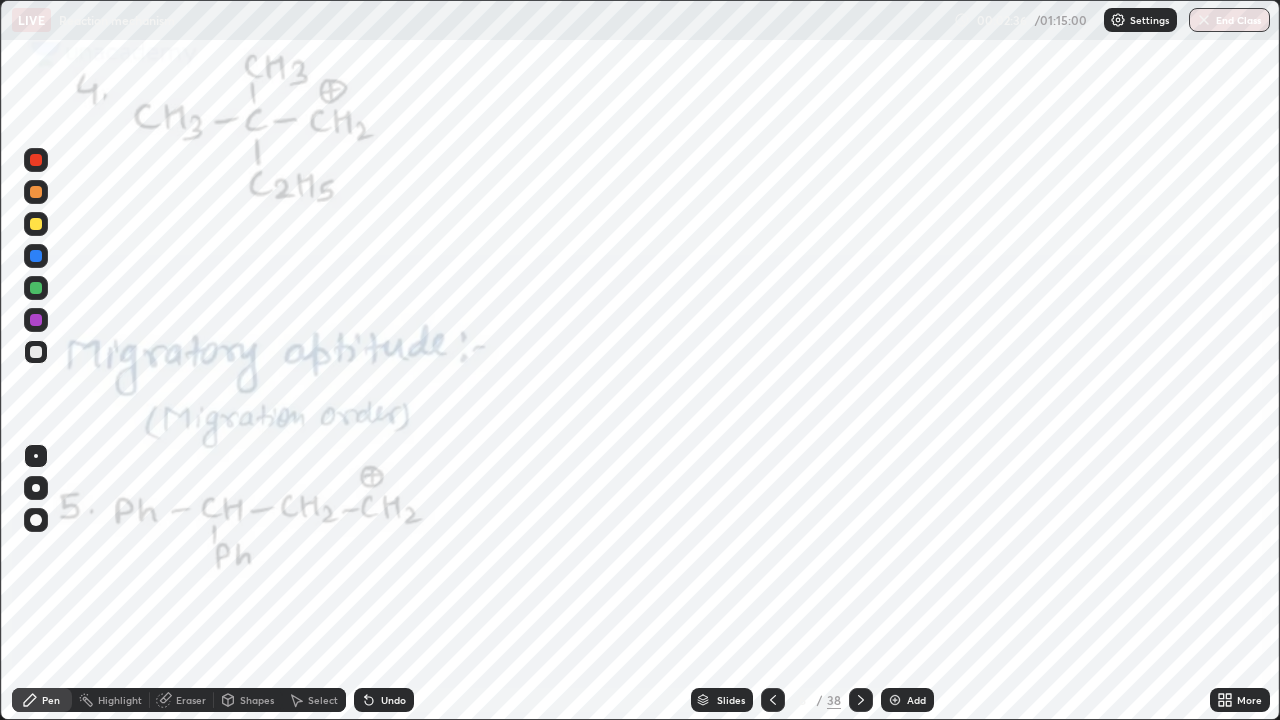 click on "Pen" at bounding box center [51, 700] 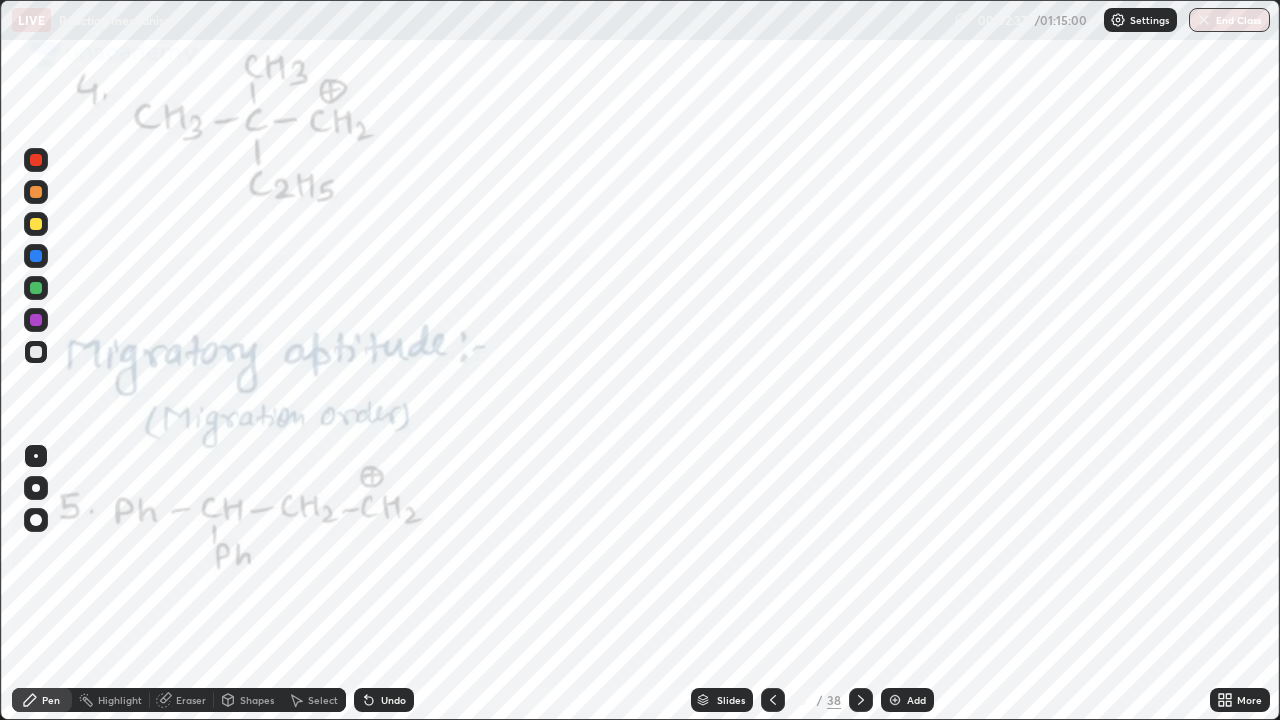 click at bounding box center (36, 160) 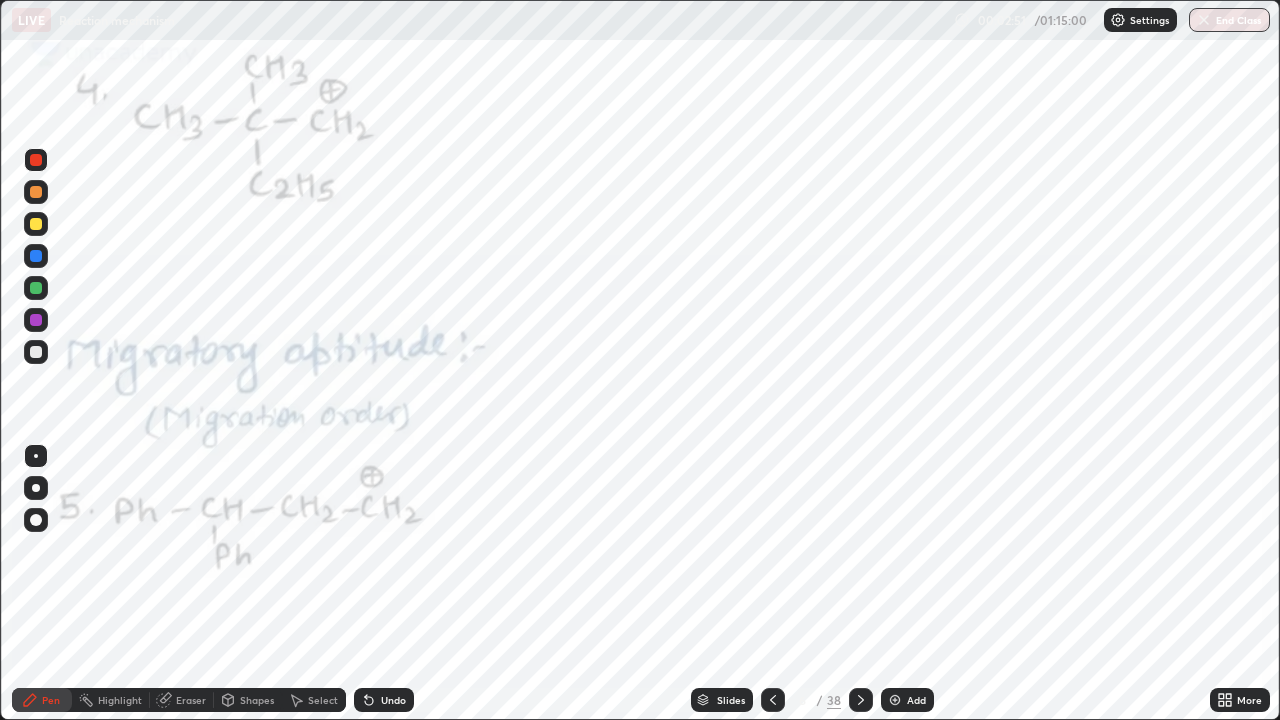 click on "Undo" at bounding box center (384, 700) 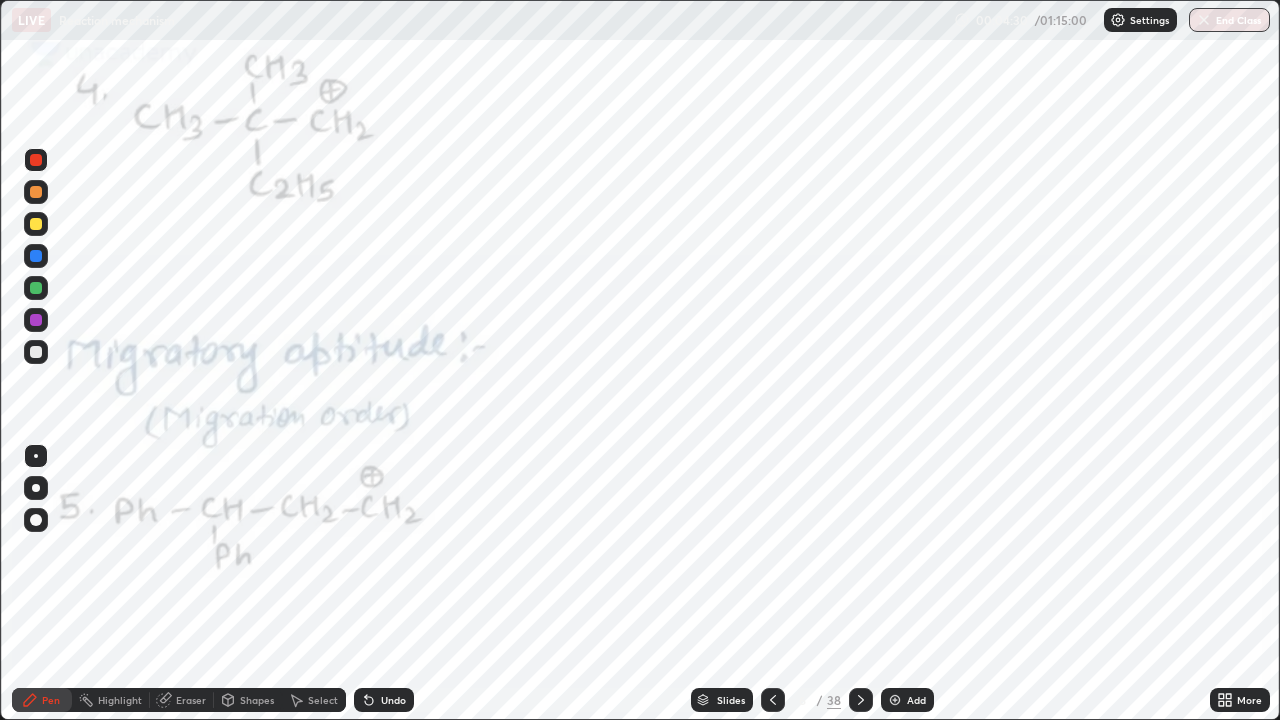 click at bounding box center [36, 320] 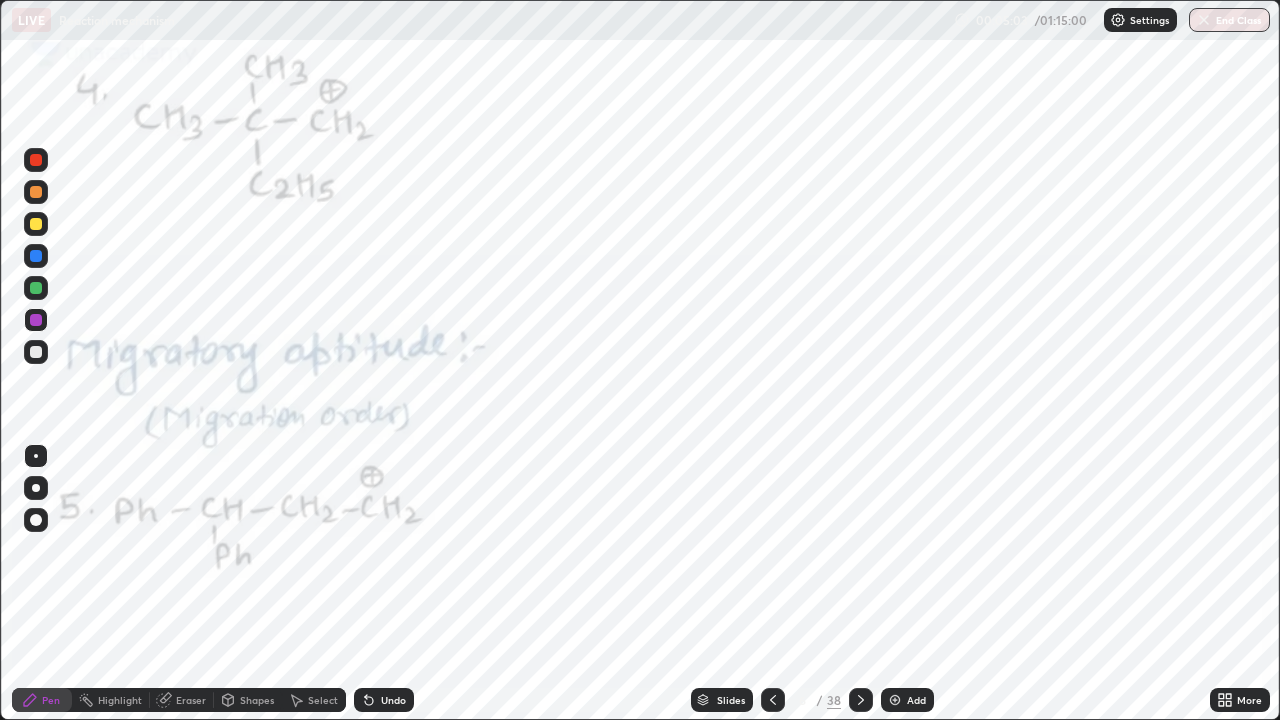 click on "Undo" at bounding box center [393, 700] 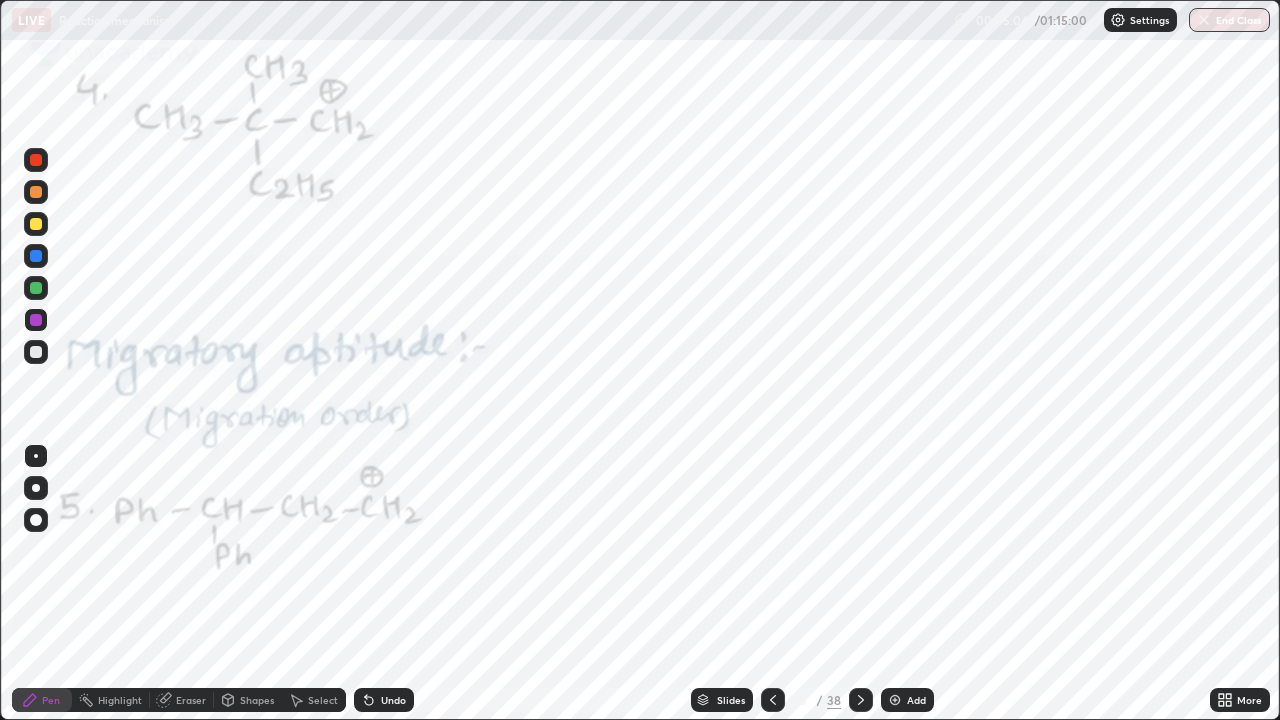 click on "Undo" at bounding box center (393, 700) 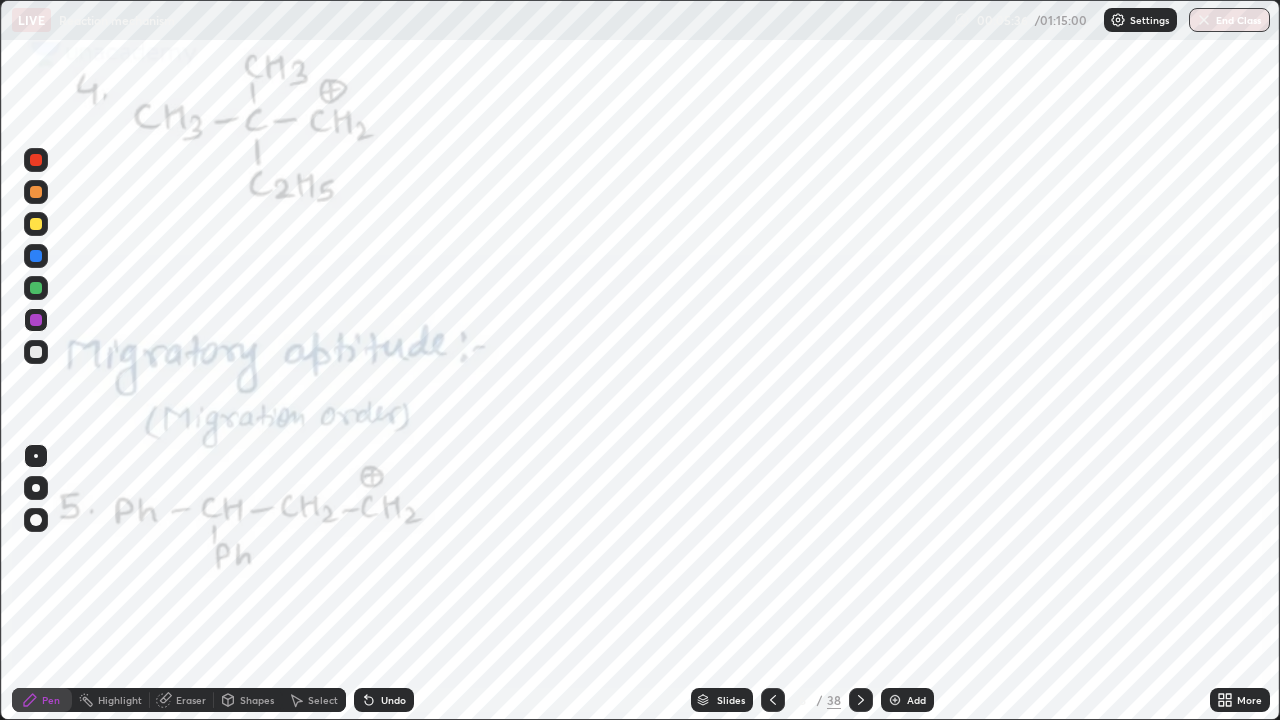 click on "Undo" at bounding box center (384, 700) 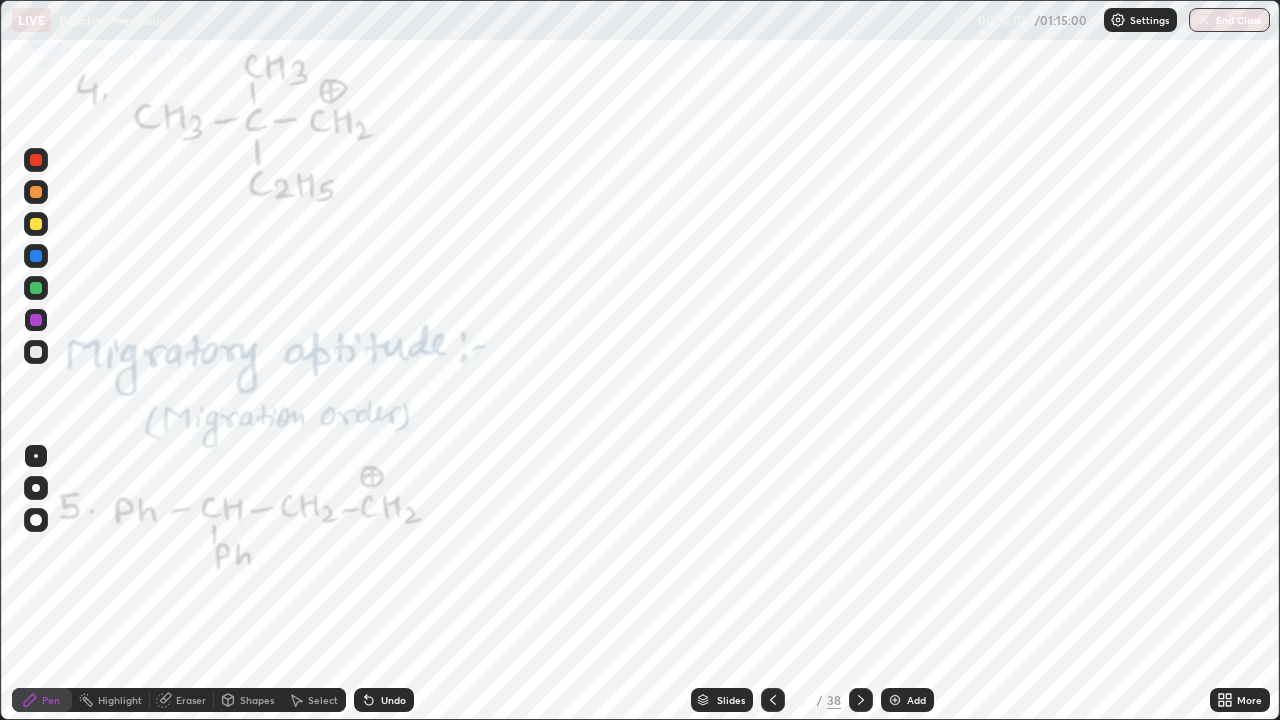 click 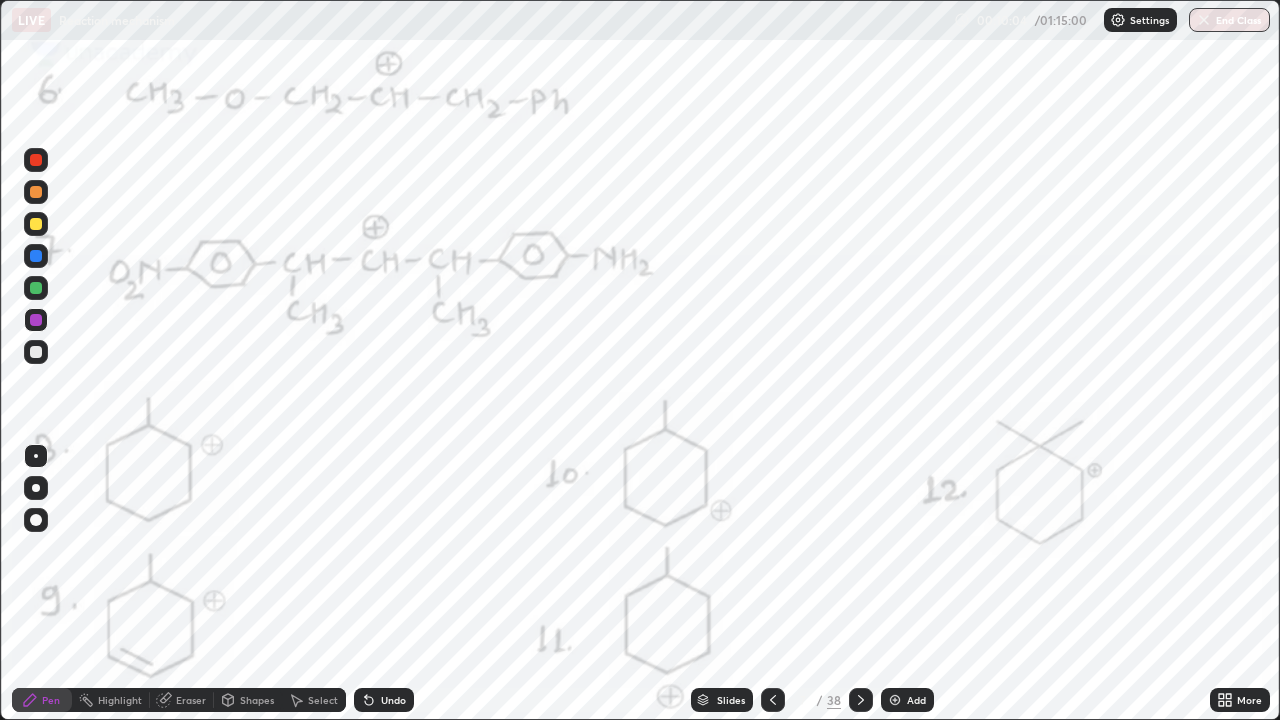 click at bounding box center [36, 192] 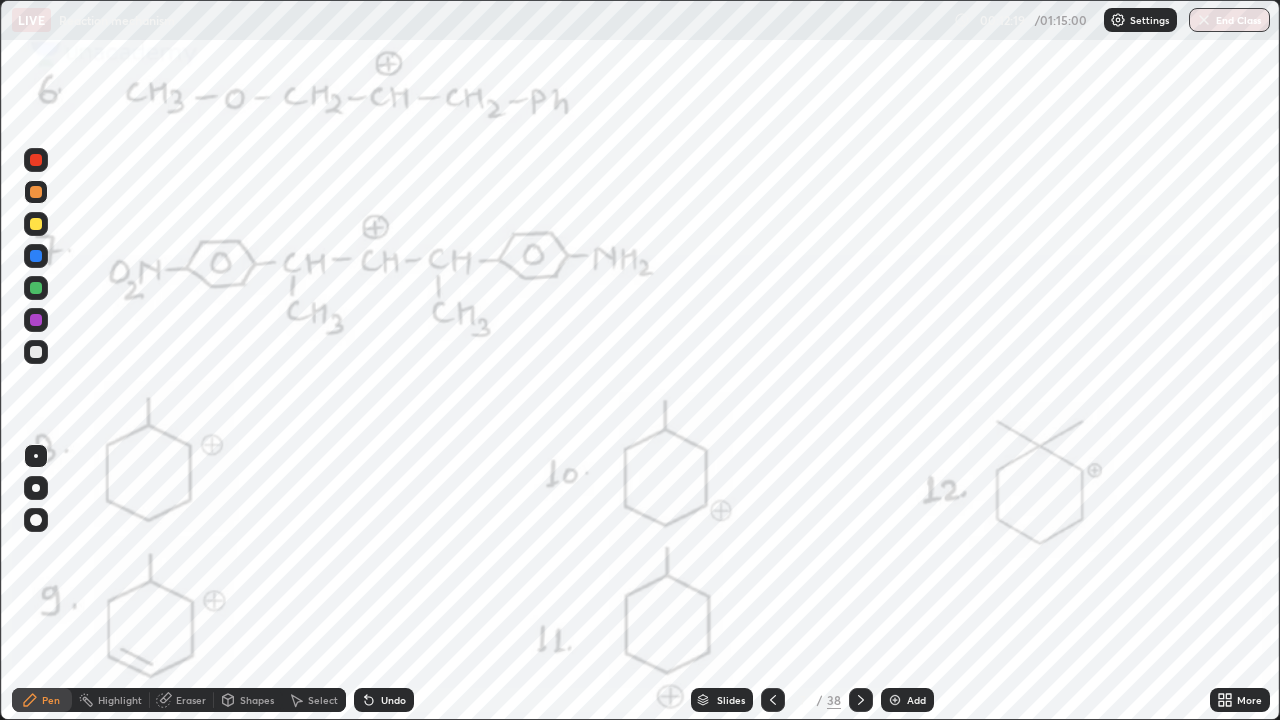 click at bounding box center (36, 160) 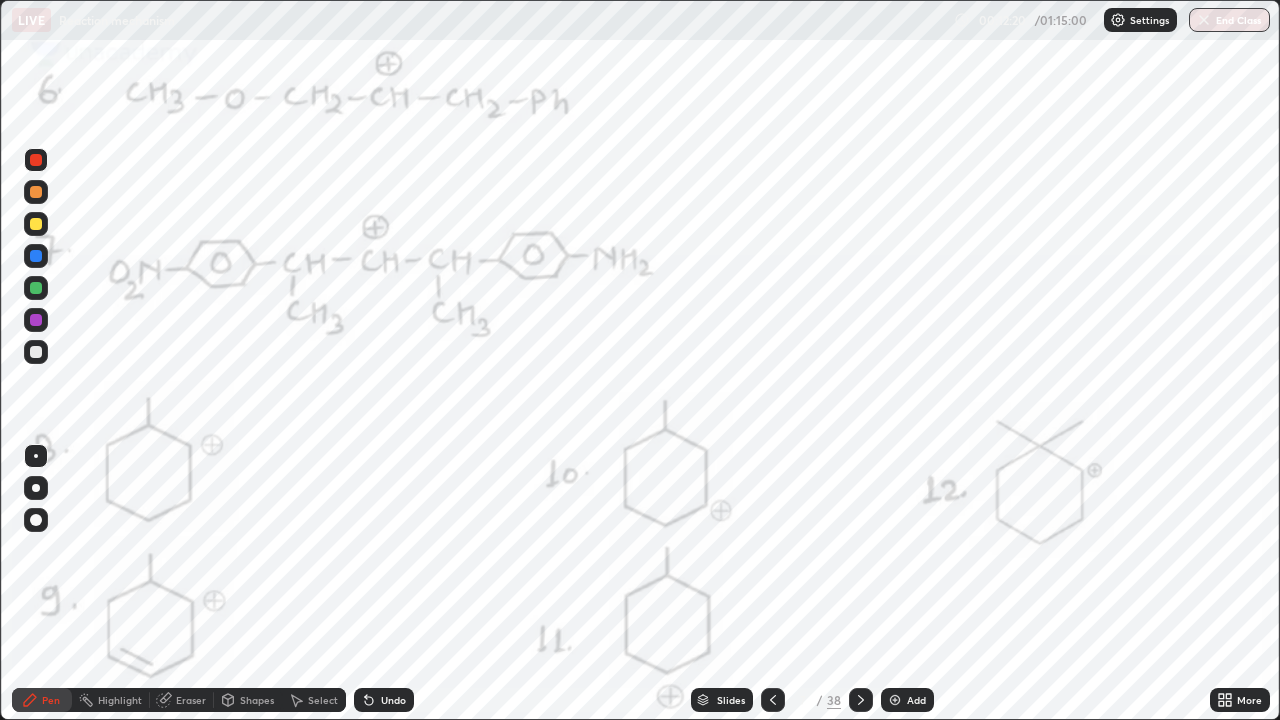 click at bounding box center [36, 488] 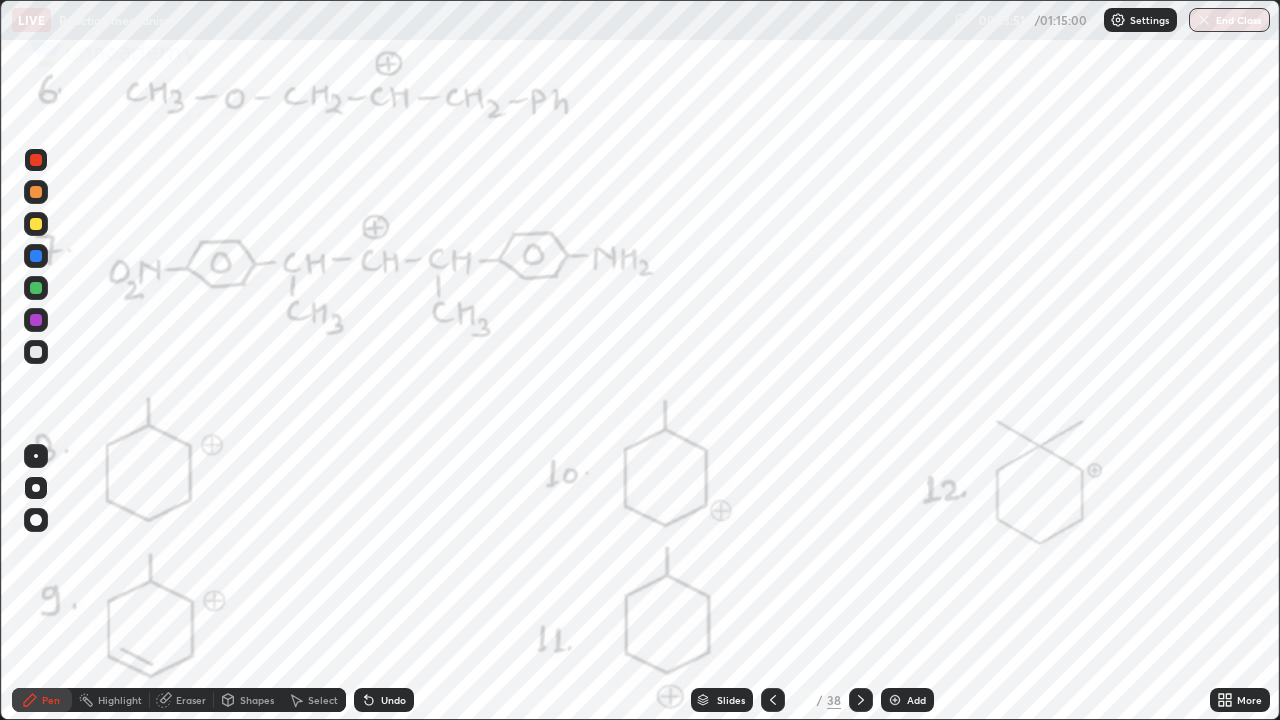 click on "Highlight" at bounding box center [120, 700] 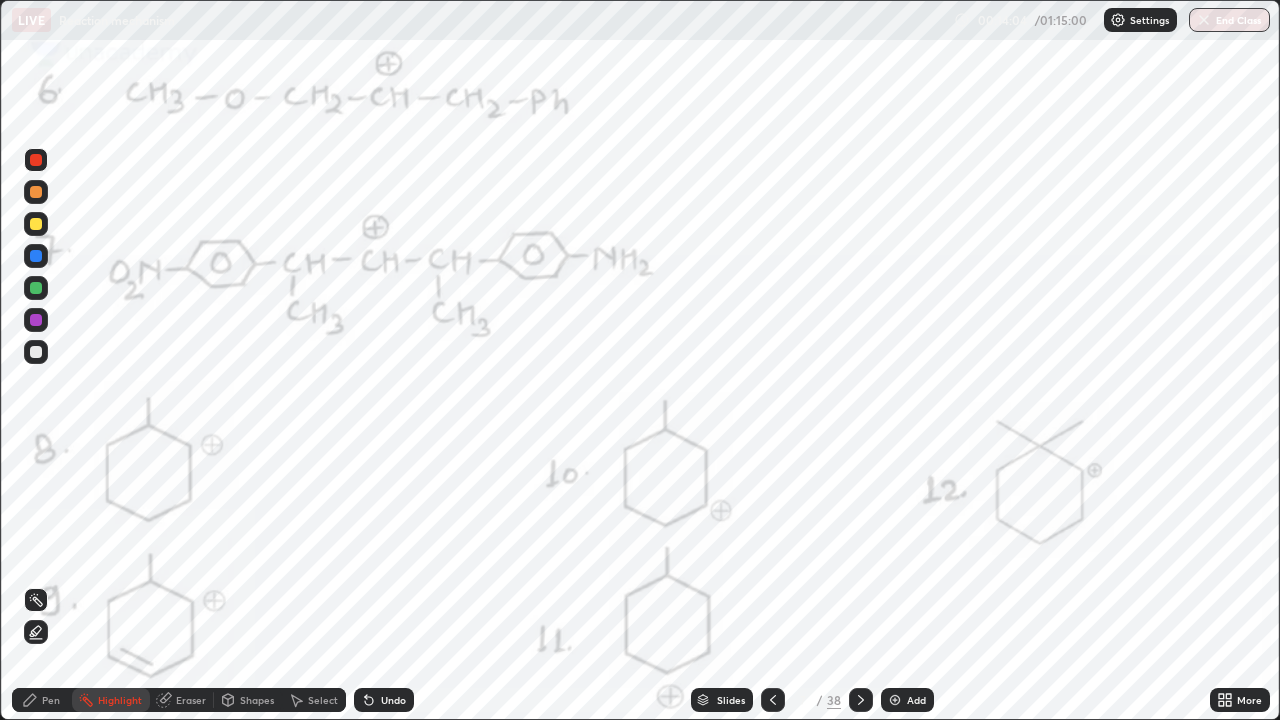 click at bounding box center [36, 288] 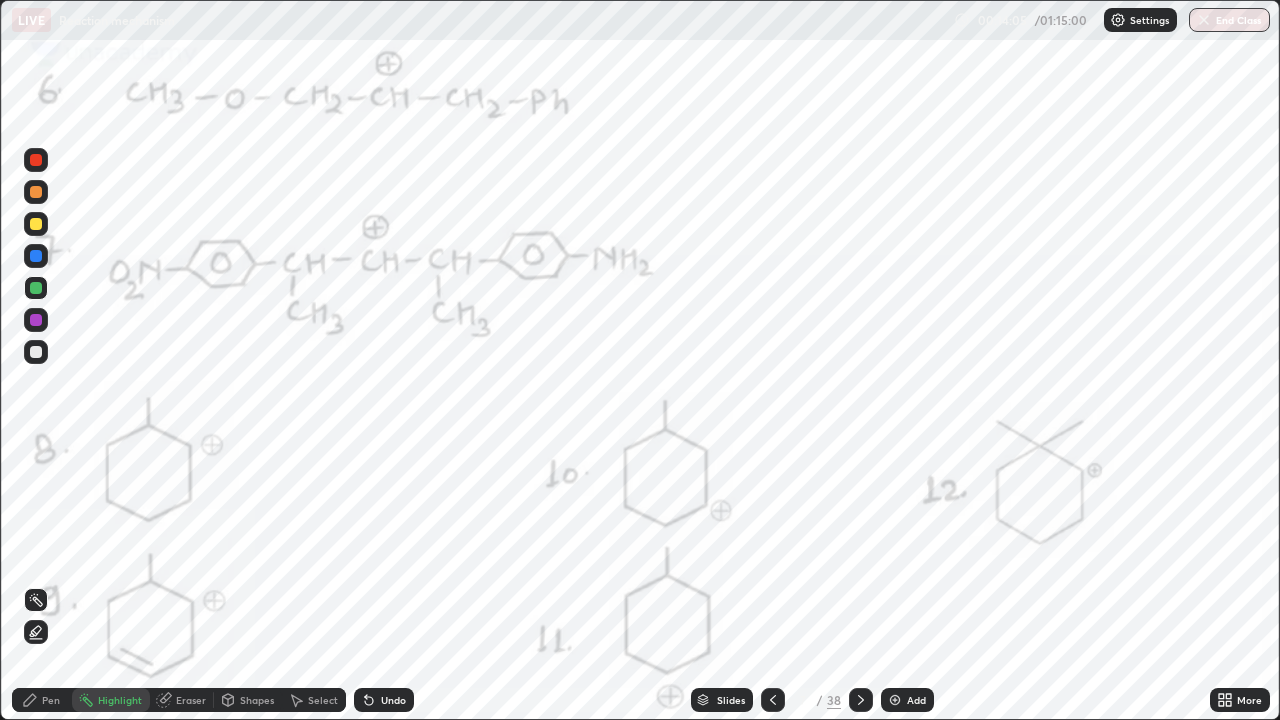 click on "Pen" at bounding box center (42, 700) 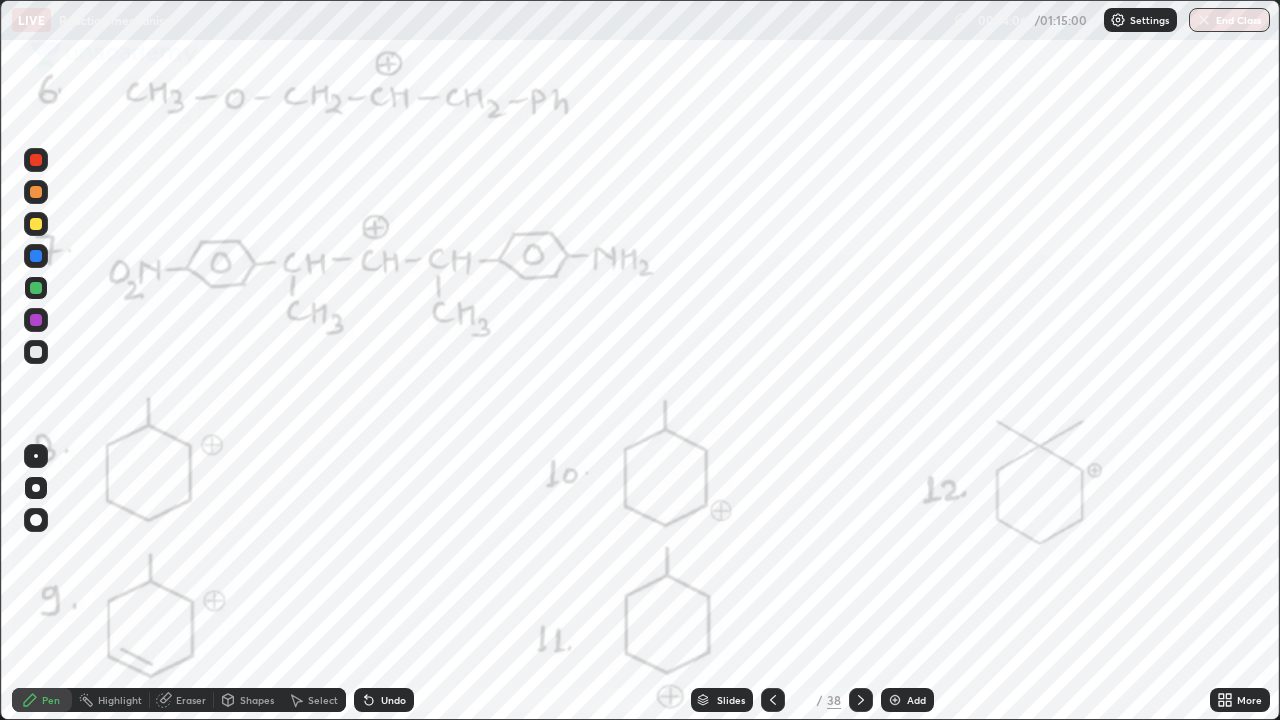 click on "Pen" at bounding box center (51, 700) 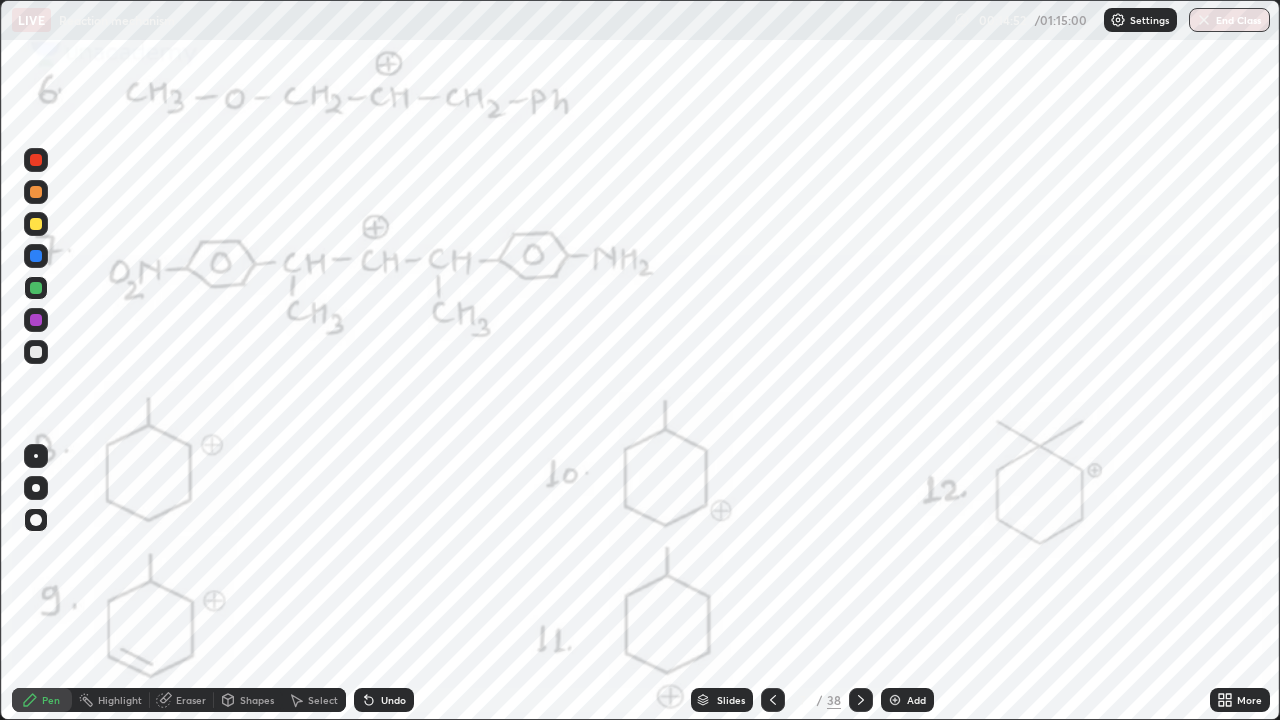 click on "Undo" at bounding box center [393, 700] 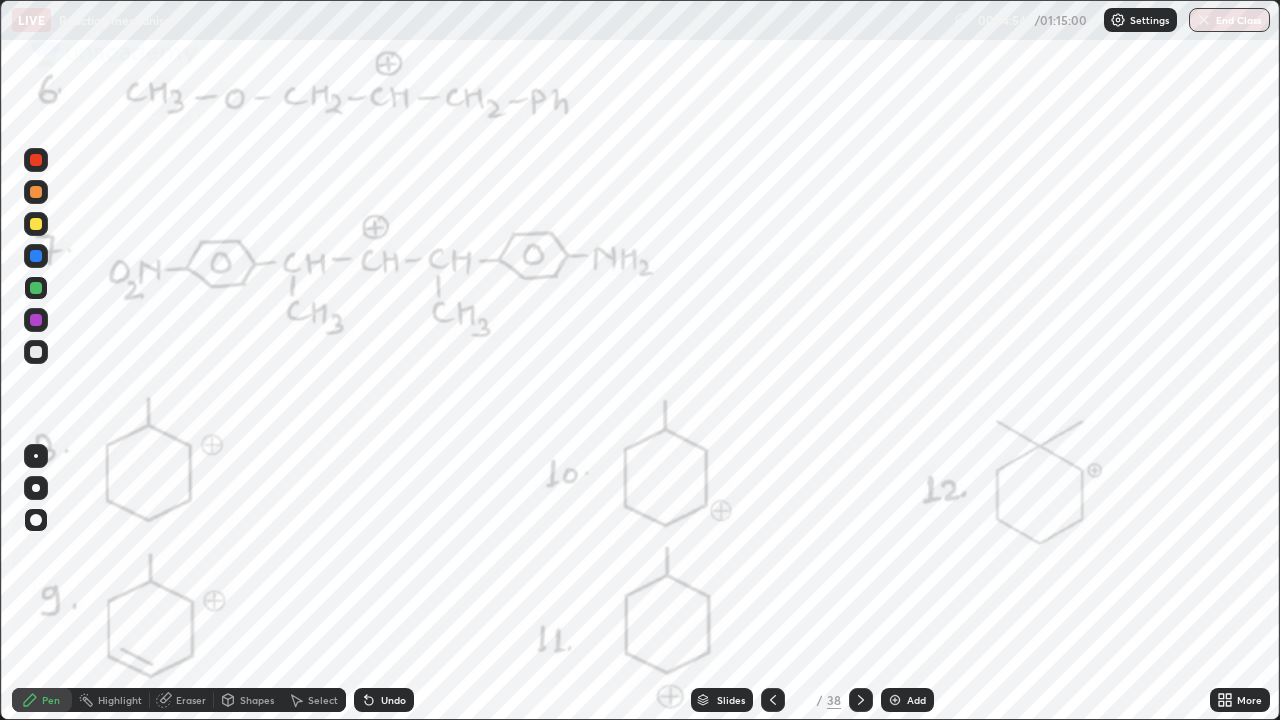 click on "Undo" at bounding box center [393, 700] 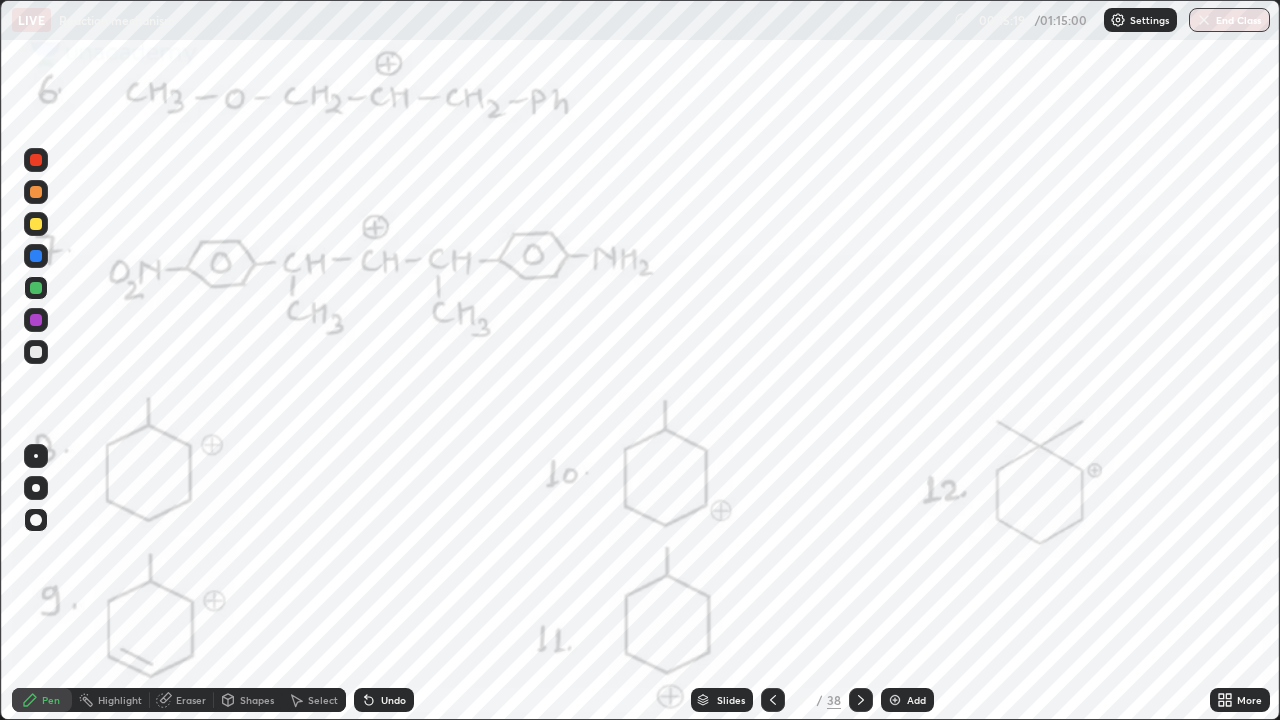 click at bounding box center [36, 160] 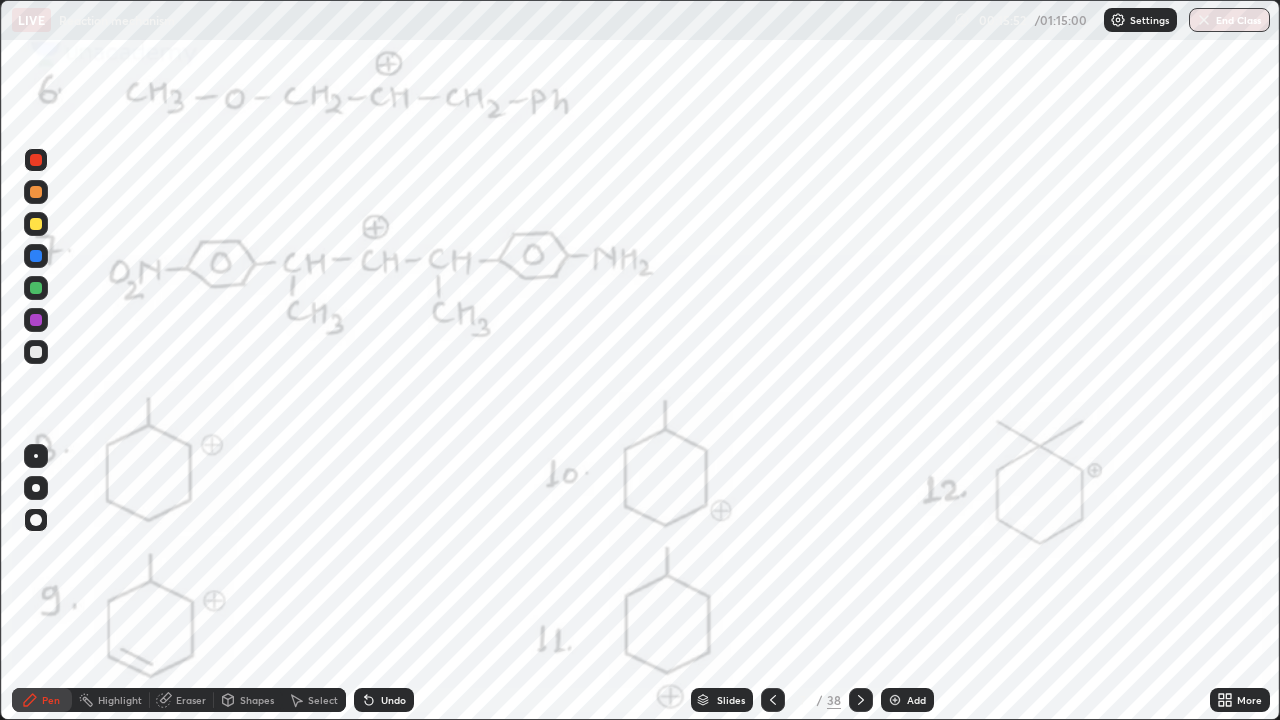 click at bounding box center (36, 320) 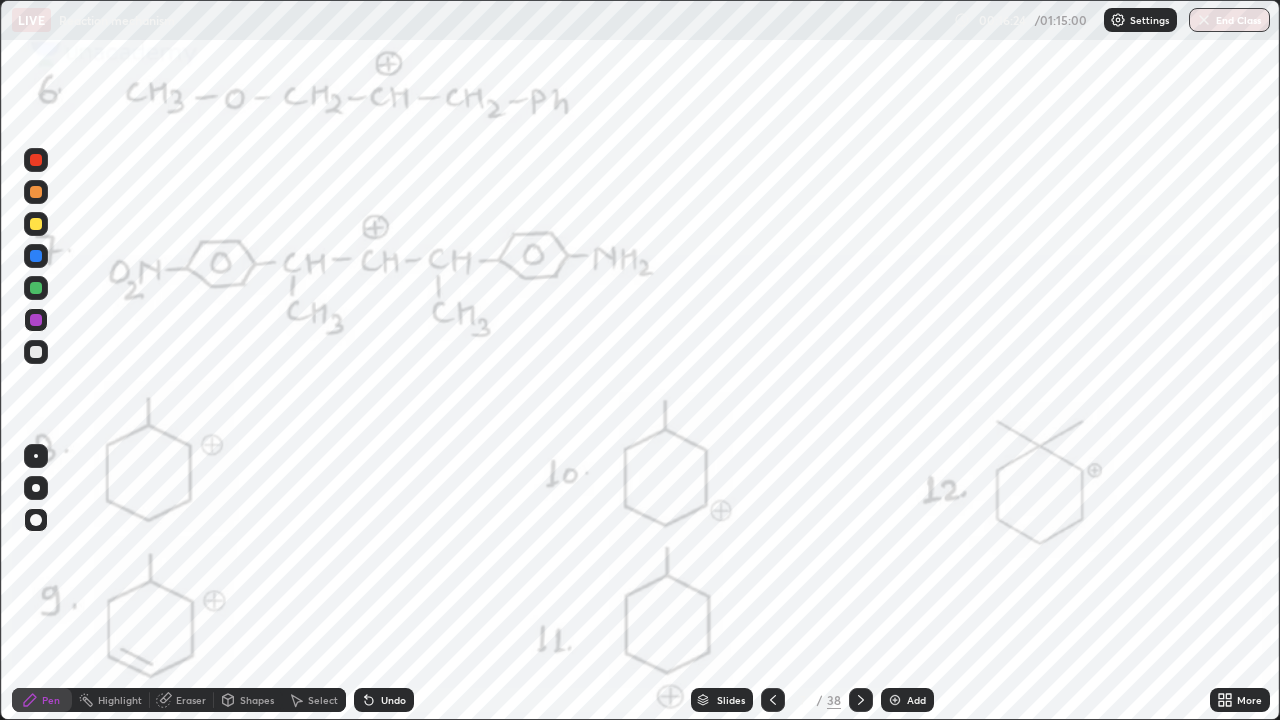 click on "Select" at bounding box center [314, 700] 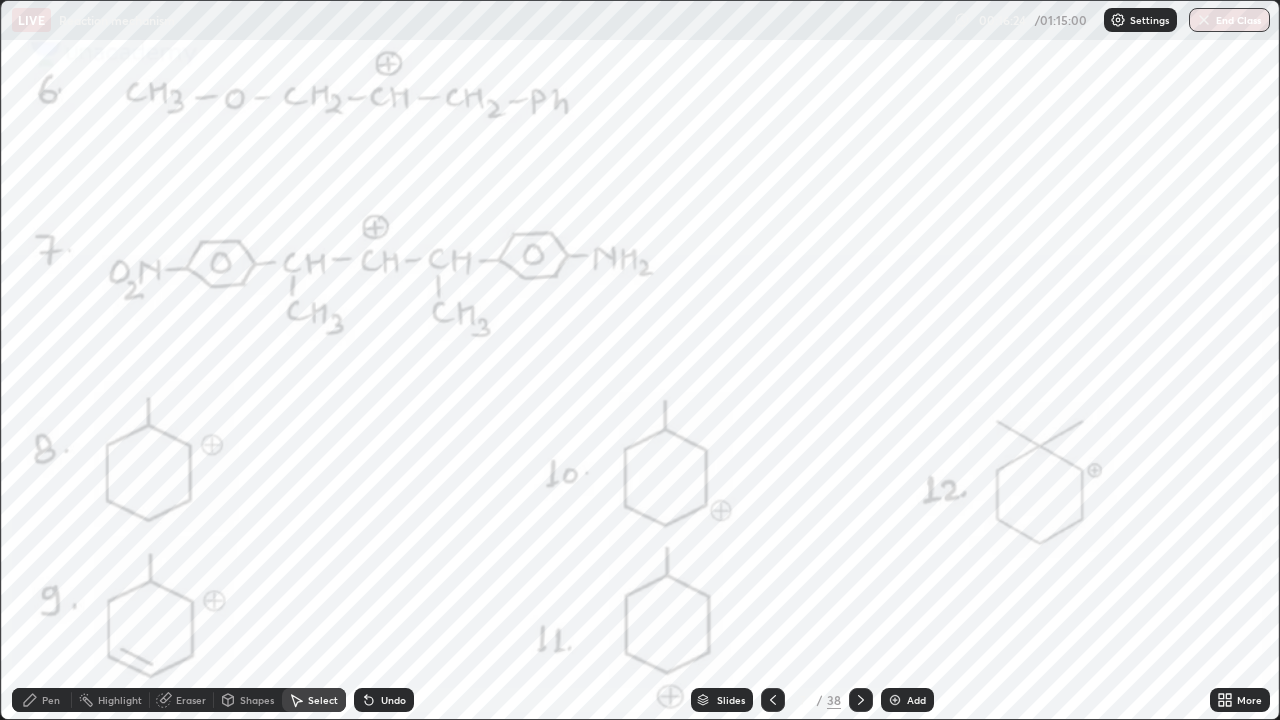 click at bounding box center [0, 0] 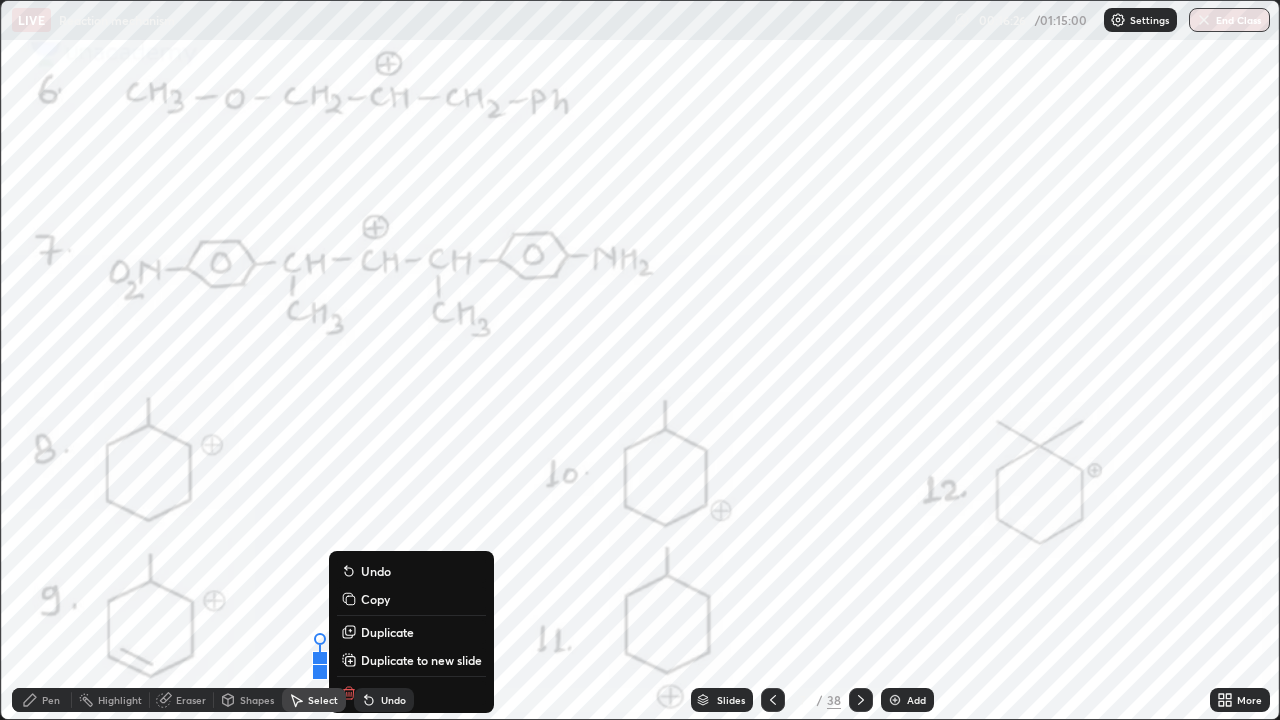 click on "Slides 7 / 38 Add" at bounding box center [812, 700] 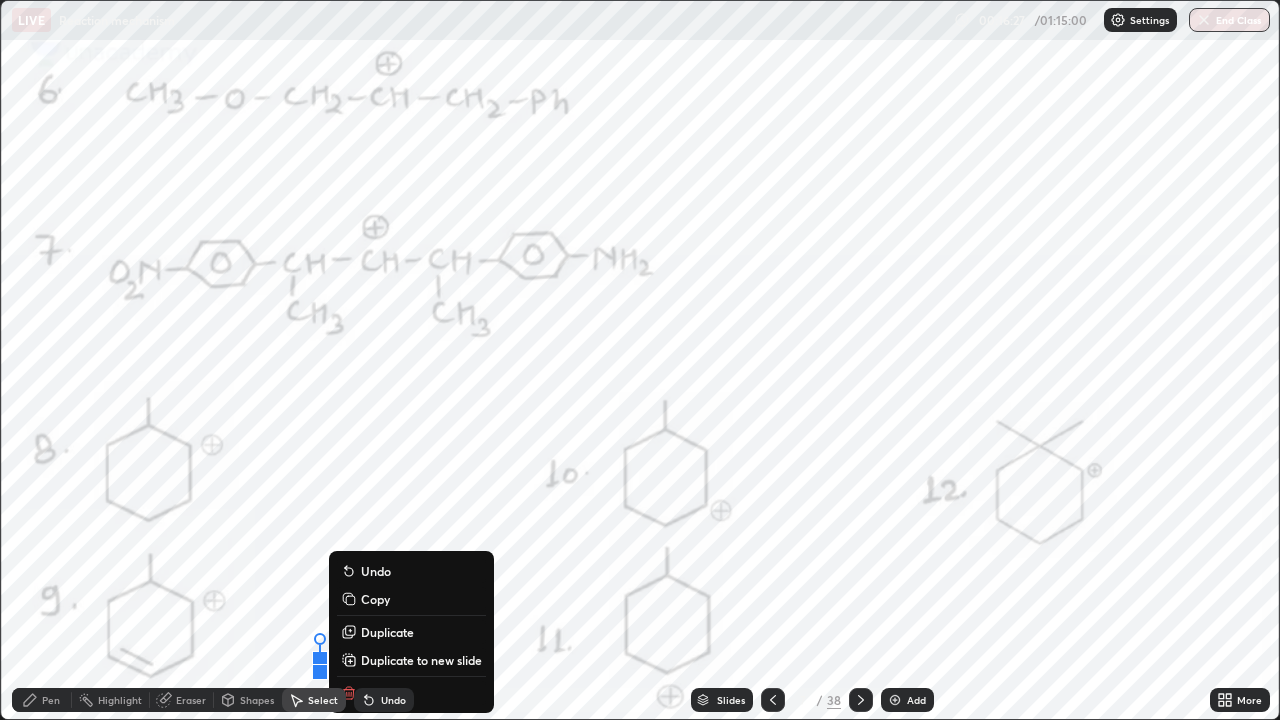 click on "Pen" at bounding box center [51, 700] 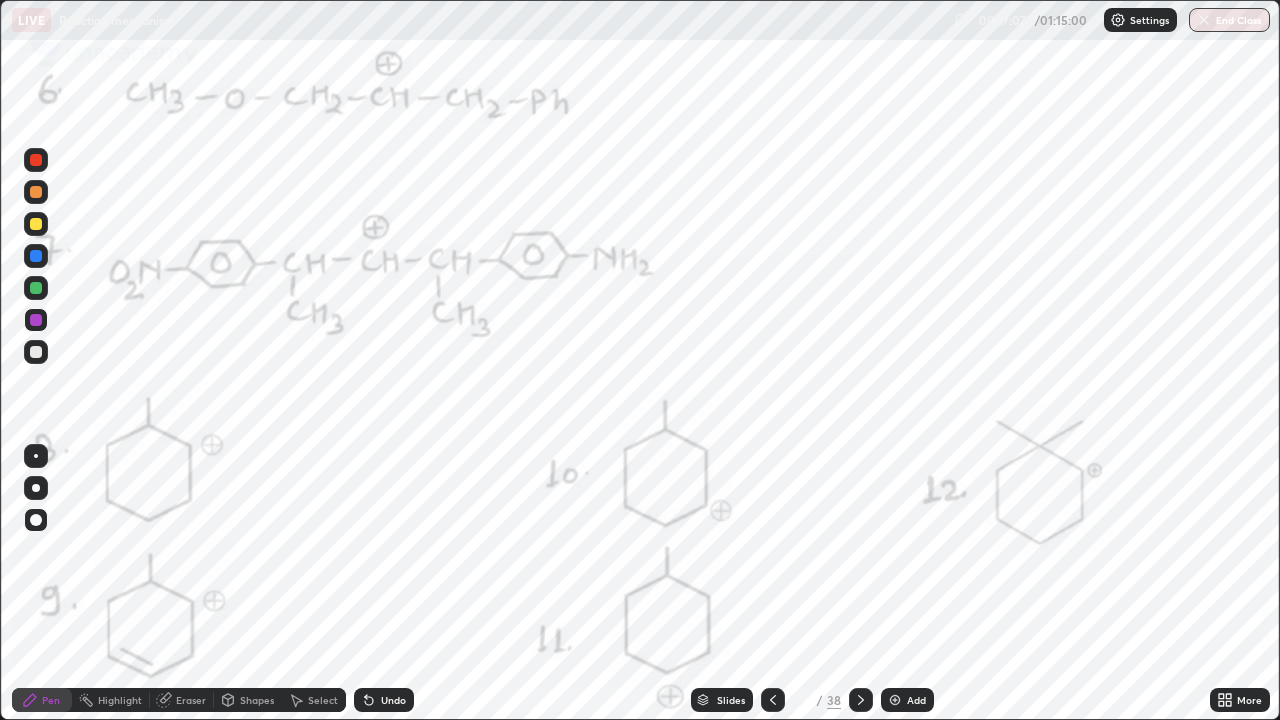 click on "Undo" at bounding box center (384, 700) 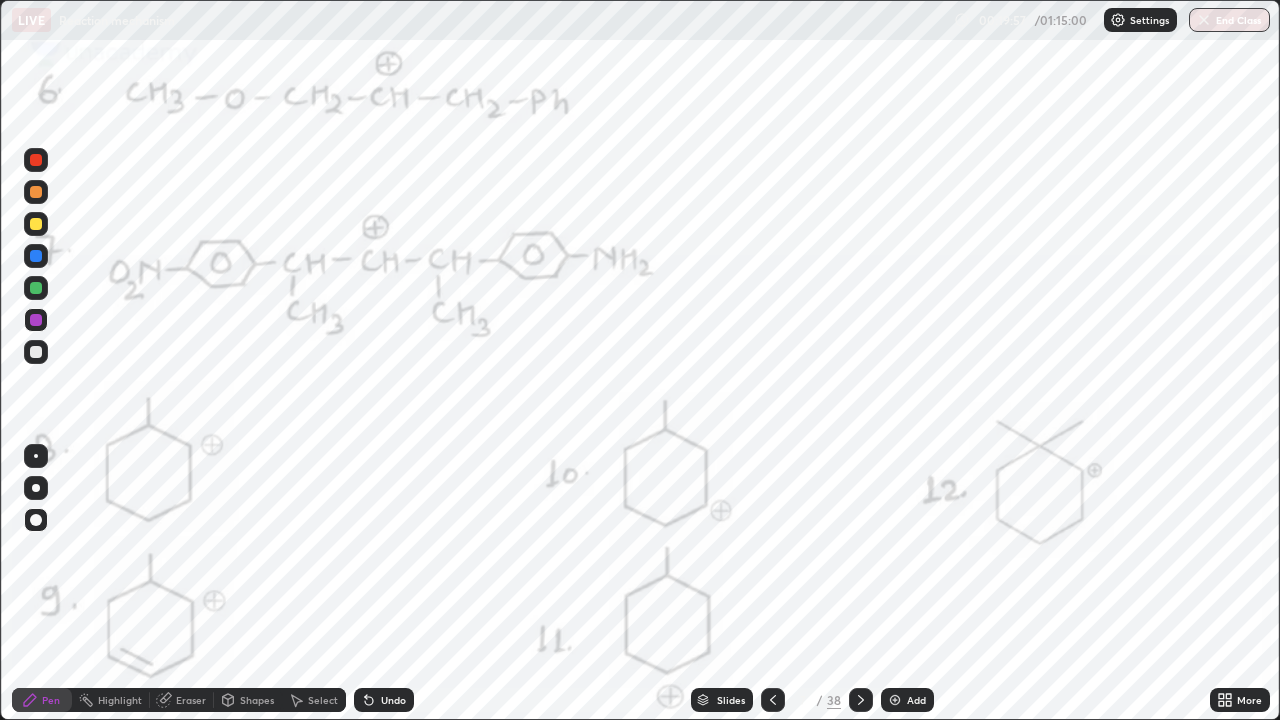 click on "Undo" at bounding box center (393, 700) 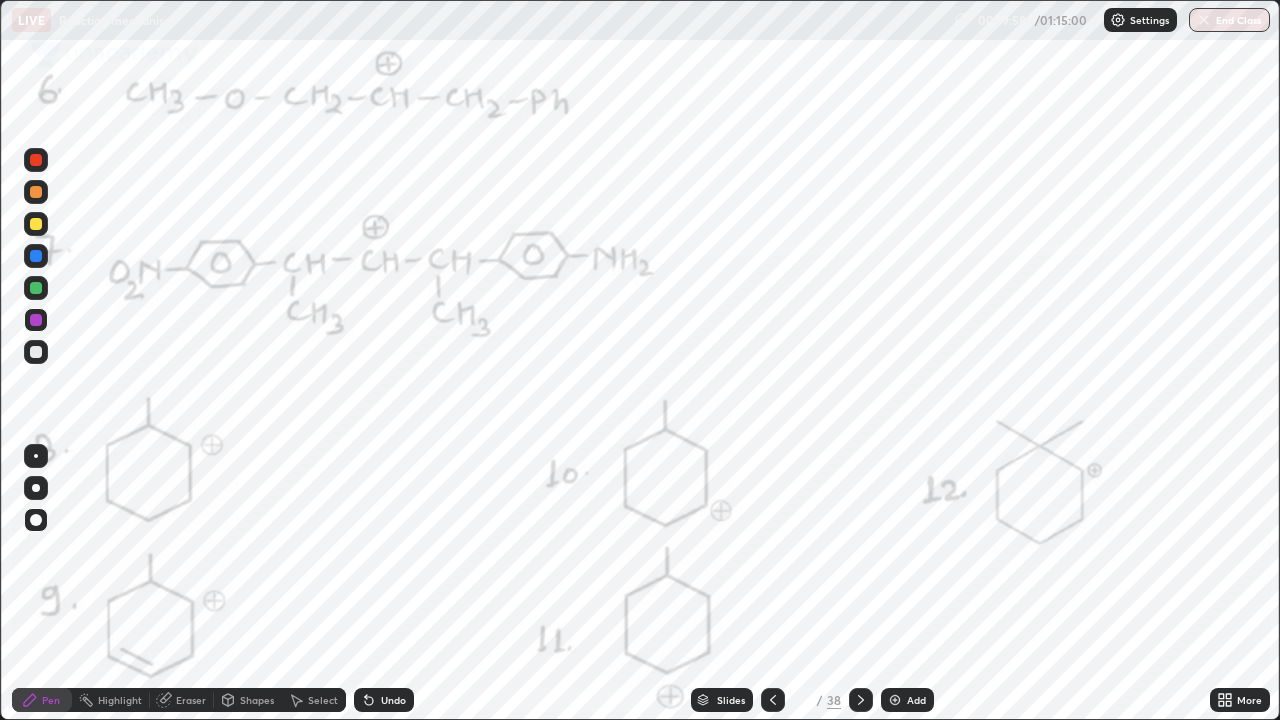 click on "Undo" at bounding box center [384, 700] 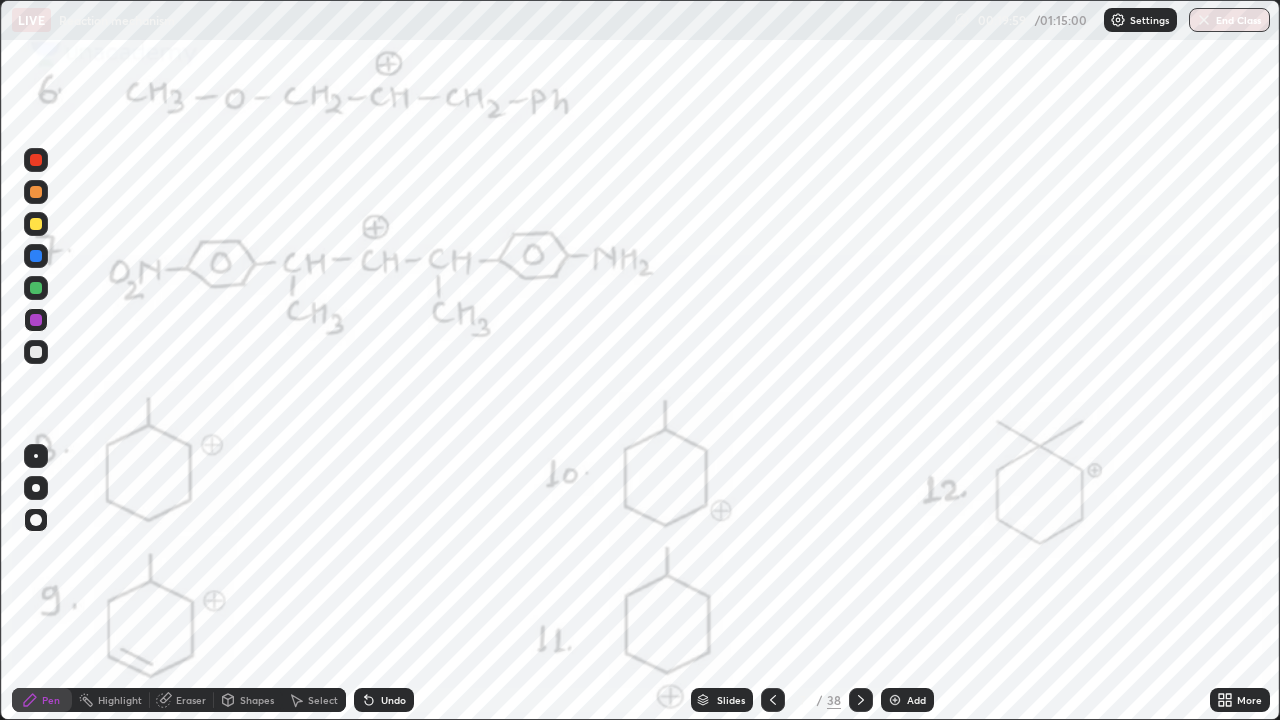 click on "Undo" at bounding box center (384, 700) 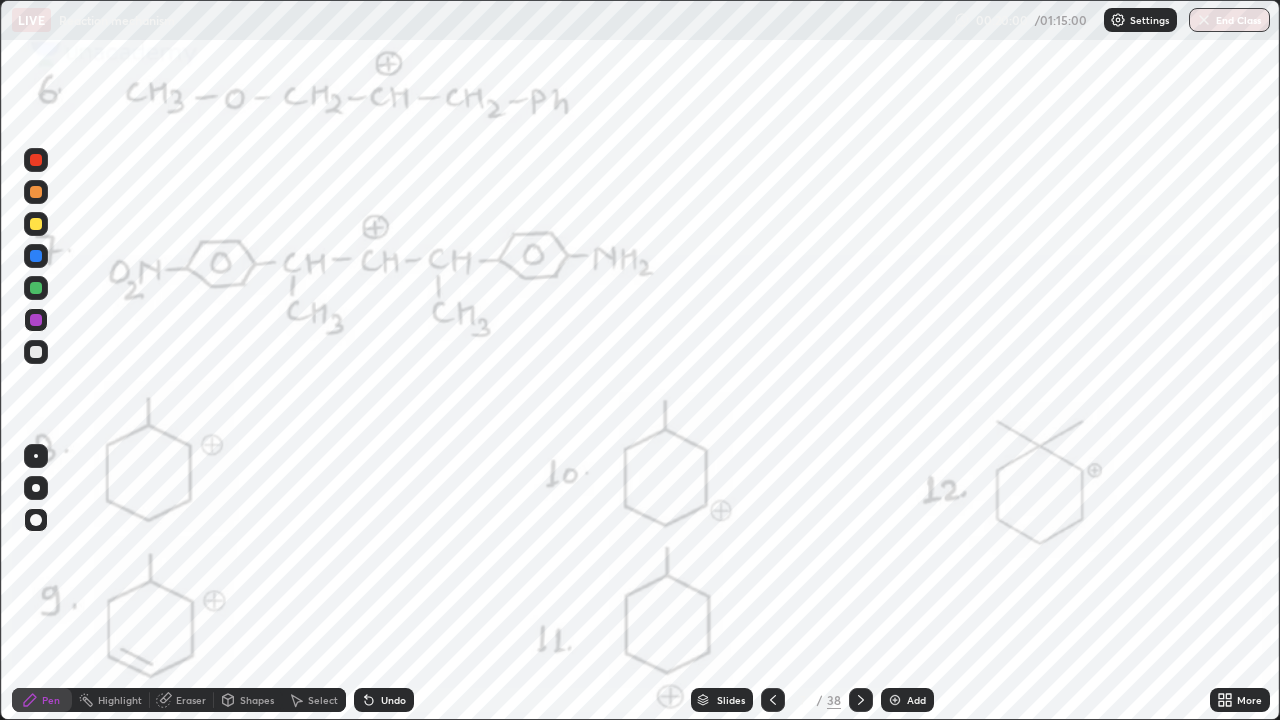 click on "Undo" at bounding box center (393, 700) 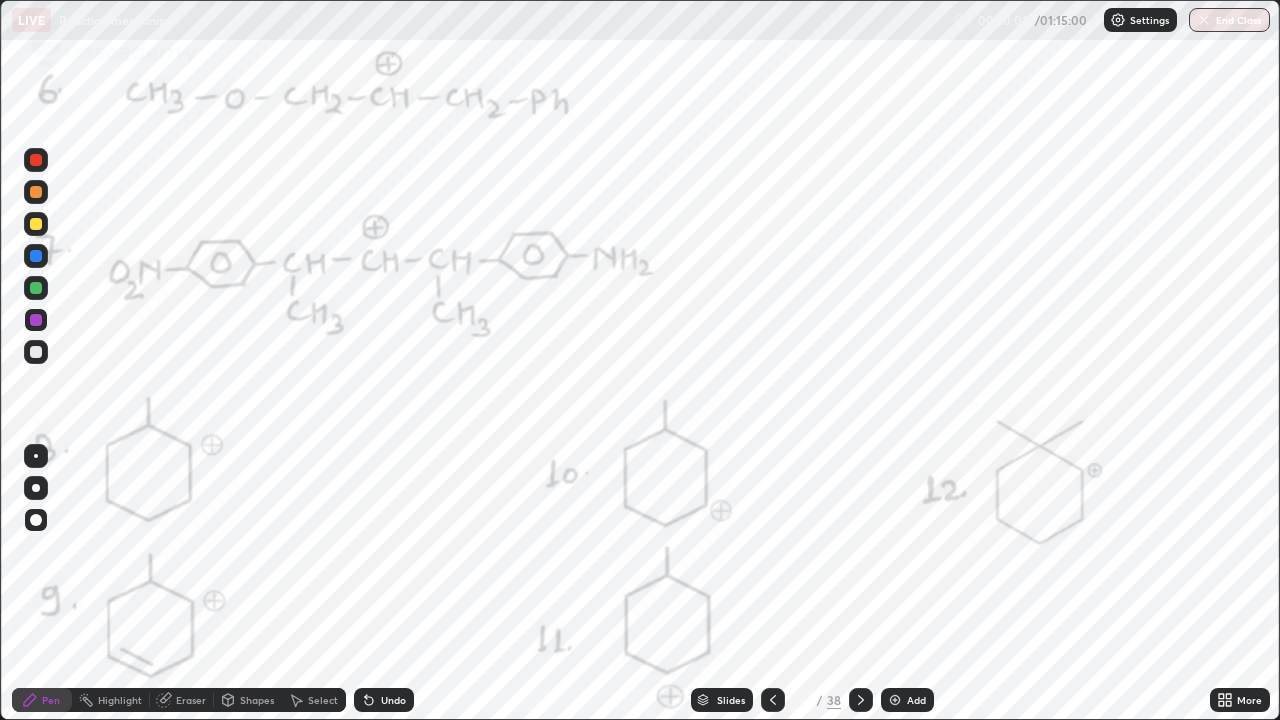 click on "Undo" at bounding box center [393, 700] 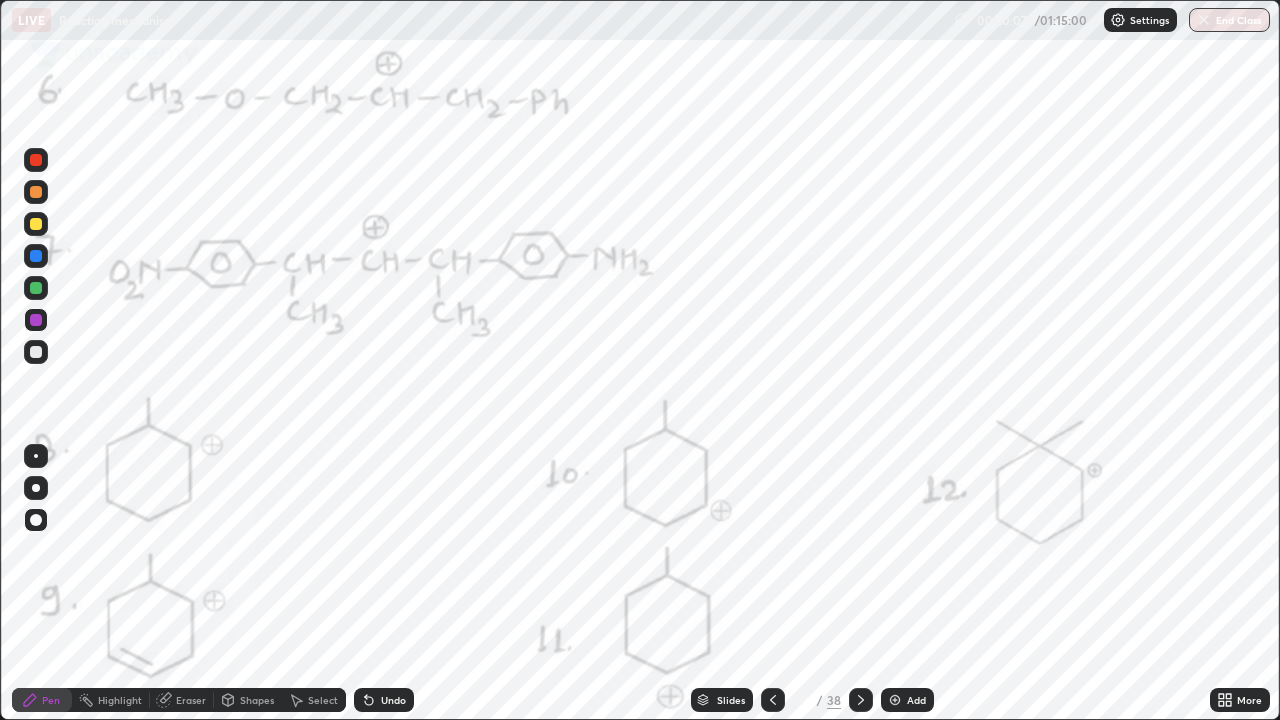 click 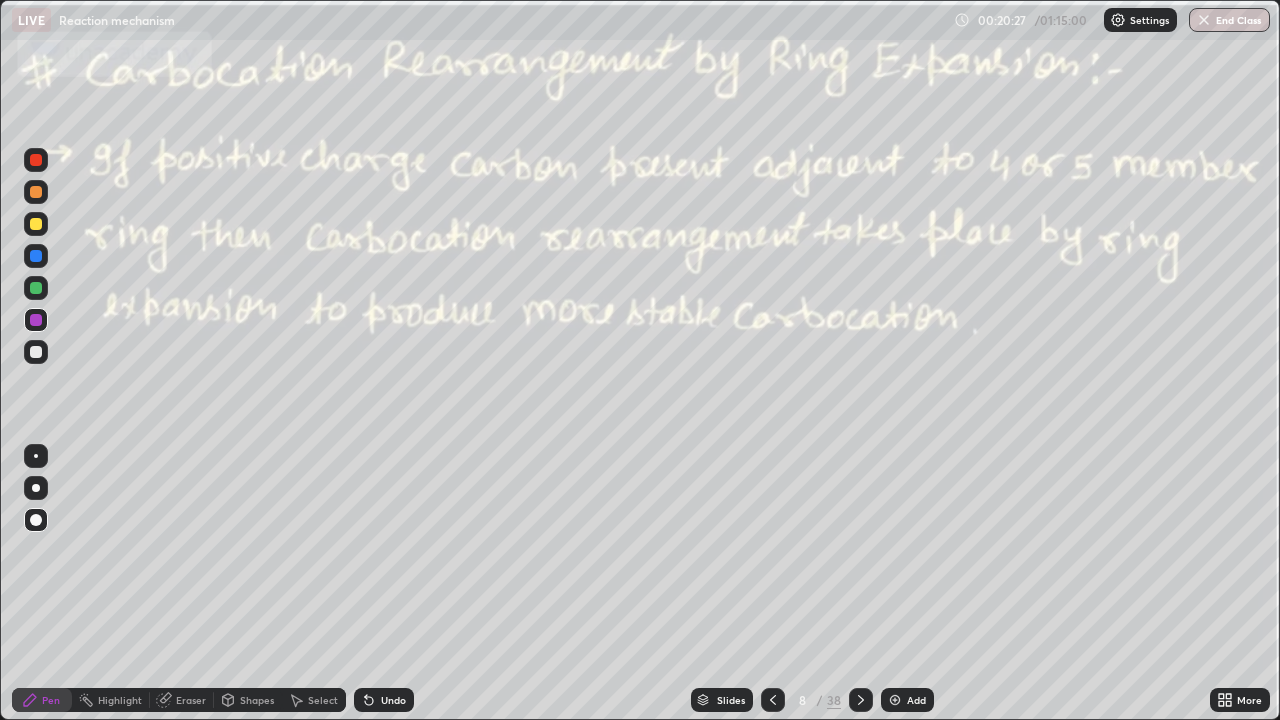 click at bounding box center [36, 352] 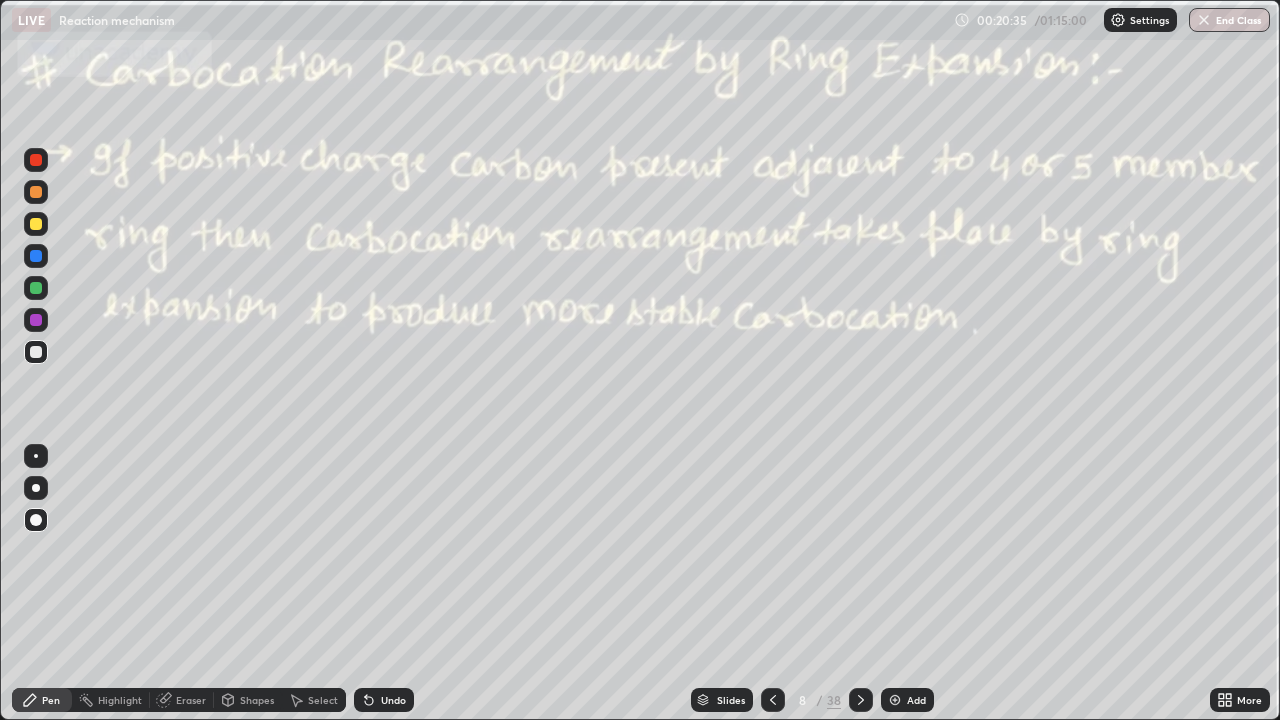 click on "Undo" at bounding box center [384, 700] 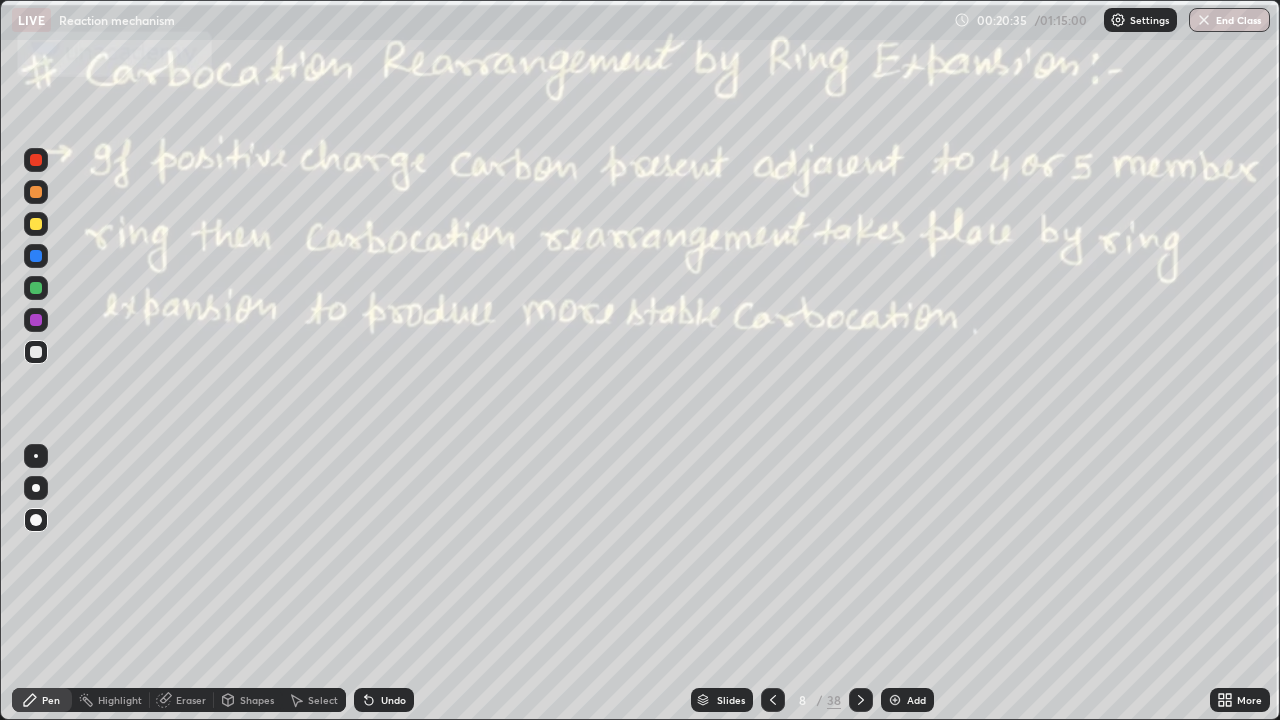 click on "Undo" at bounding box center (384, 700) 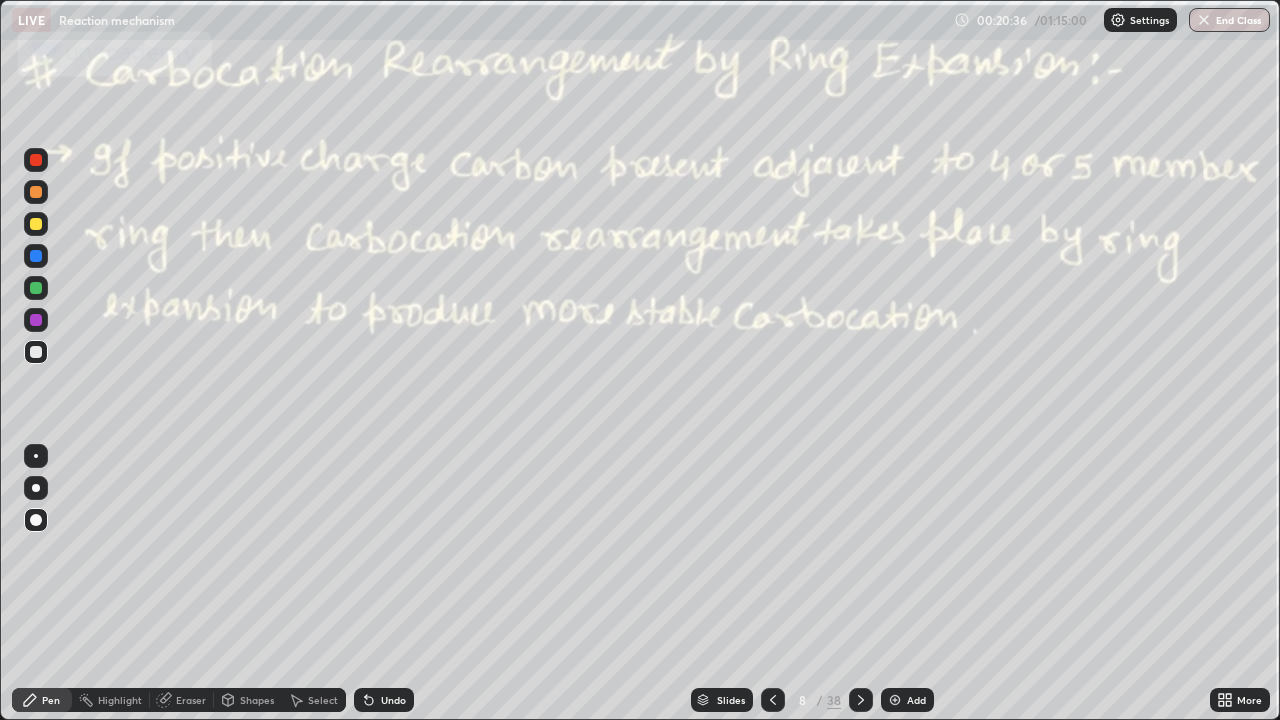 click on "Undo" at bounding box center [384, 700] 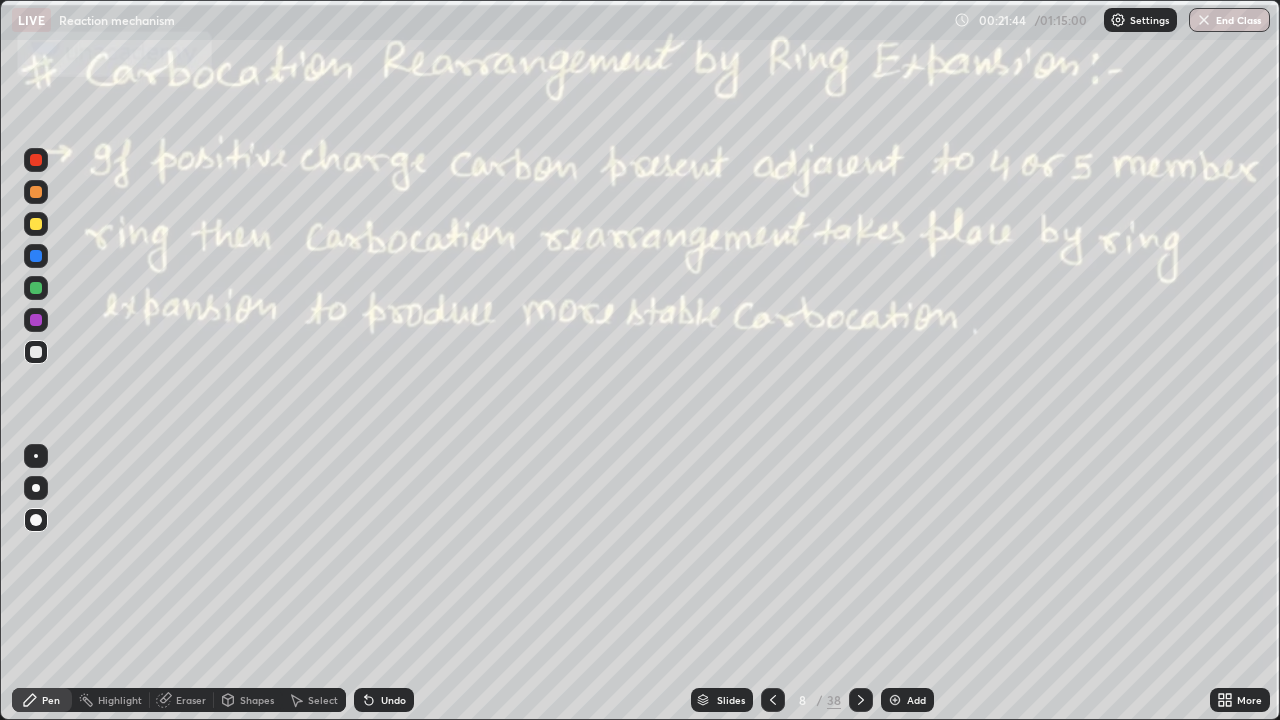 click on "Undo" at bounding box center [384, 700] 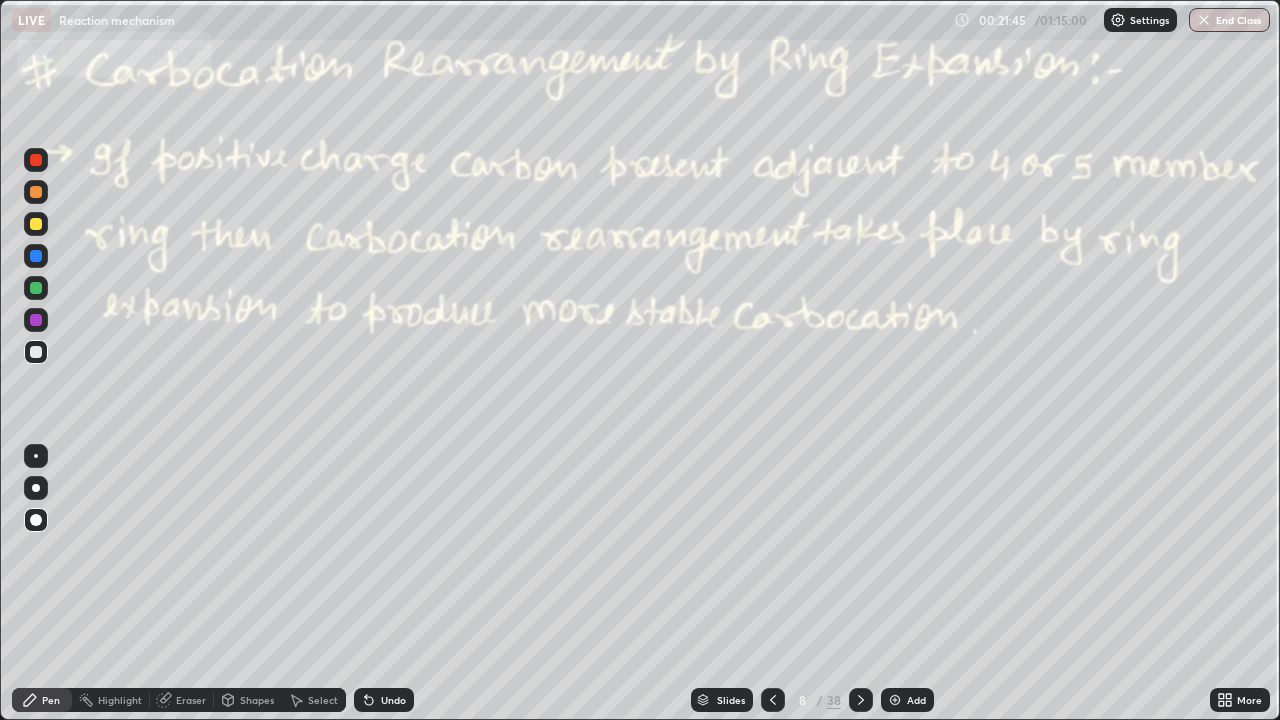 click 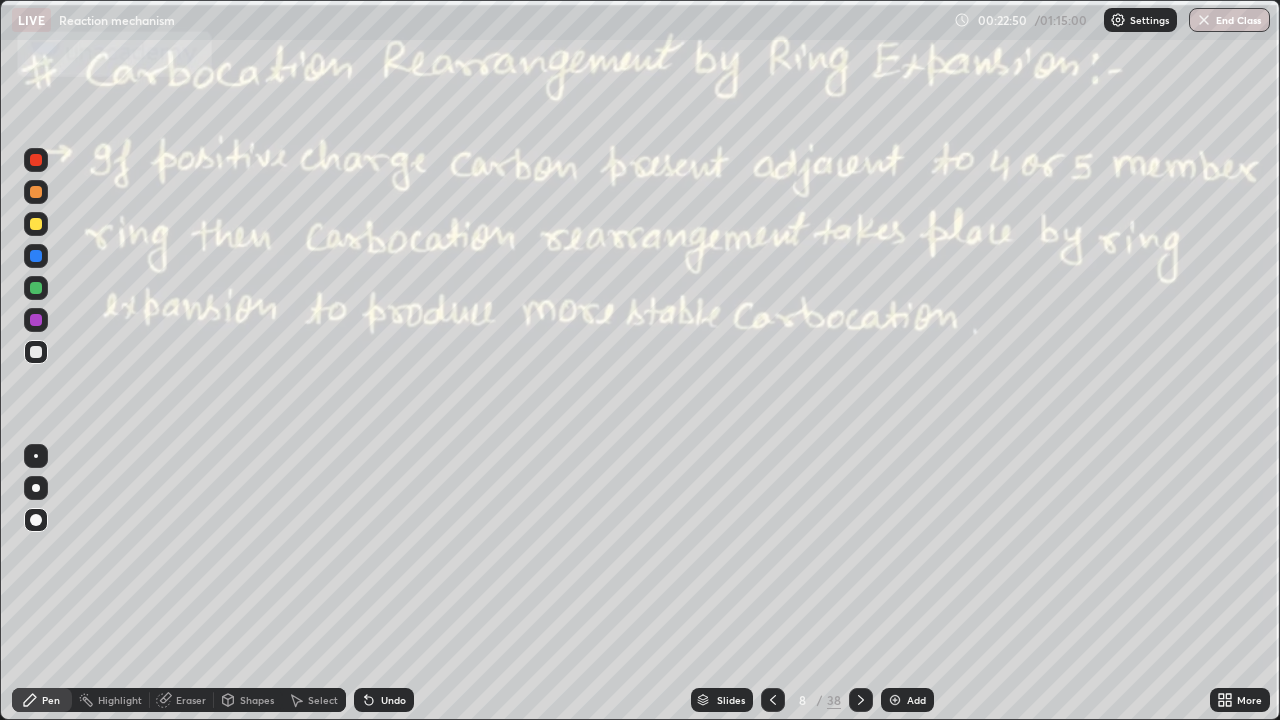 click on "Add" at bounding box center [916, 700] 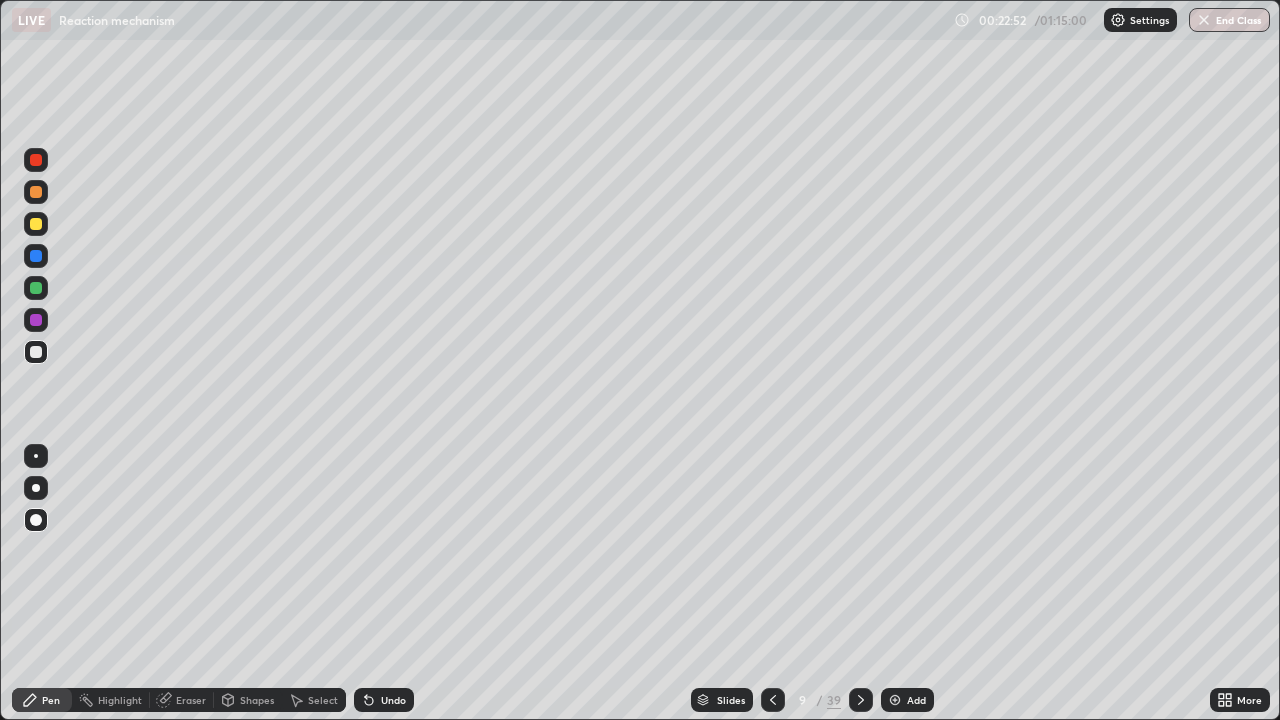 click 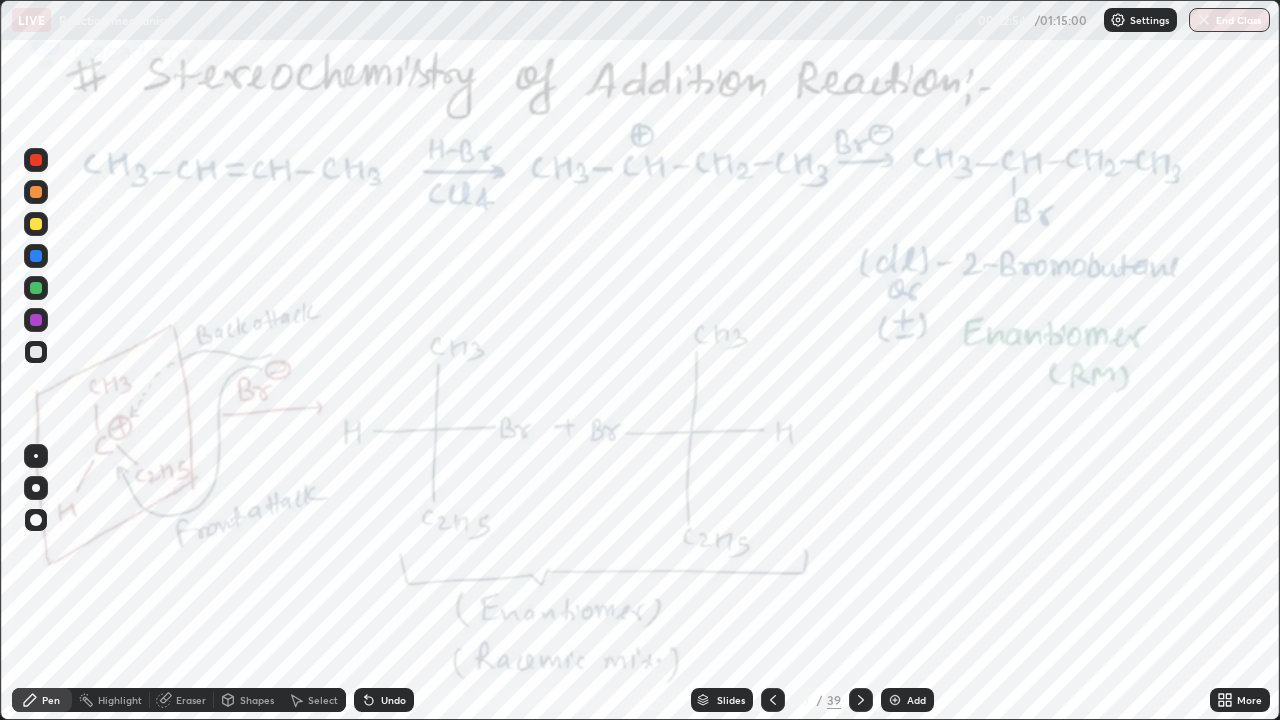 click 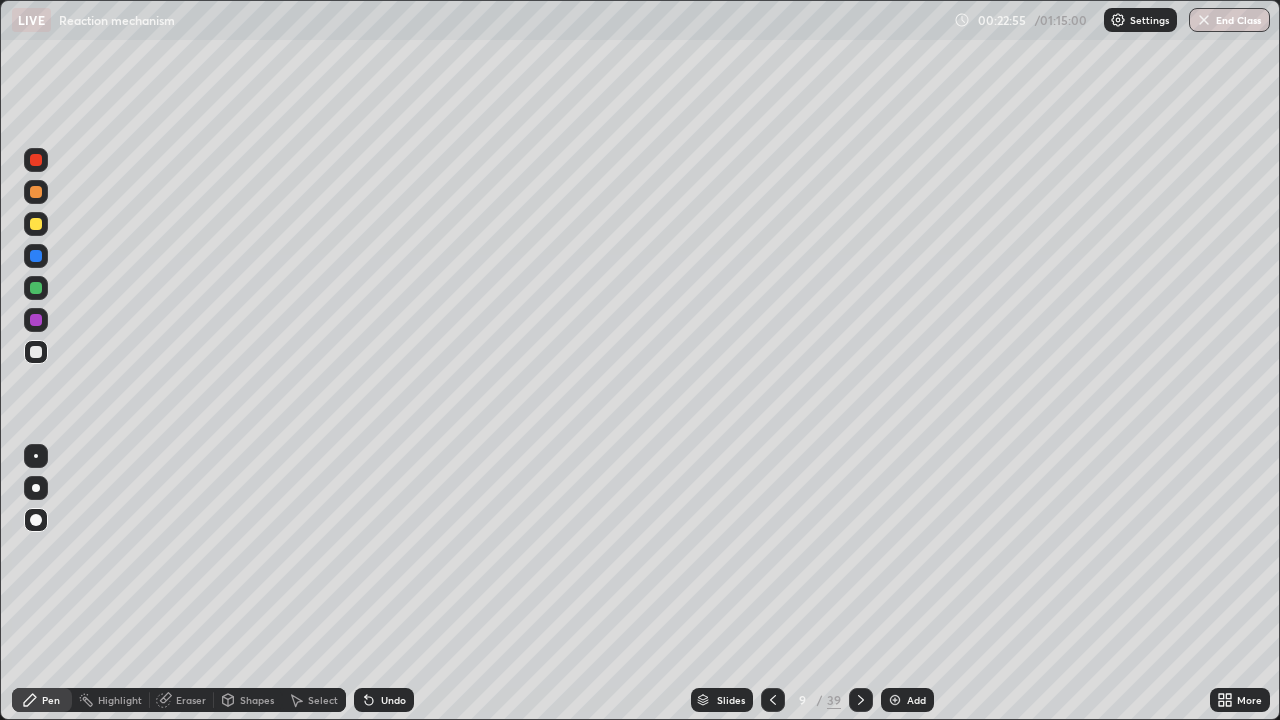 click at bounding box center [36, 352] 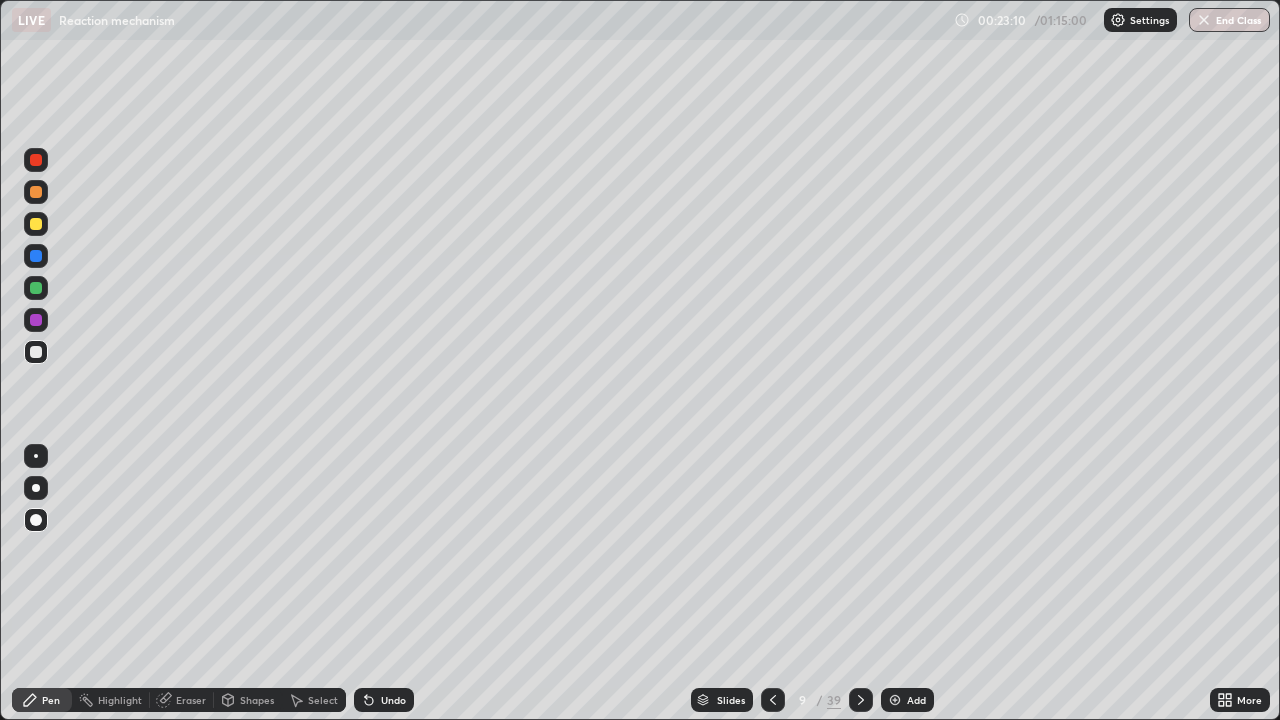 click at bounding box center (36, 288) 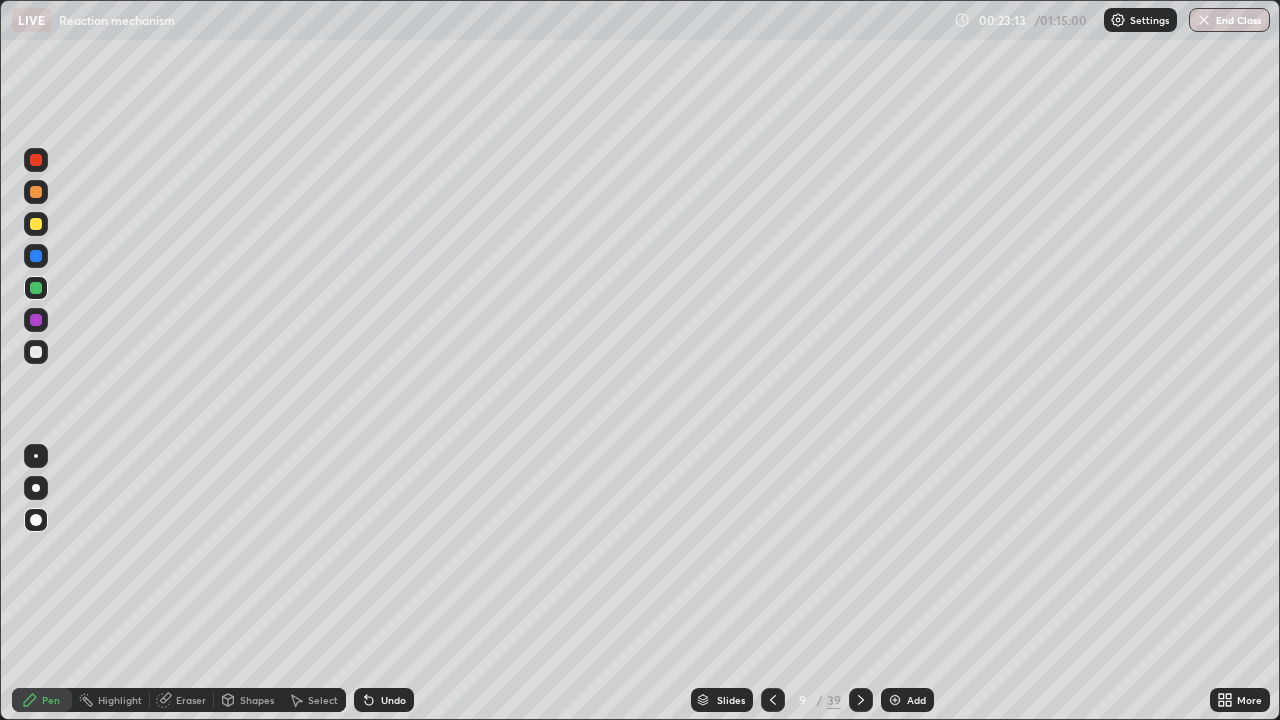 click at bounding box center [36, 352] 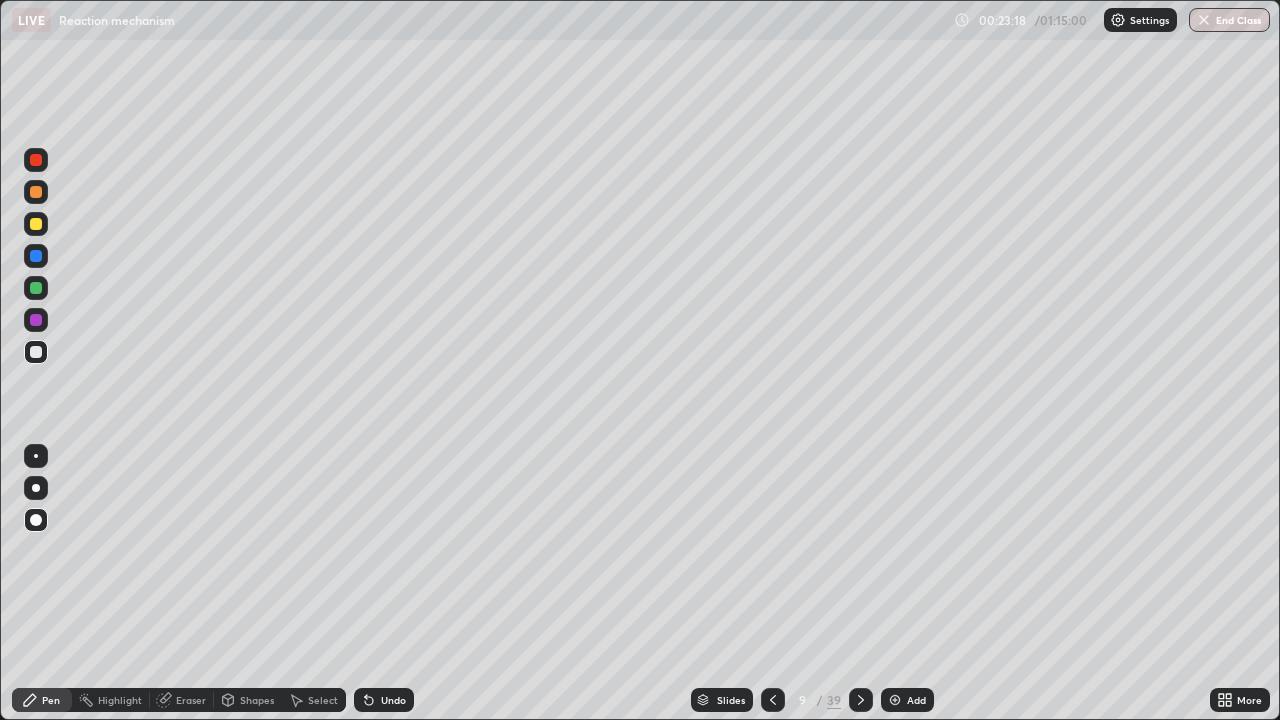 click at bounding box center (36, 256) 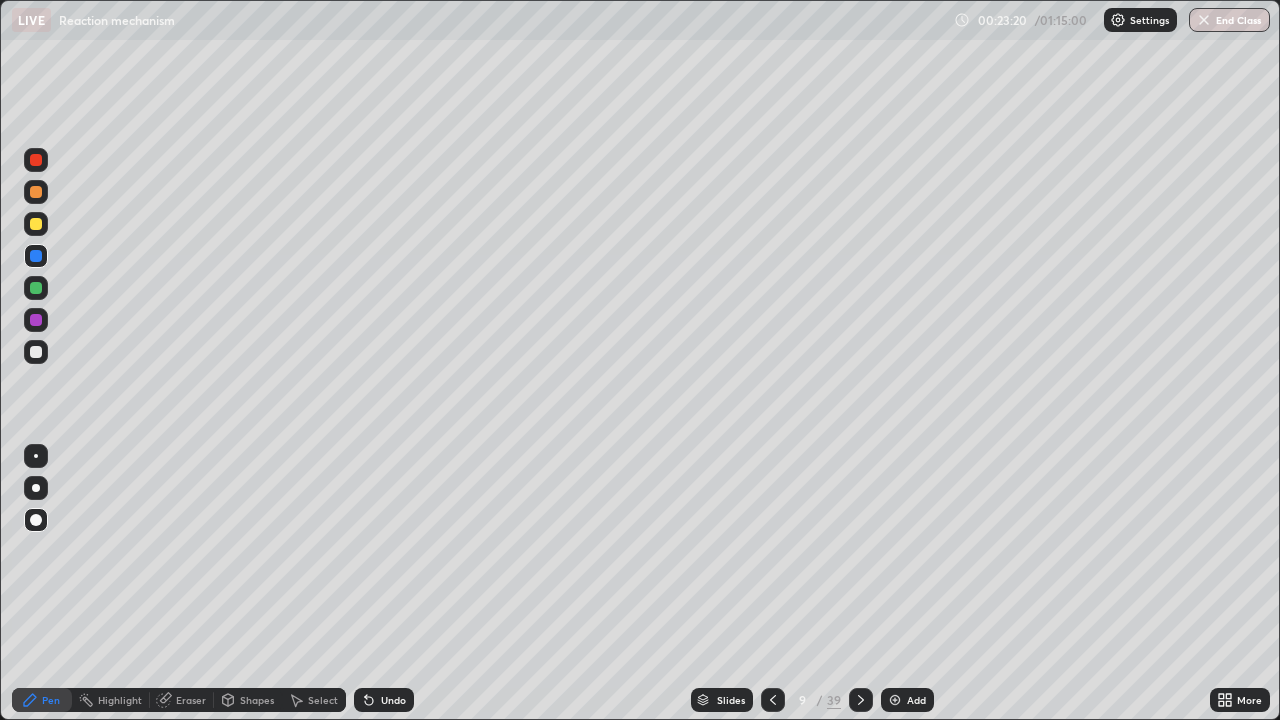 click at bounding box center (36, 488) 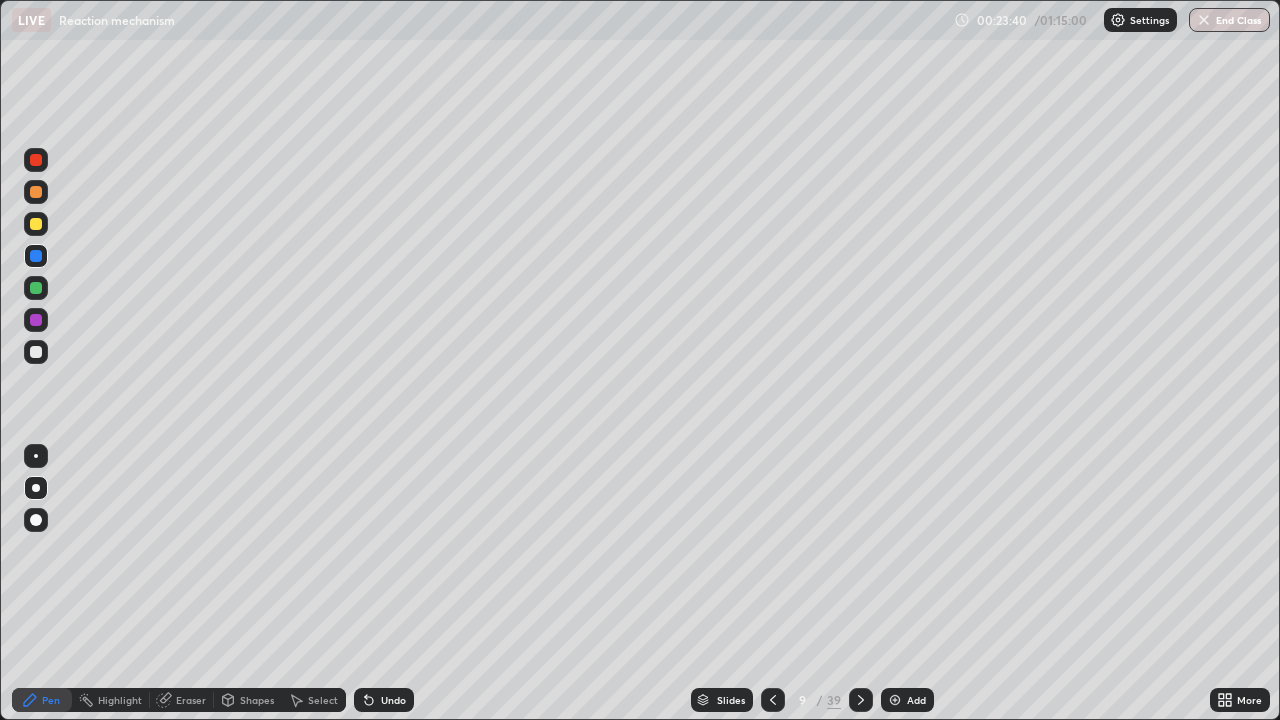 click at bounding box center (36, 224) 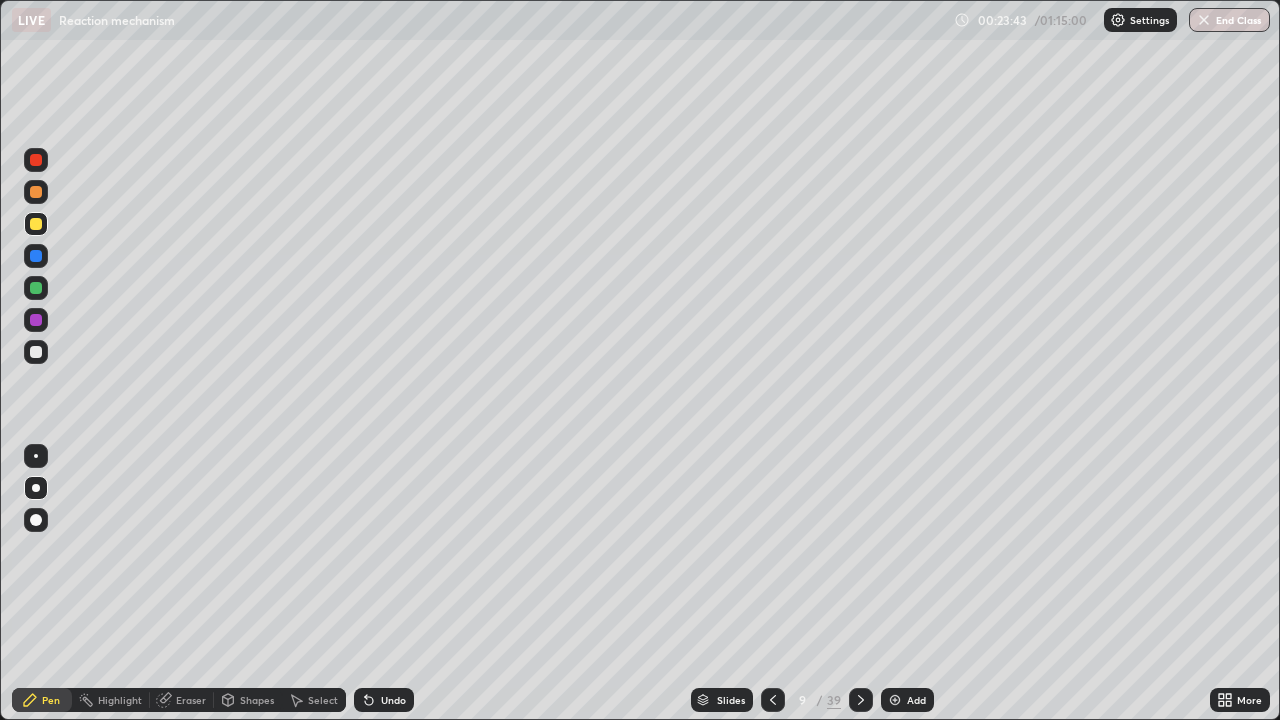 click at bounding box center [36, 192] 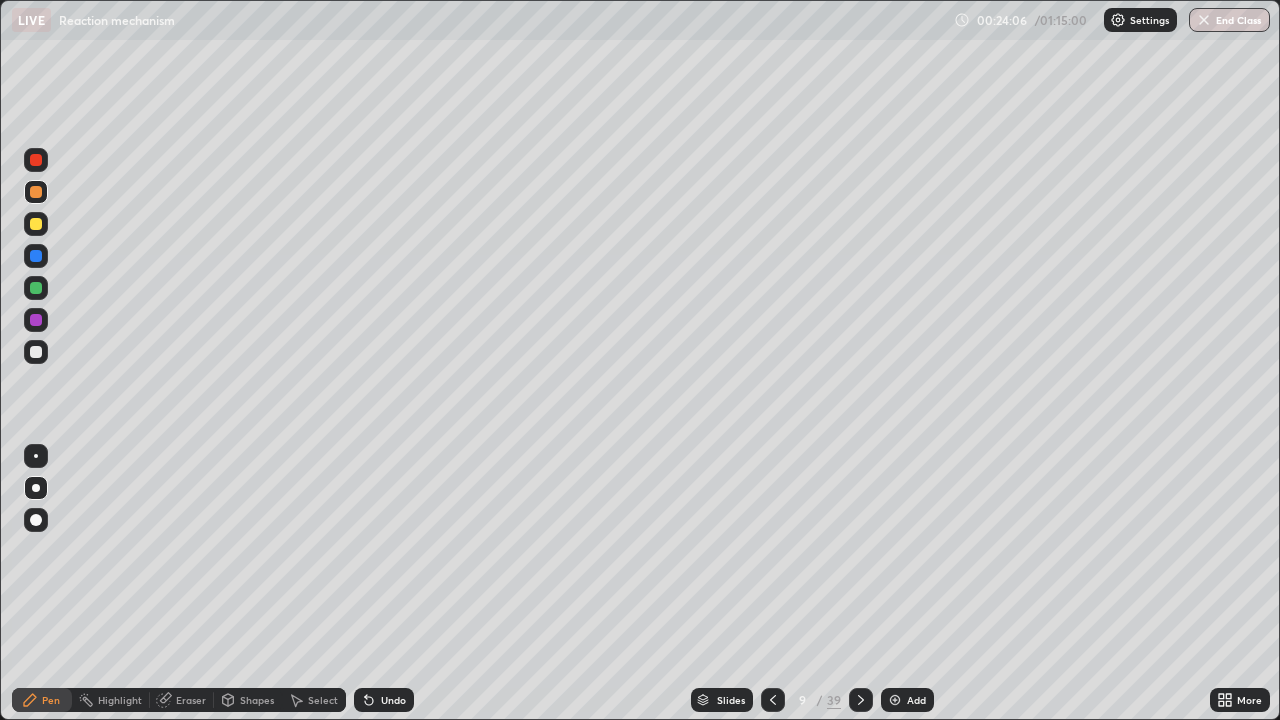 click at bounding box center [36, 256] 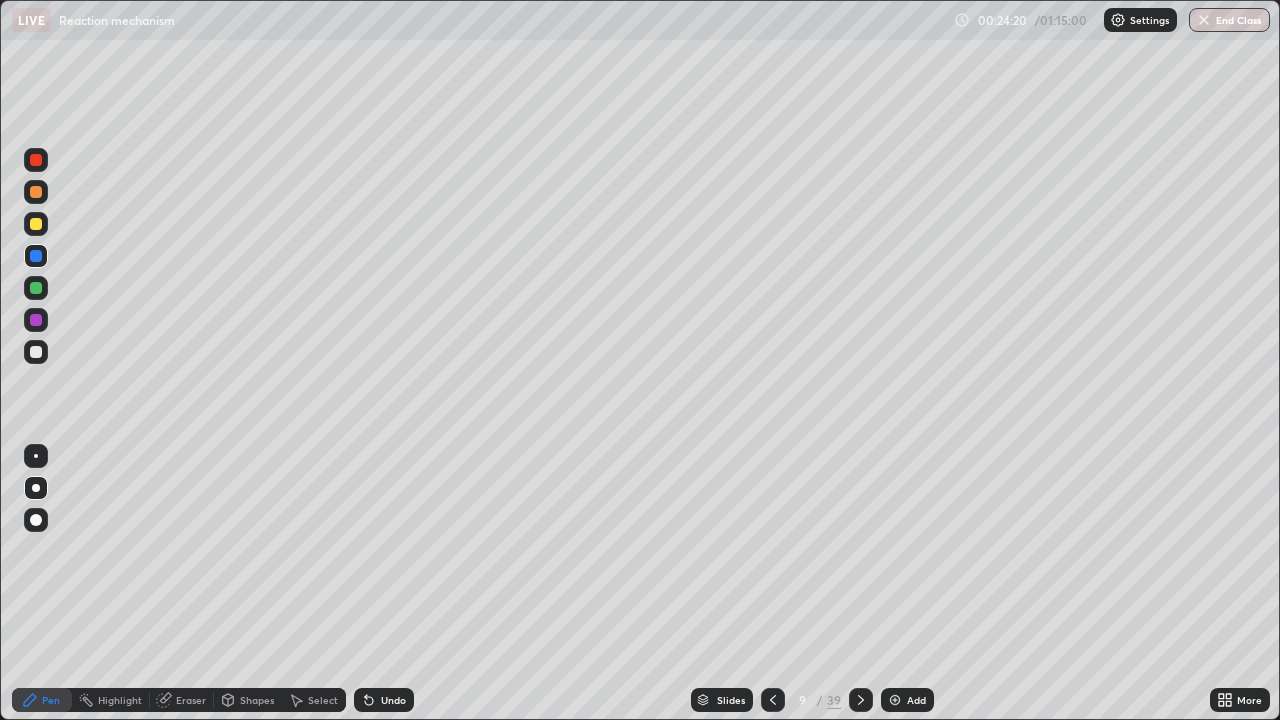 click 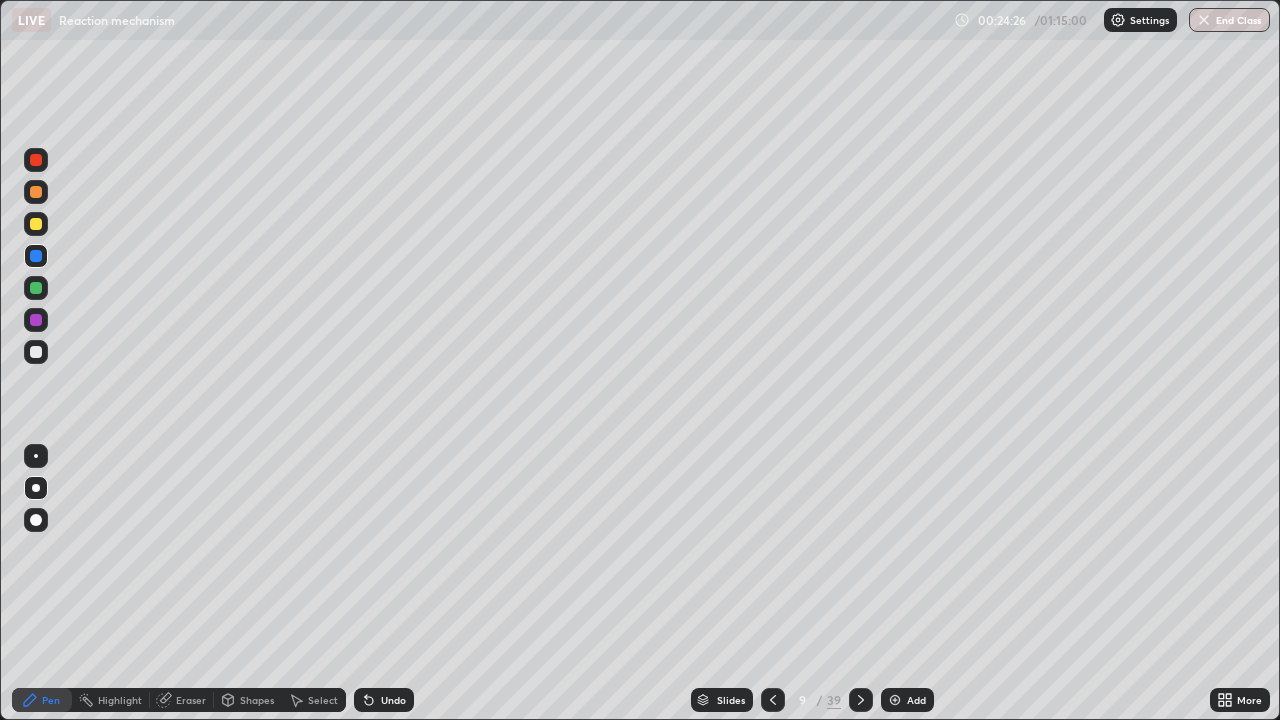 click 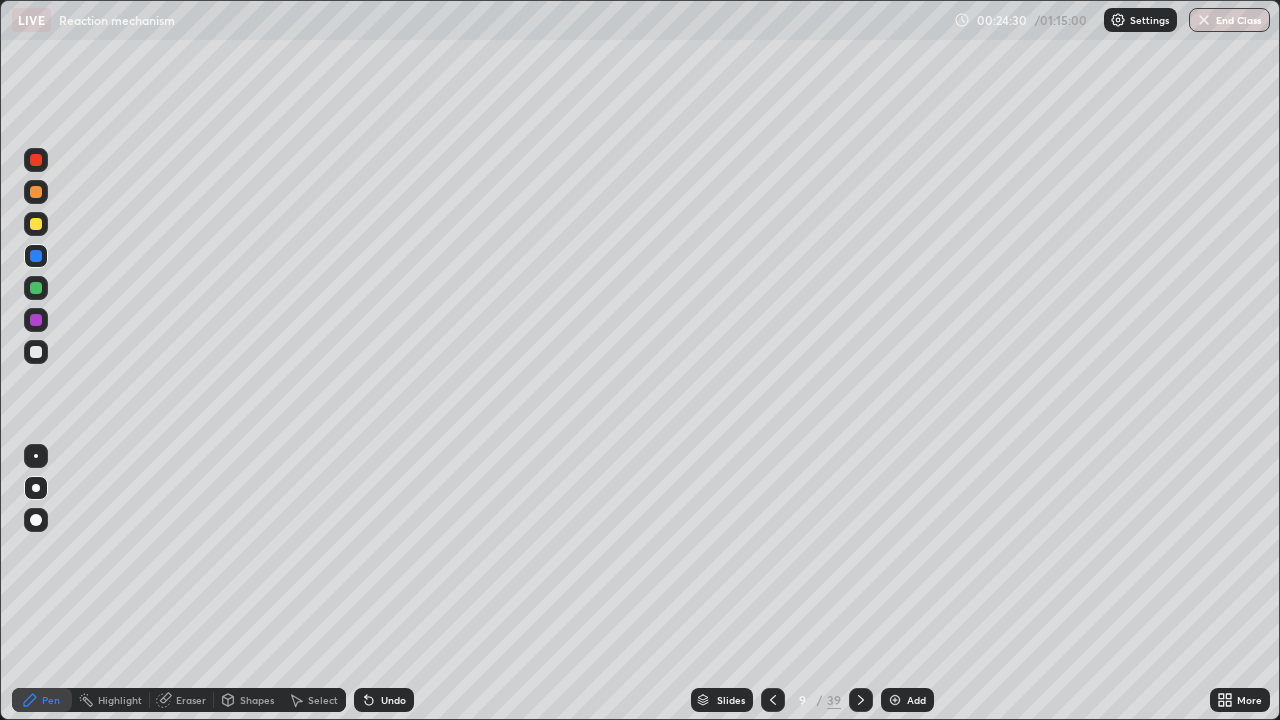 click on "Undo" at bounding box center [384, 700] 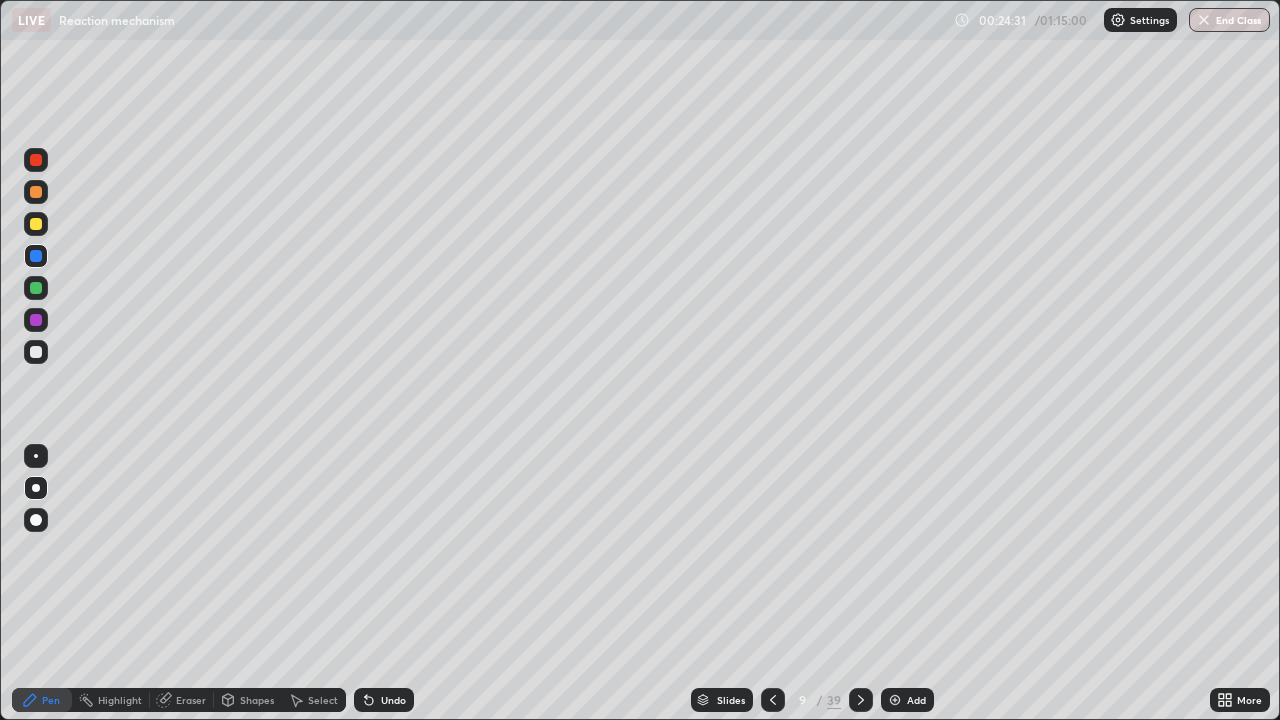 click on "Undo" at bounding box center [384, 700] 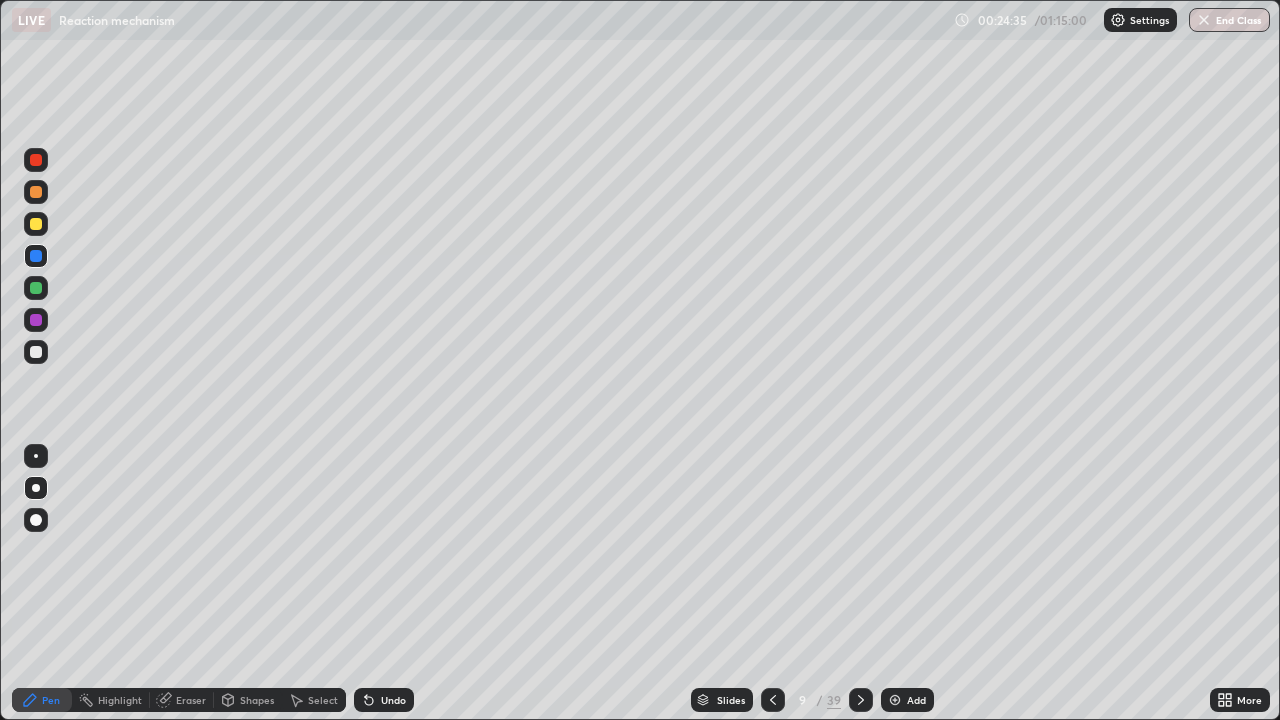 click on "Undo" at bounding box center [393, 700] 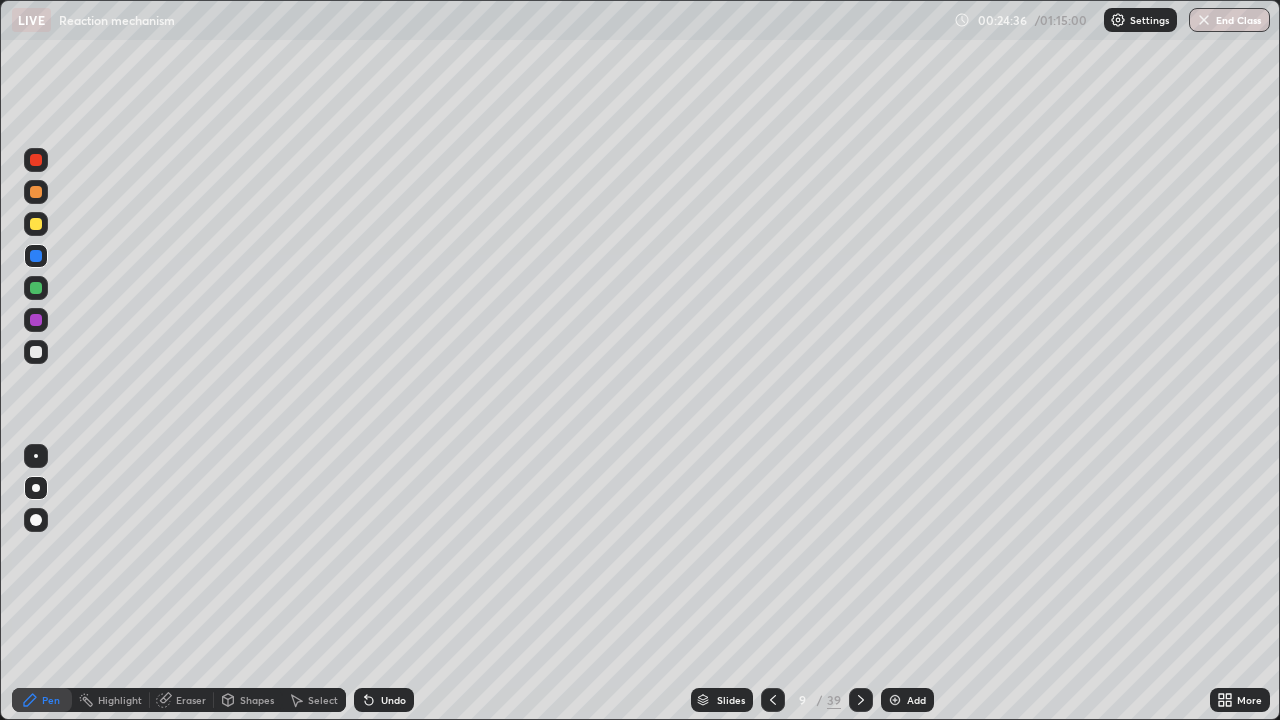 click on "Undo" at bounding box center (393, 700) 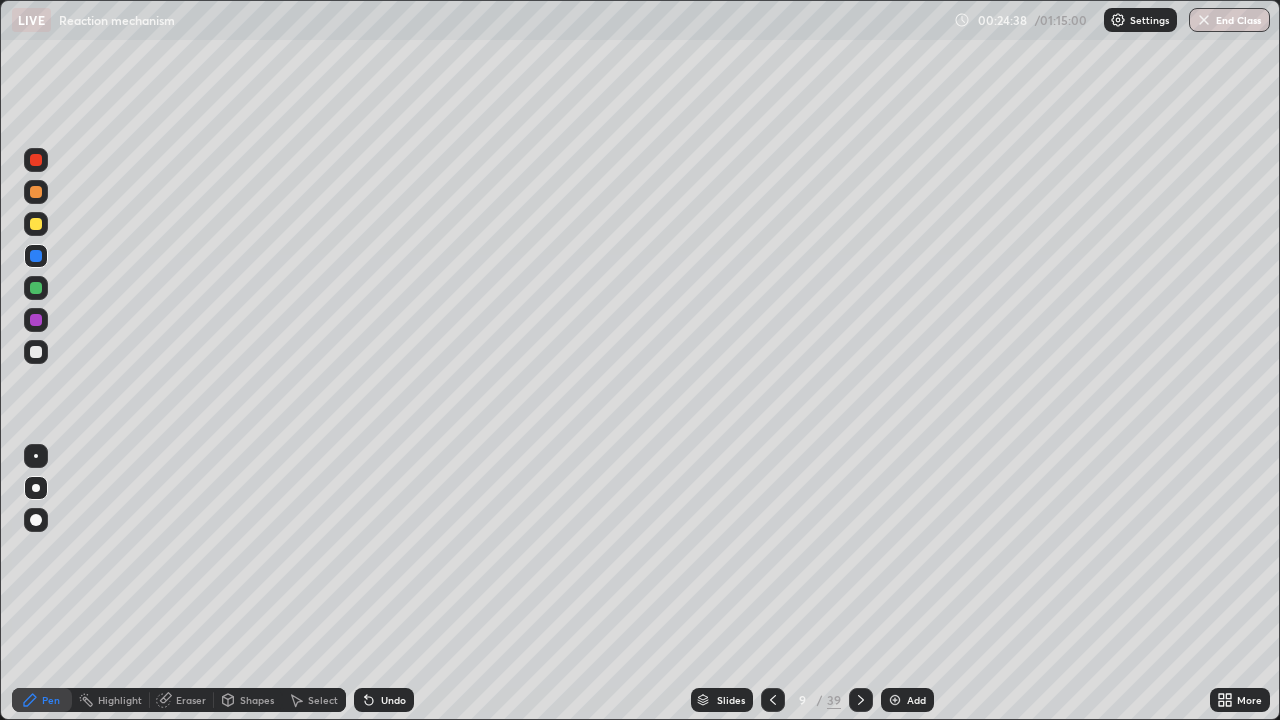 click at bounding box center (36, 160) 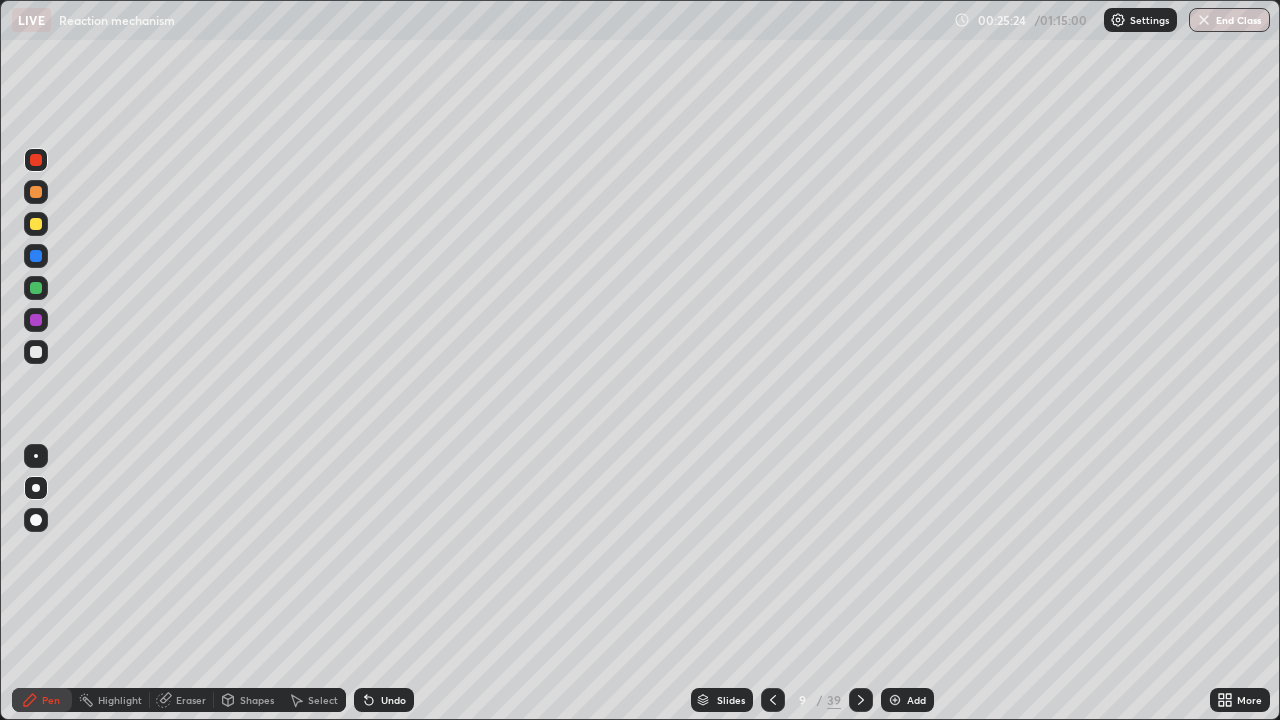 click at bounding box center (36, 352) 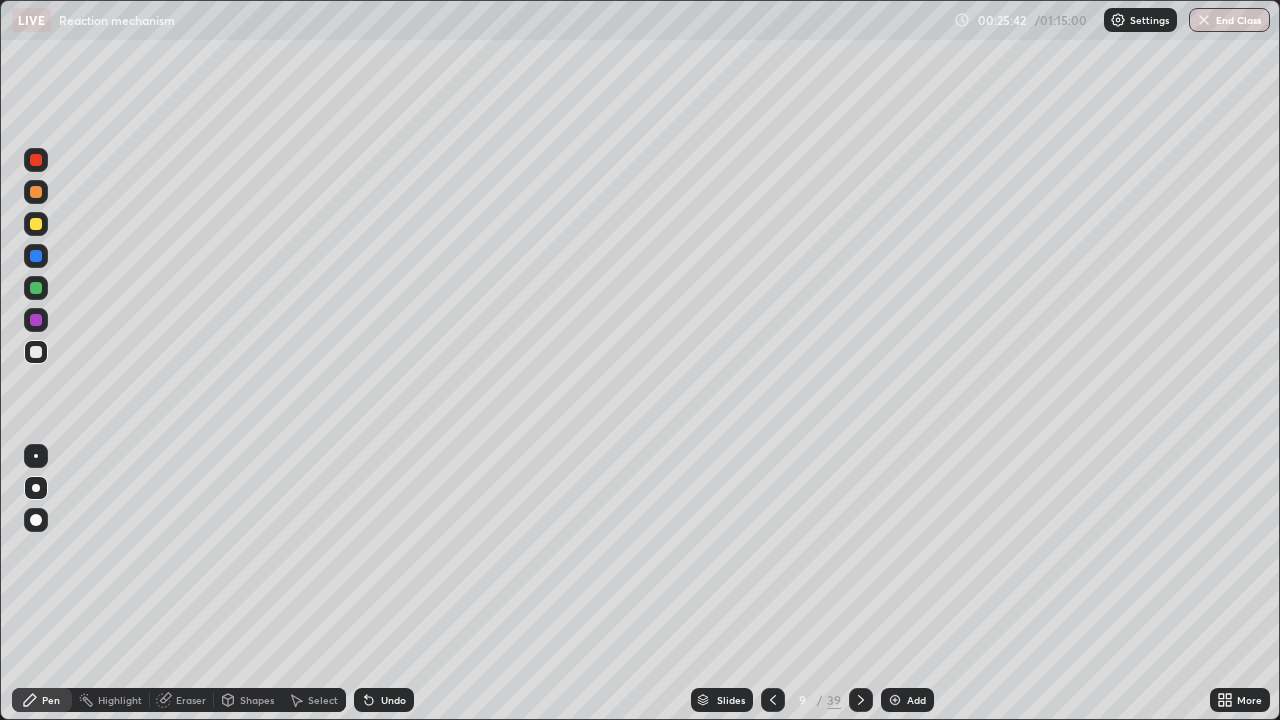 click at bounding box center (36, 288) 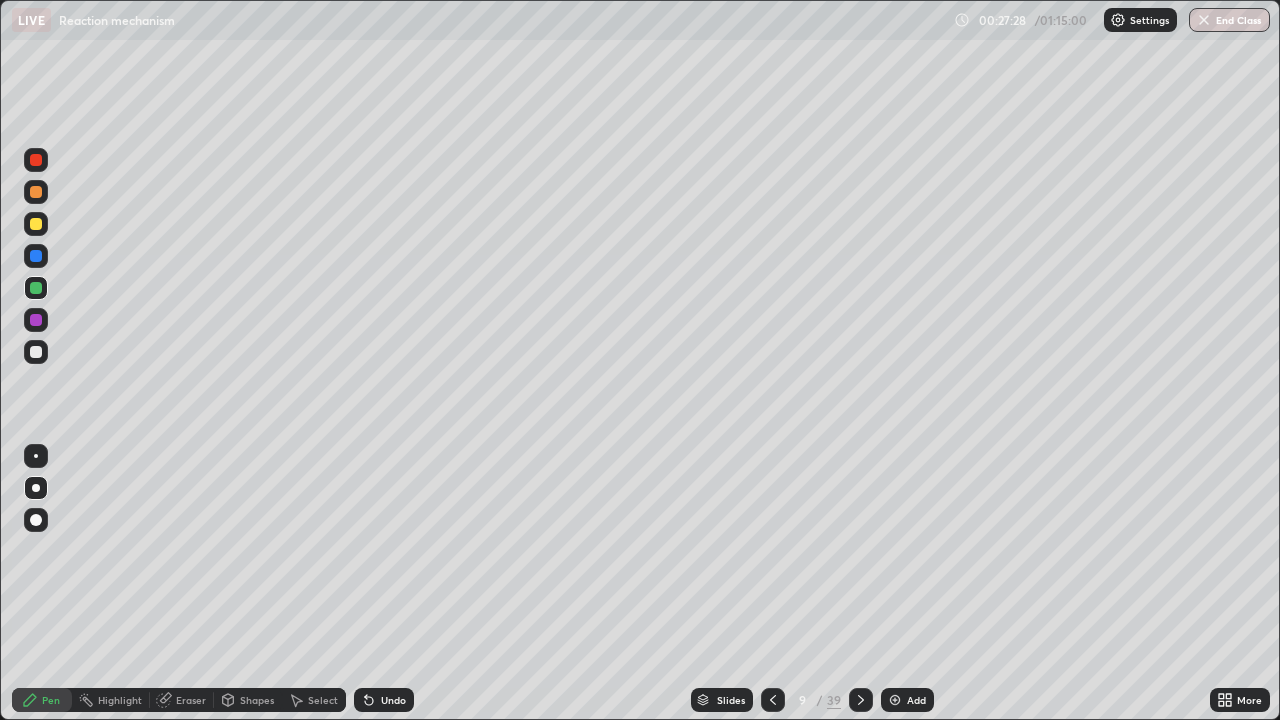 click on "Add" at bounding box center [907, 700] 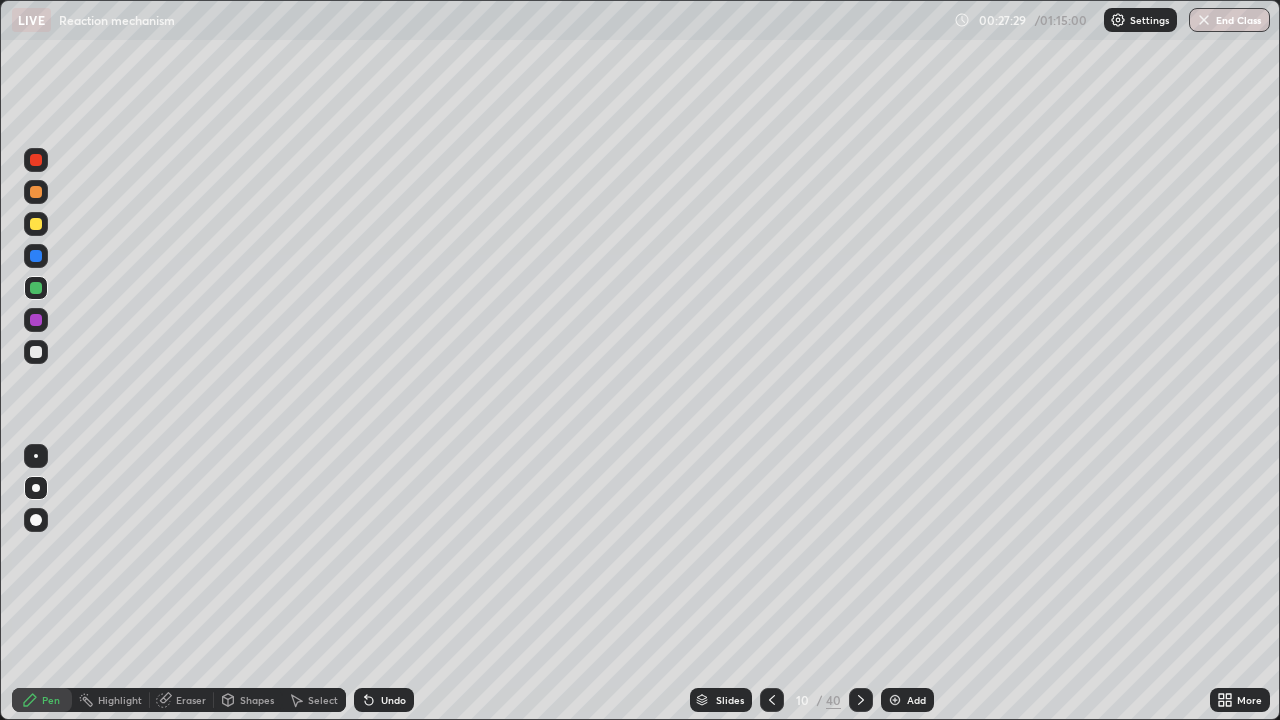 click at bounding box center [36, 352] 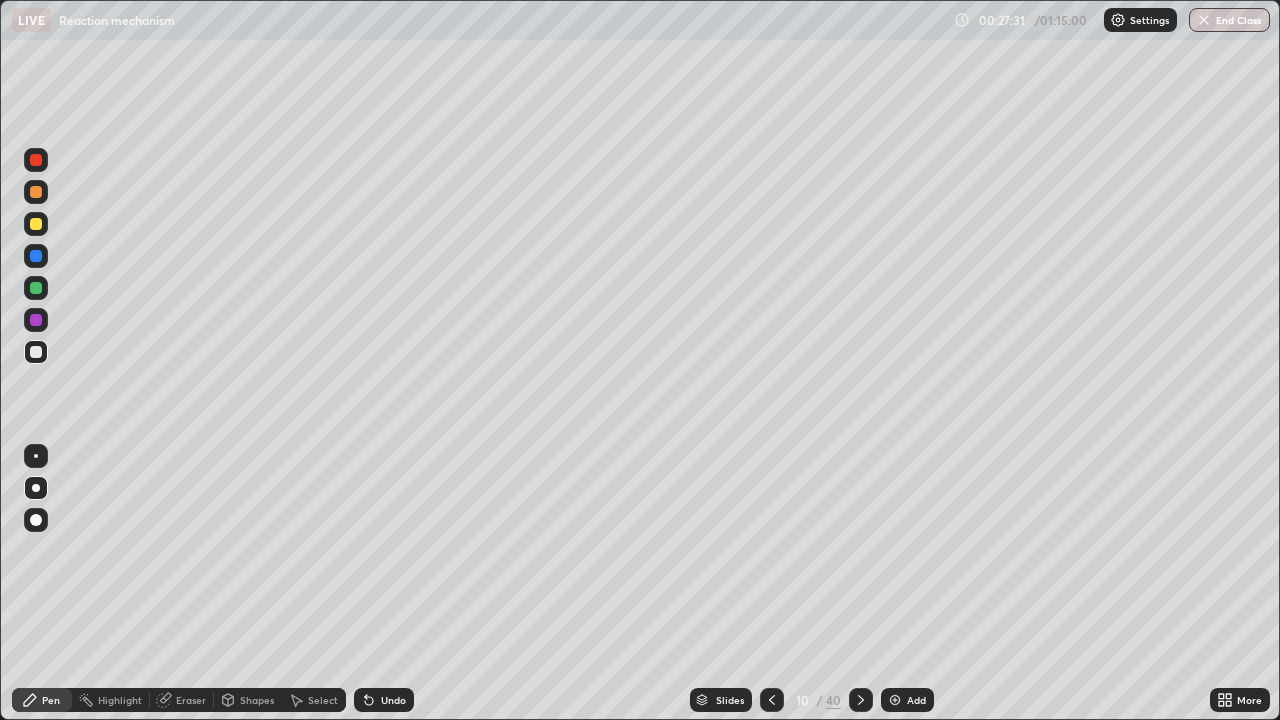 click at bounding box center (772, 700) 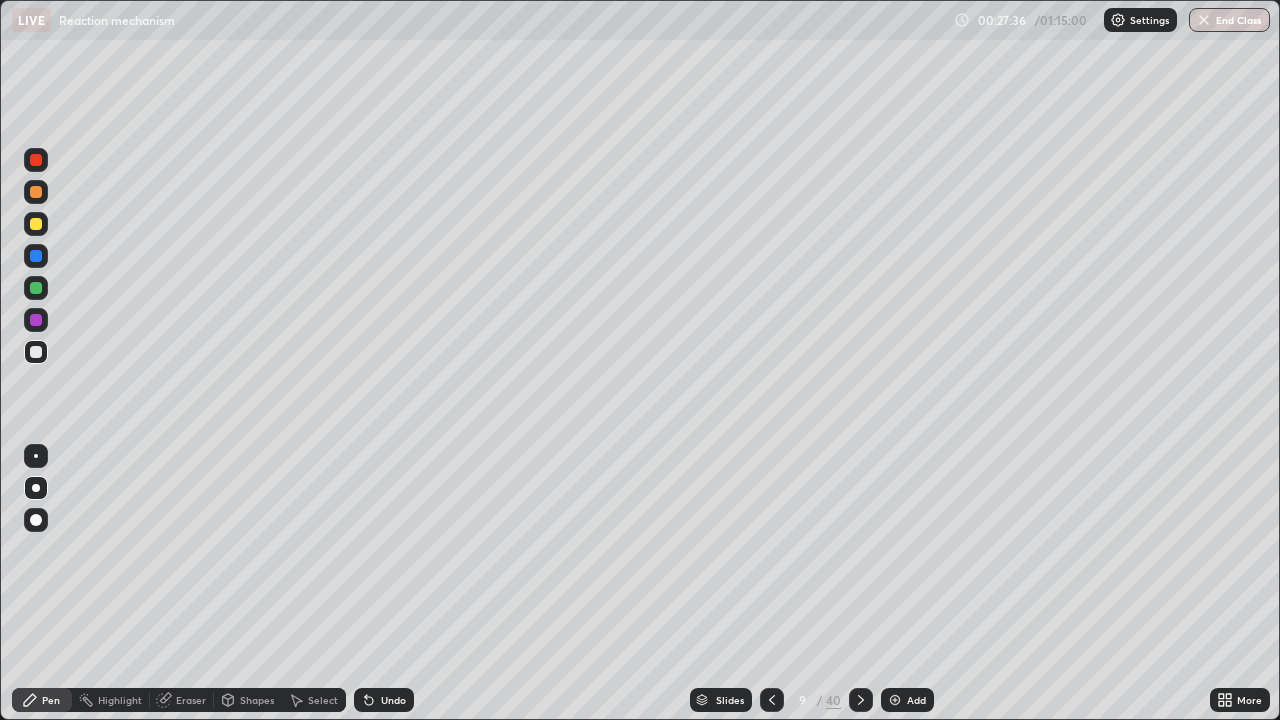 click 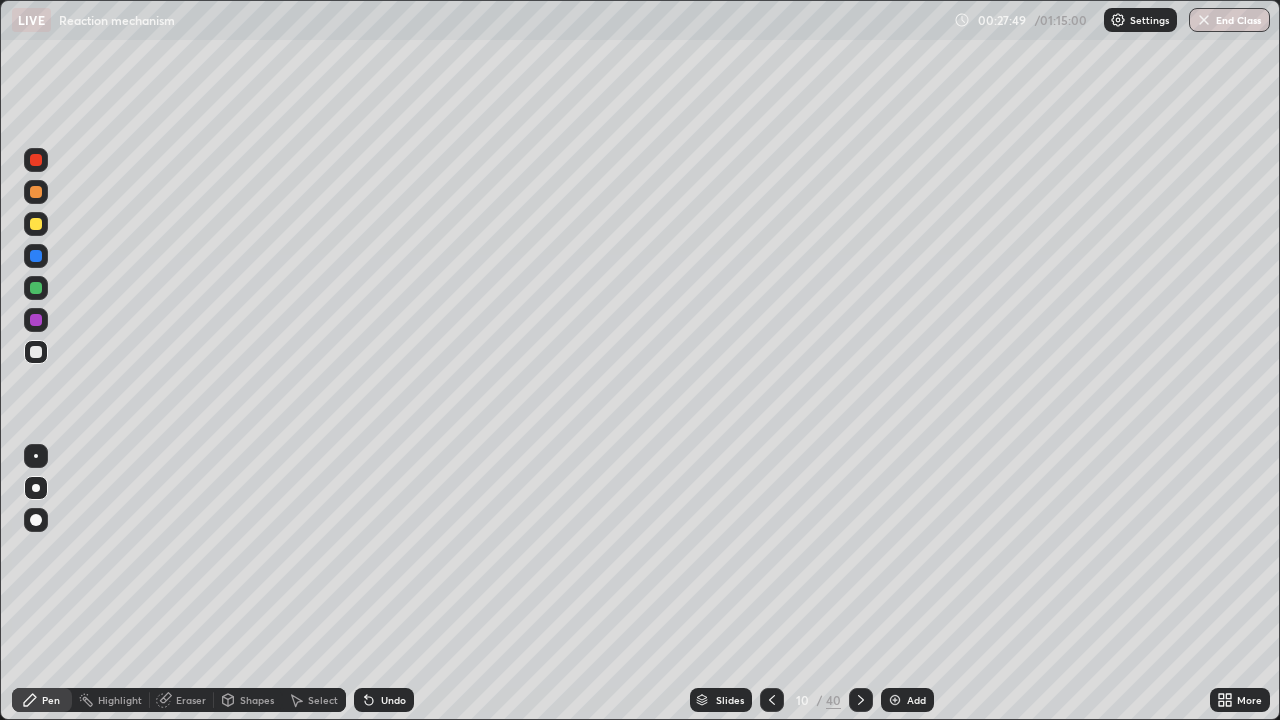 click at bounding box center (36, 288) 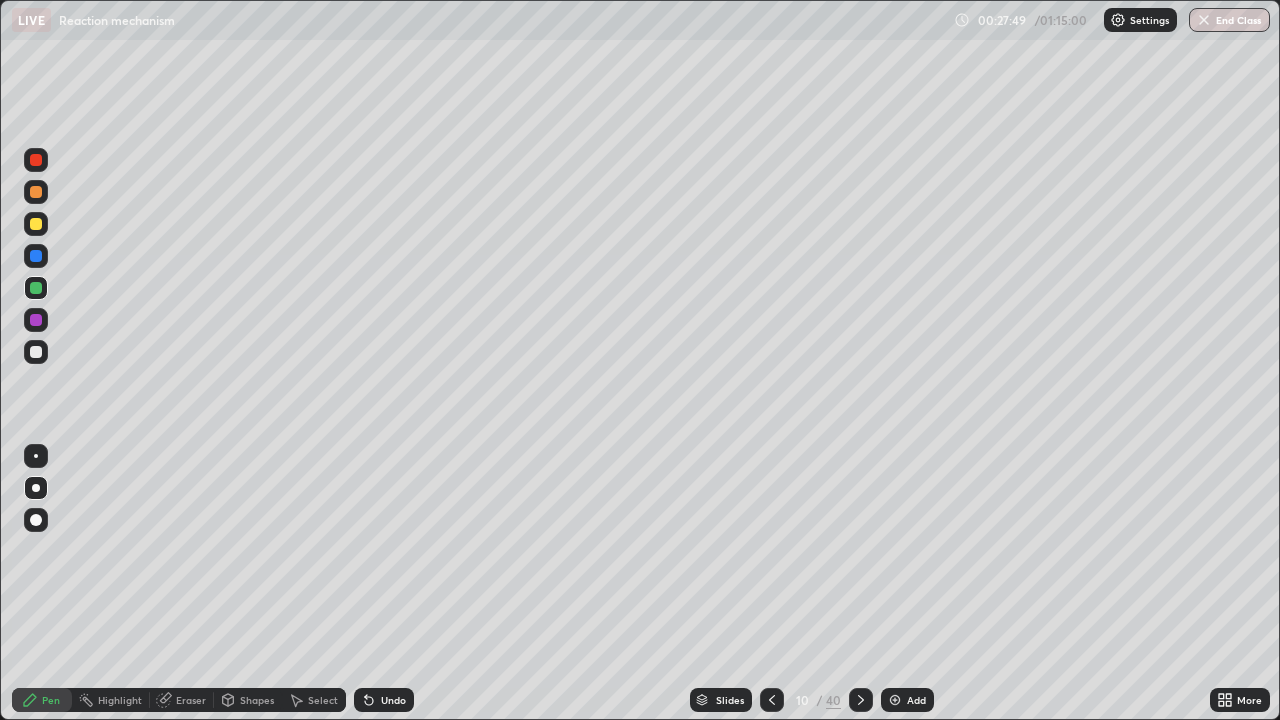 click at bounding box center [36, 288] 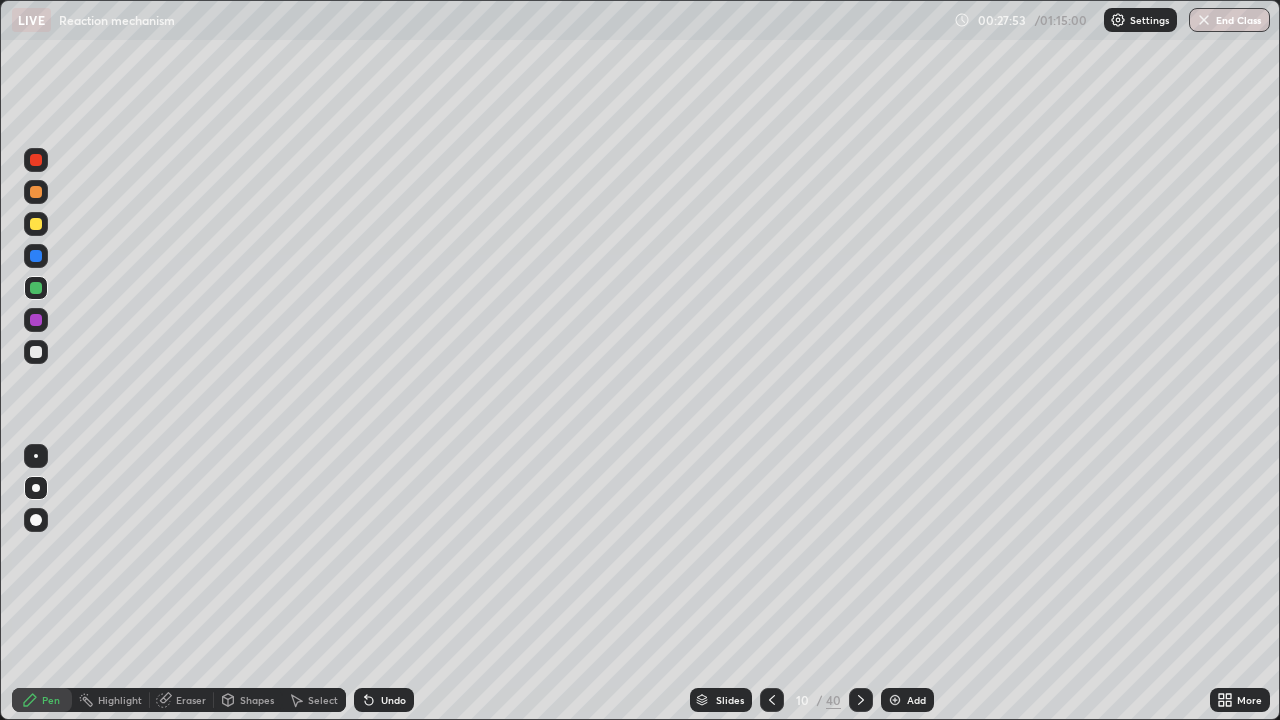 click at bounding box center (772, 700) 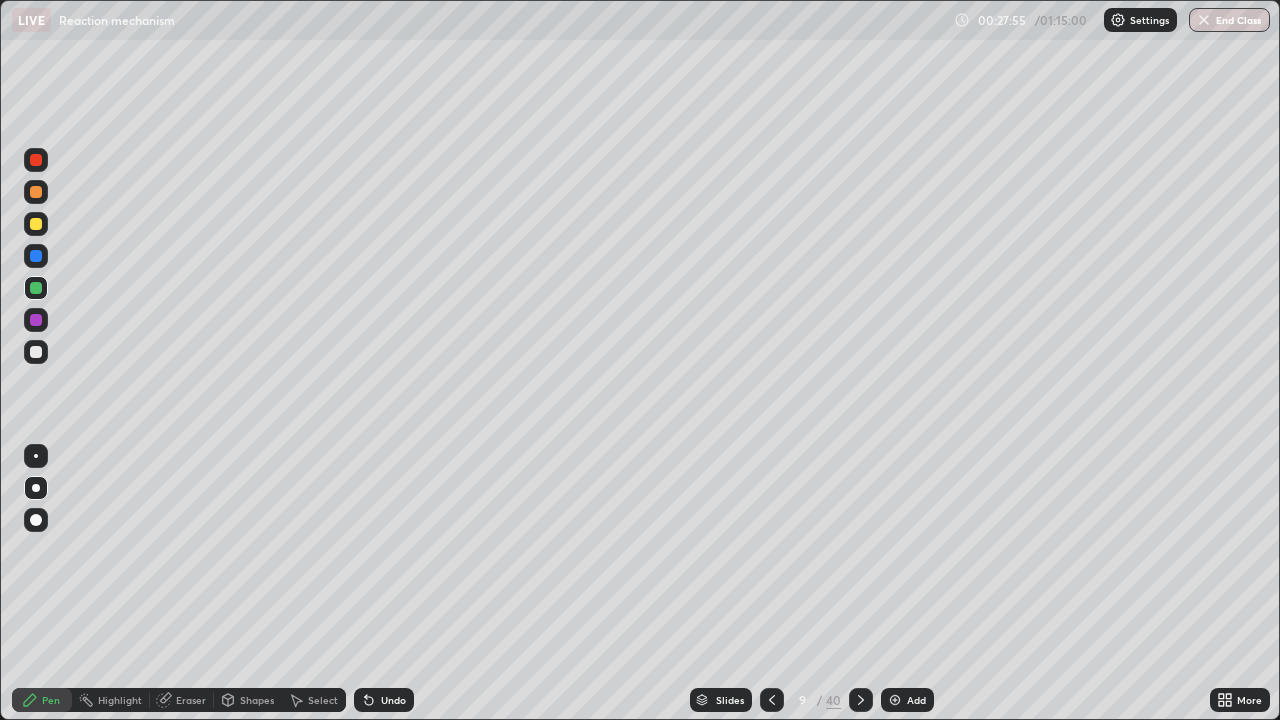 click at bounding box center (36, 352) 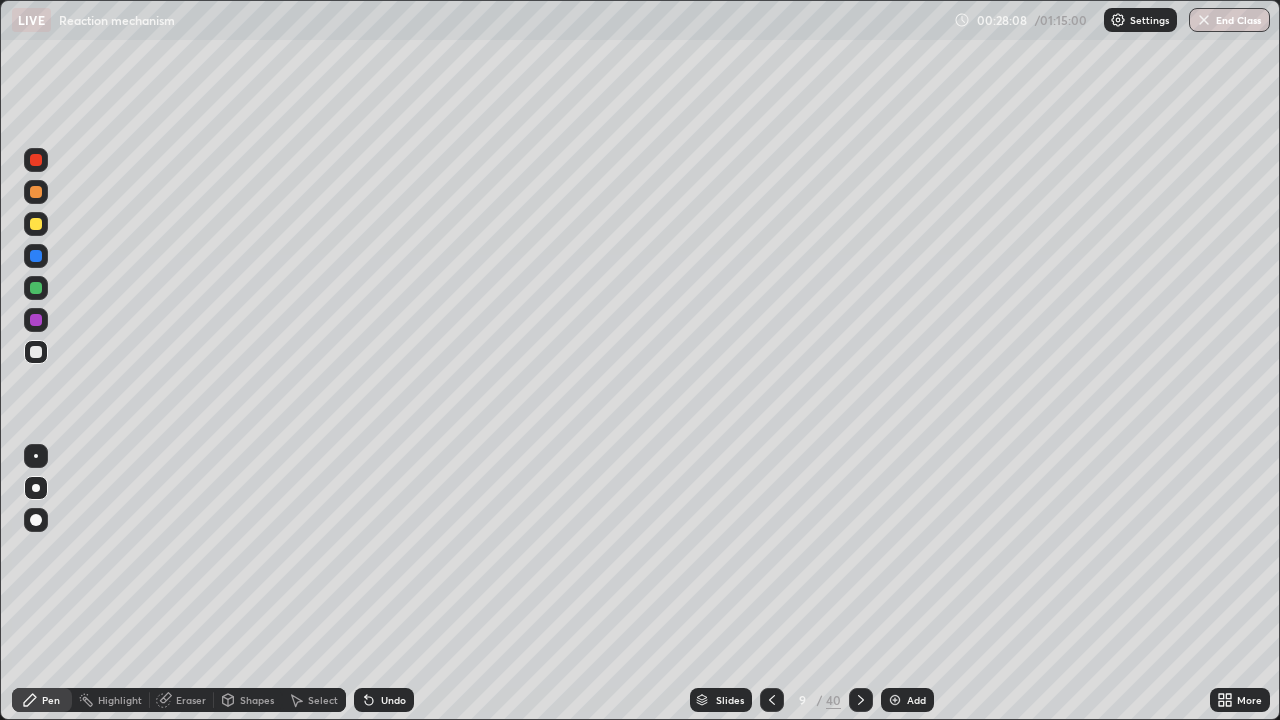 click 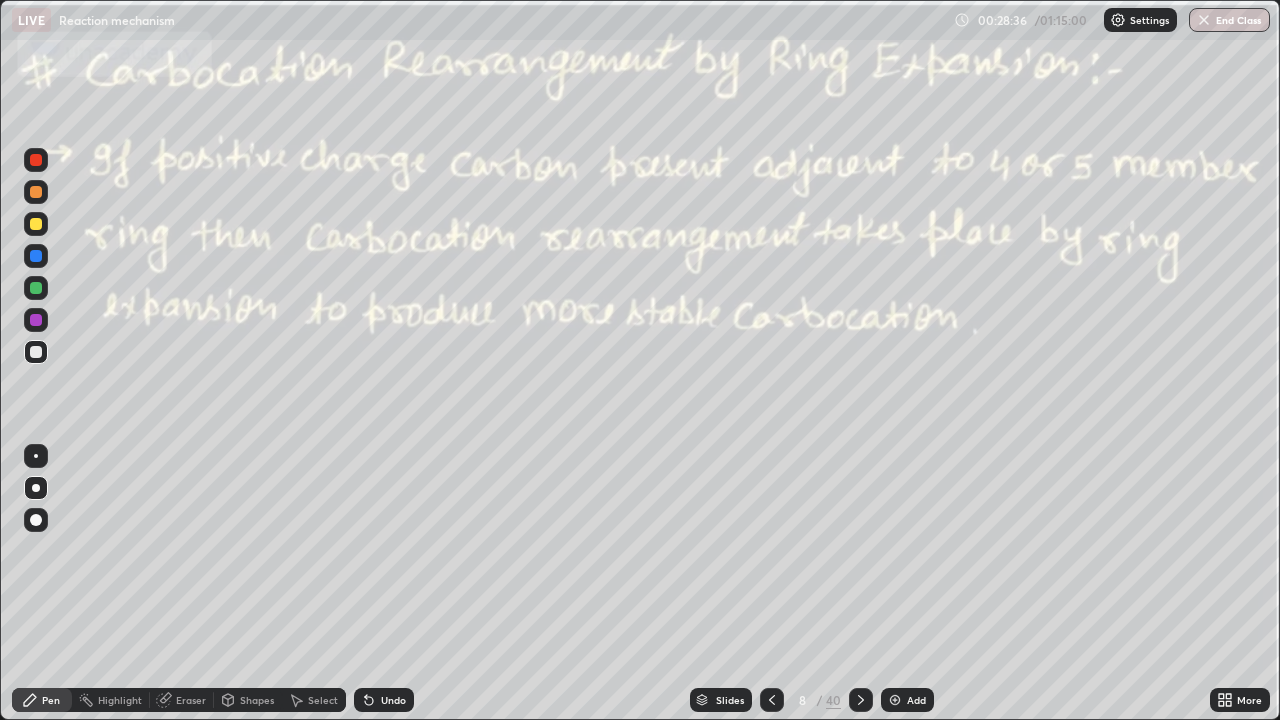 click 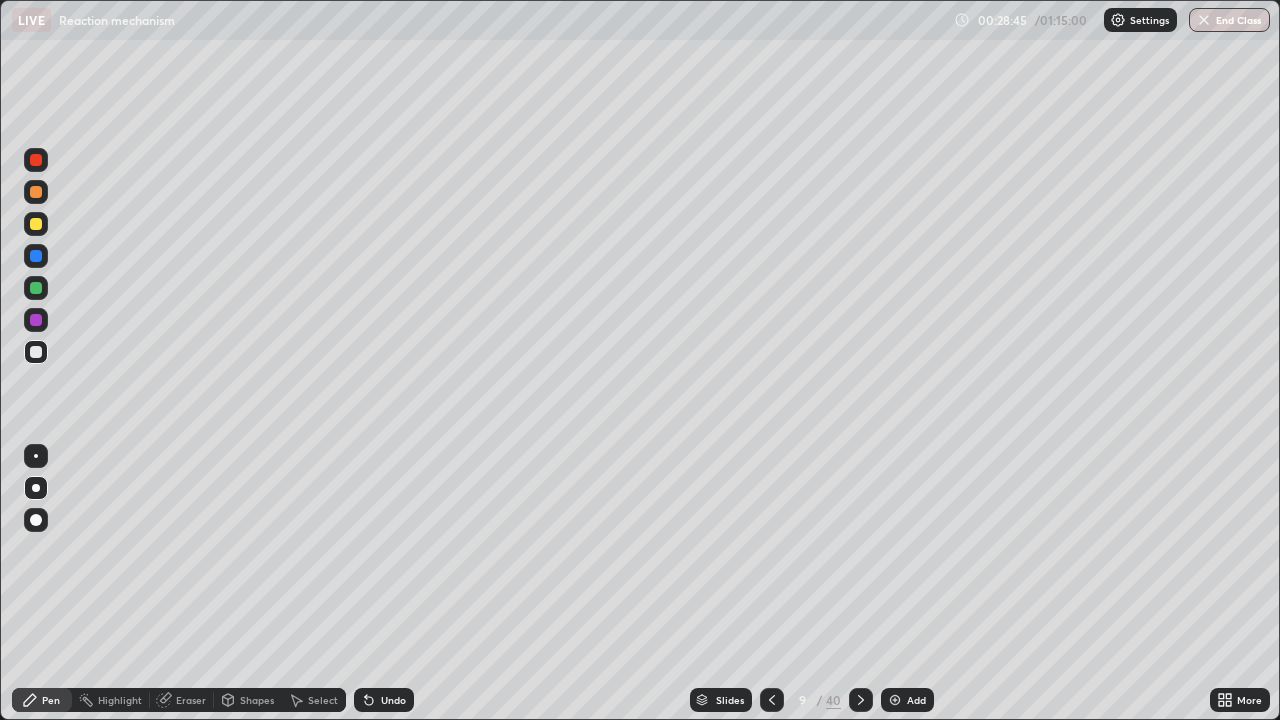 click 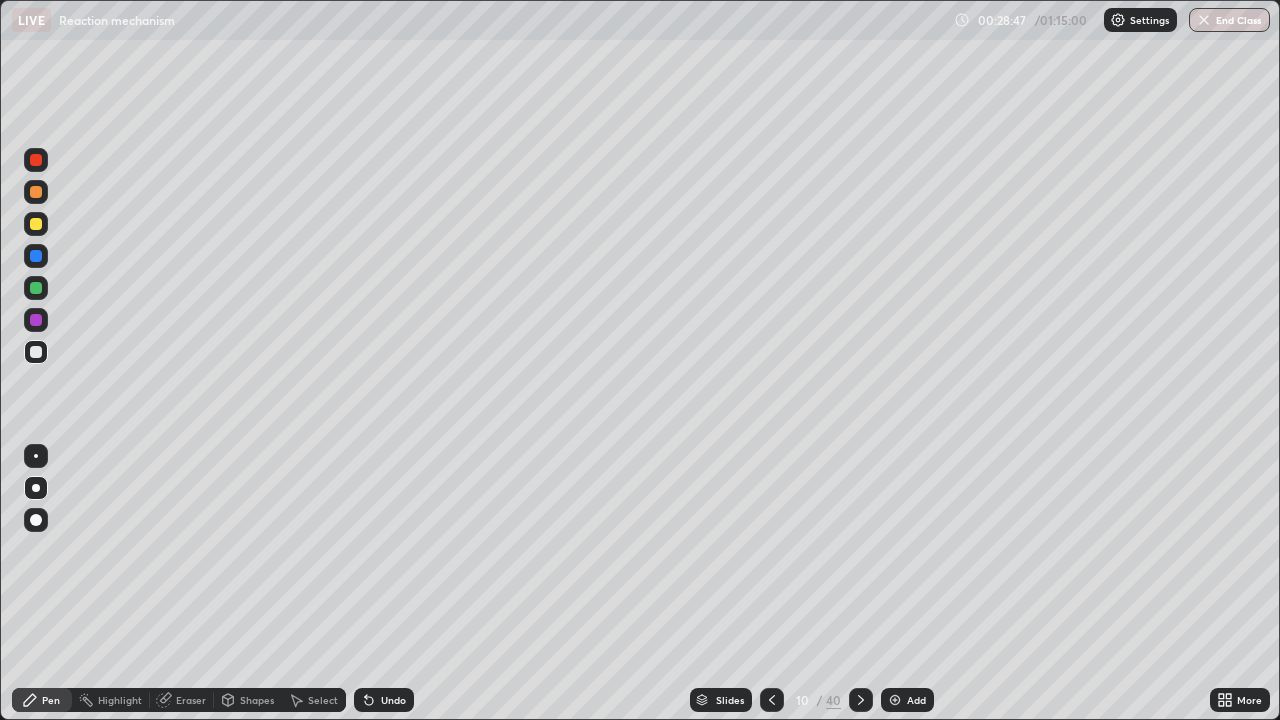 click at bounding box center [36, 192] 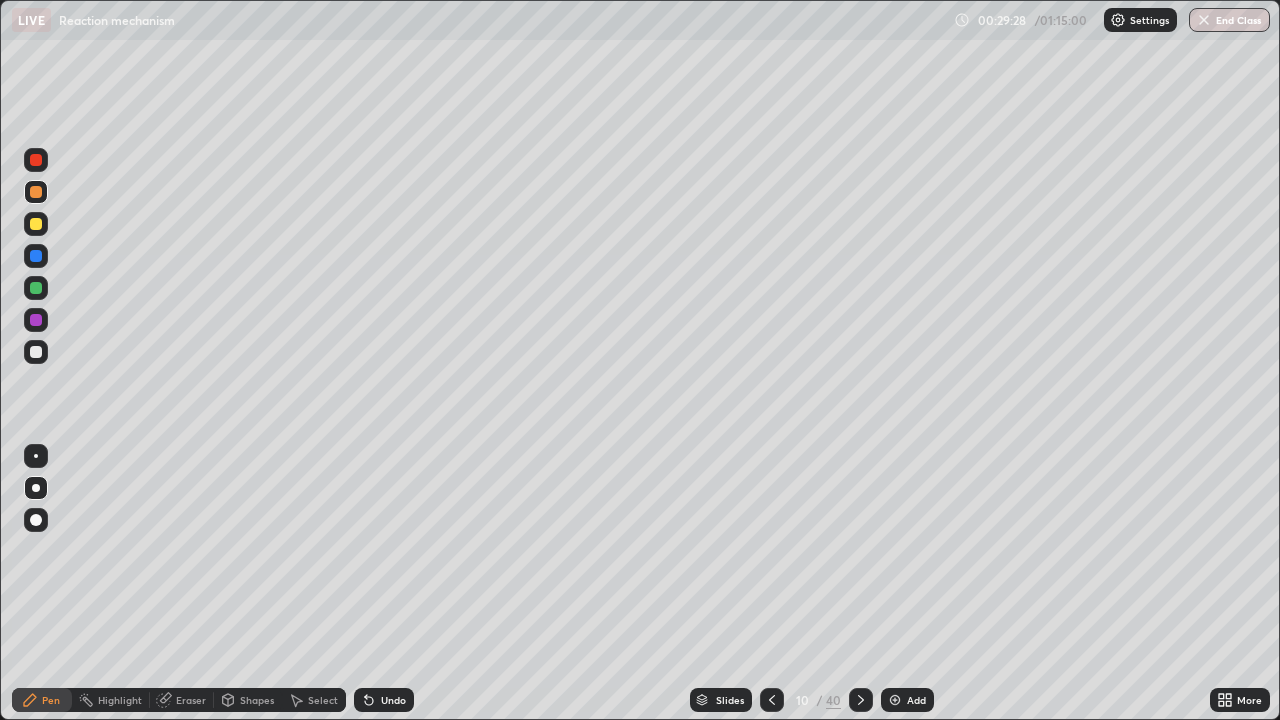 click at bounding box center (36, 352) 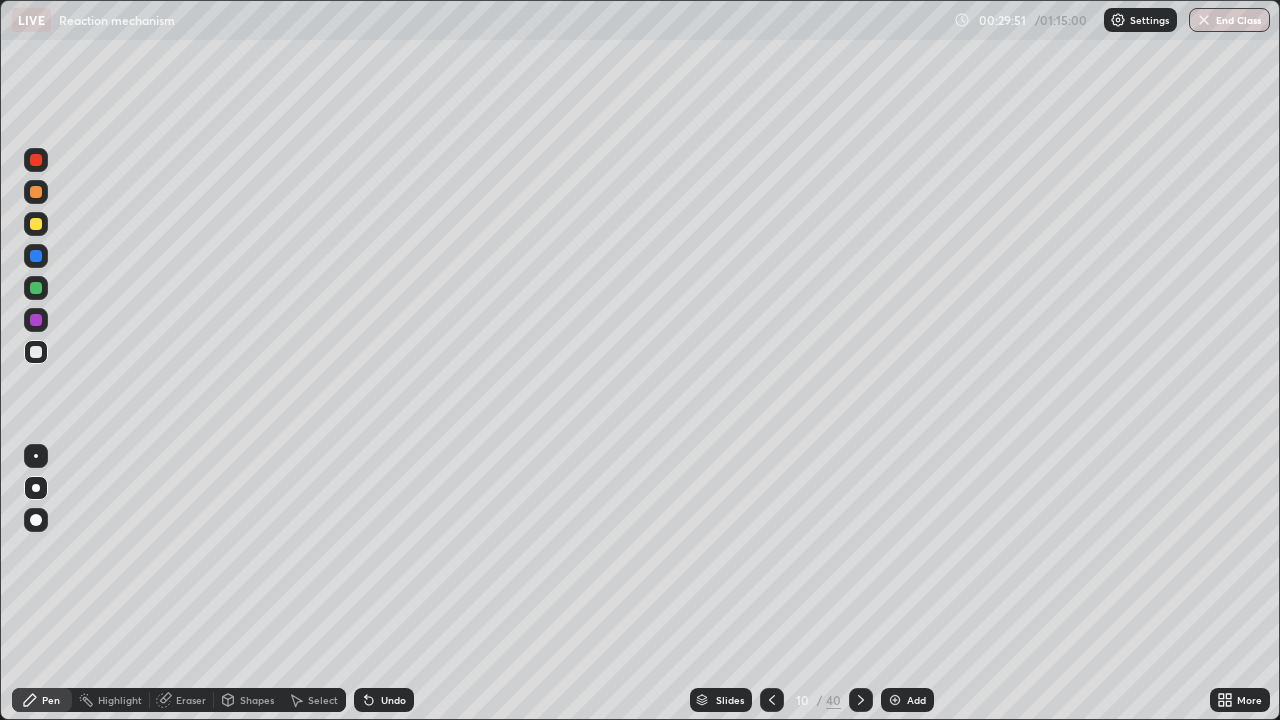 click at bounding box center (36, 320) 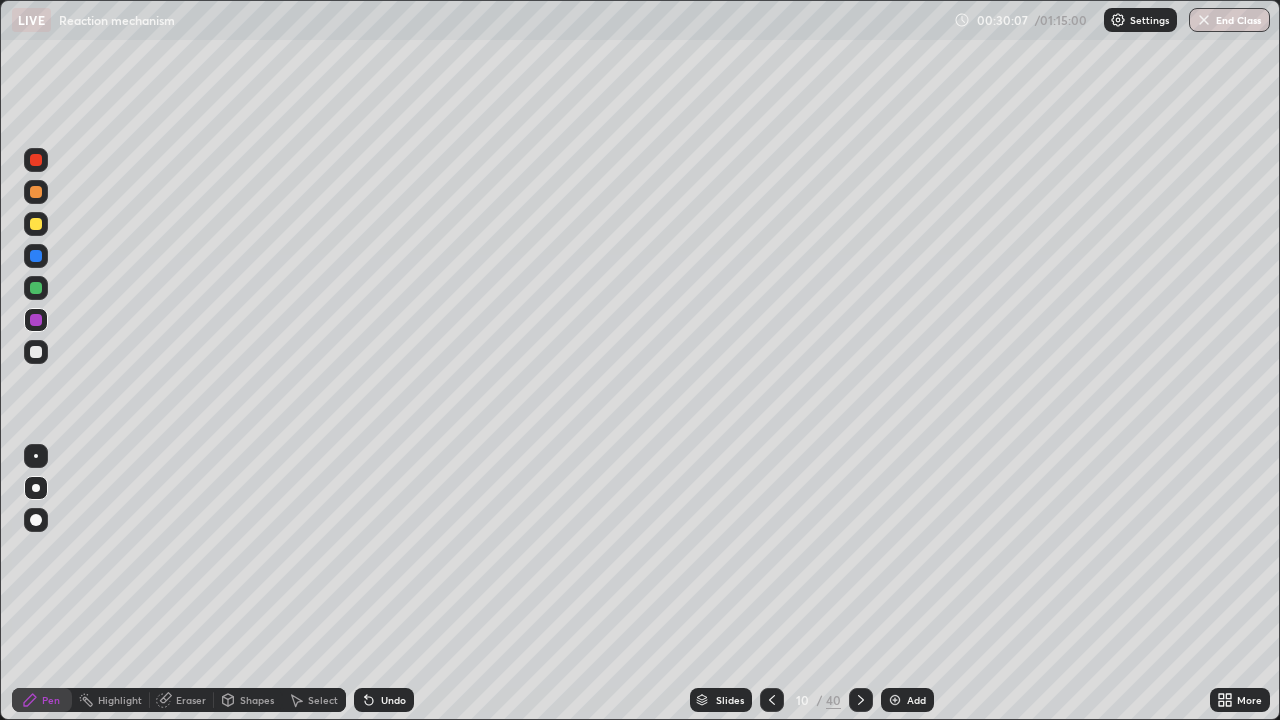 click on "Eraser" at bounding box center (191, 700) 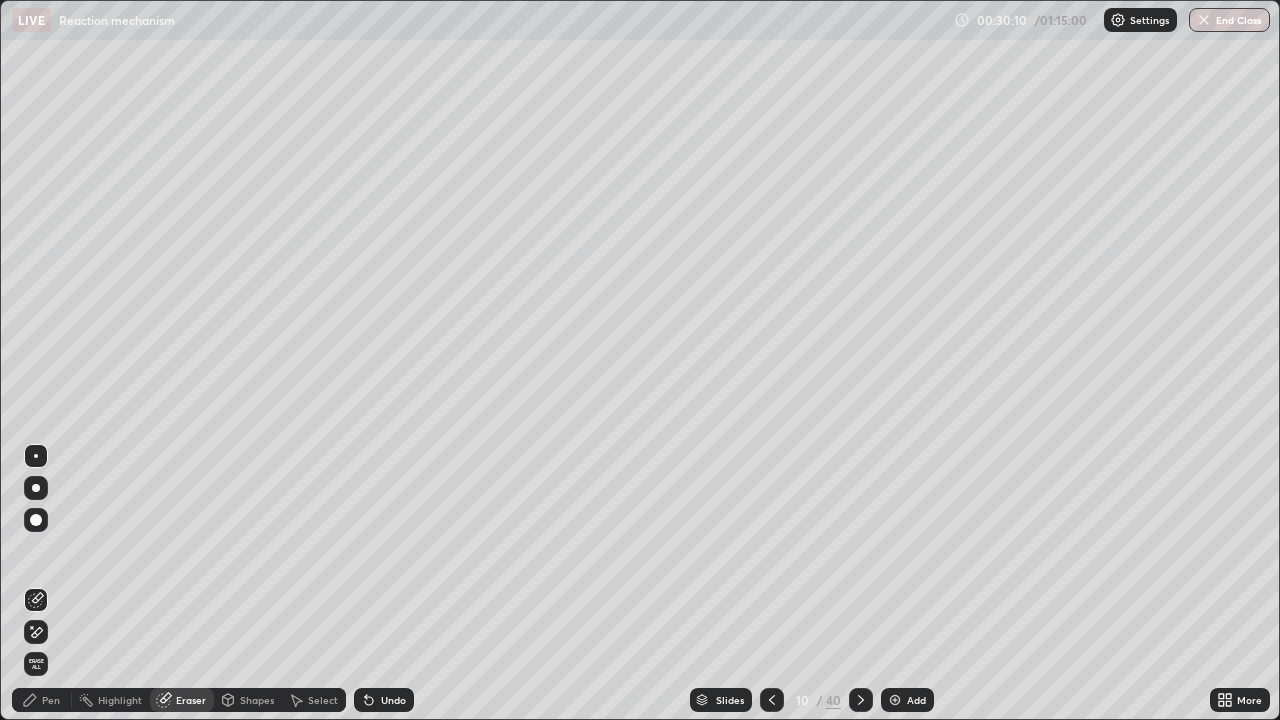 click on "Pen" at bounding box center [51, 700] 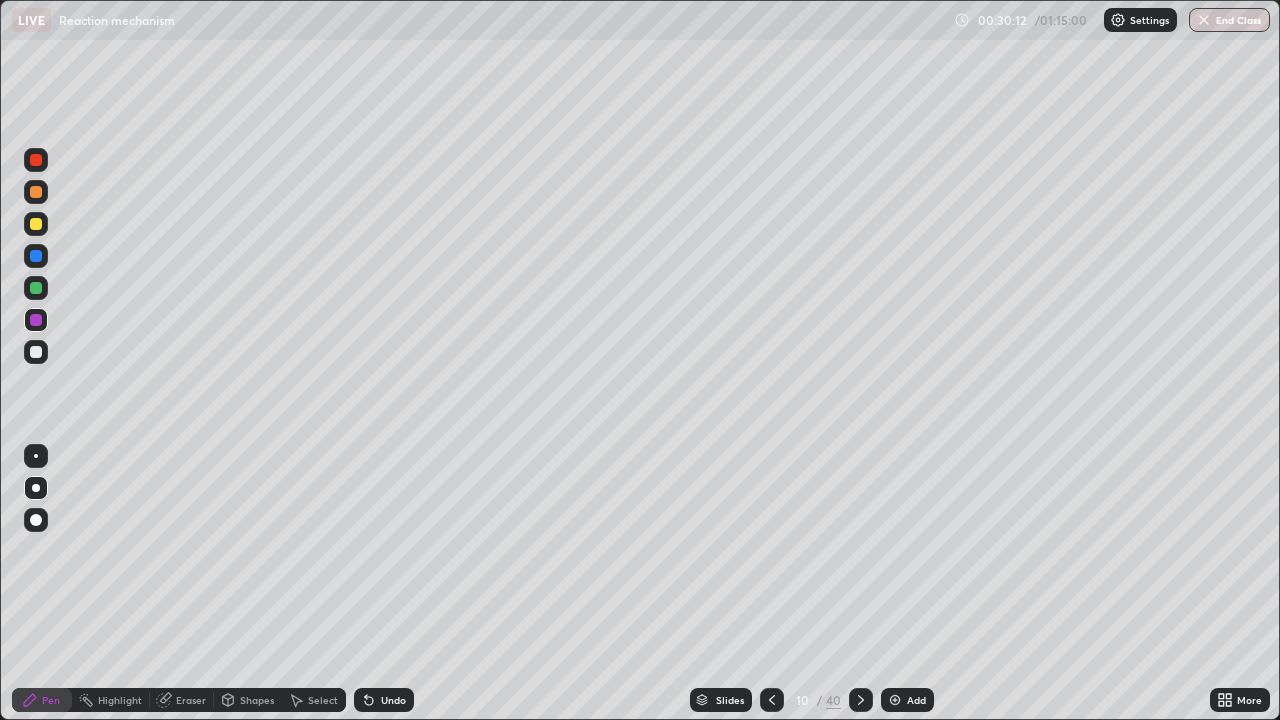 click on "Eraser" at bounding box center [191, 700] 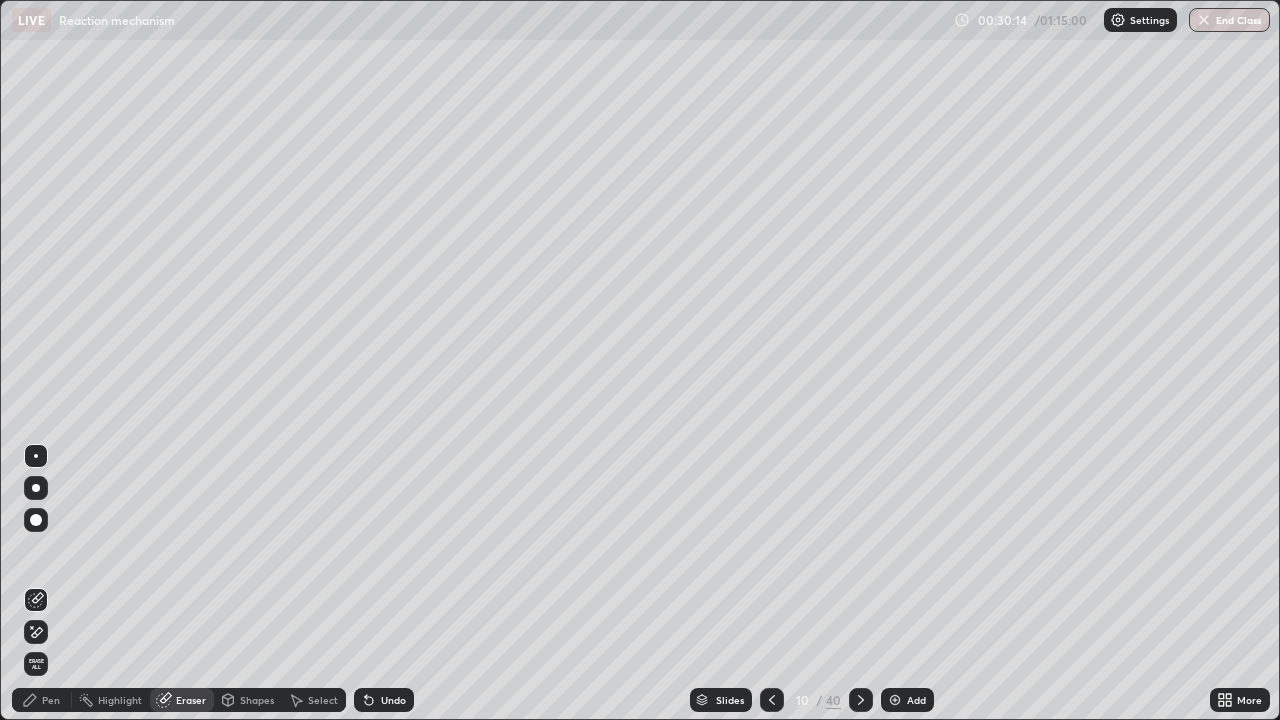 click on "Pen" at bounding box center (42, 700) 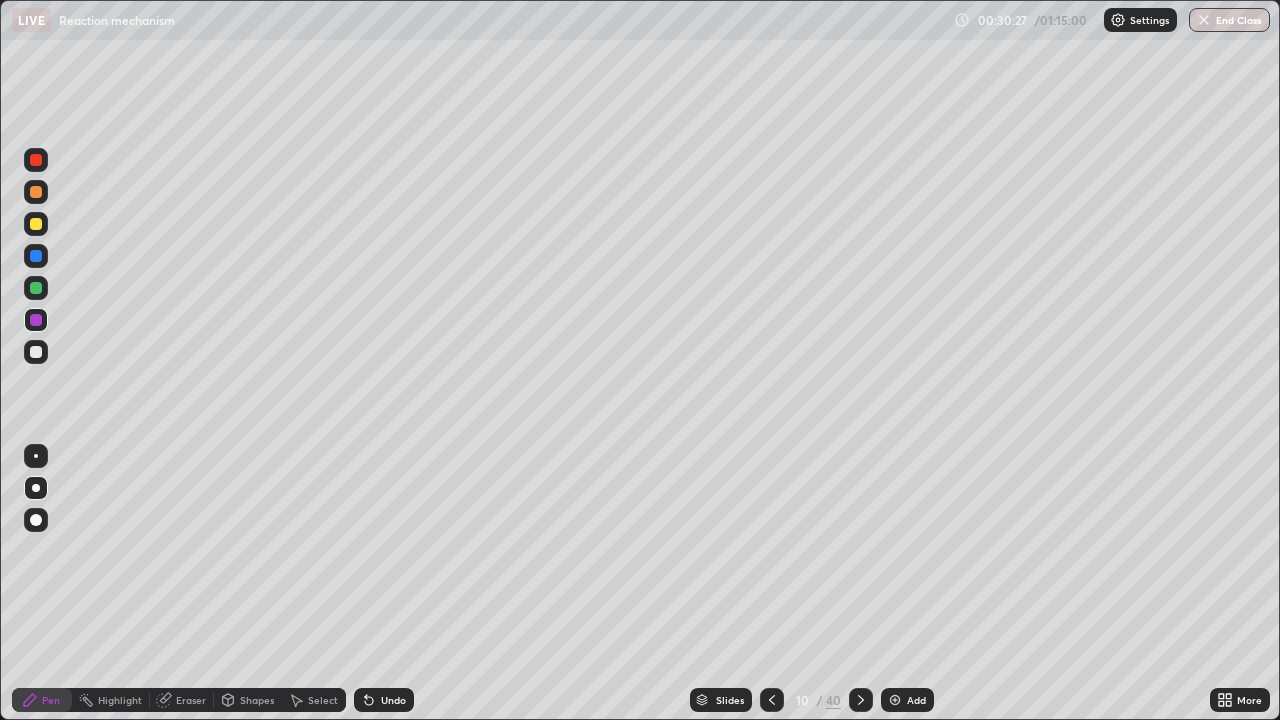 click on "Undo" at bounding box center (384, 700) 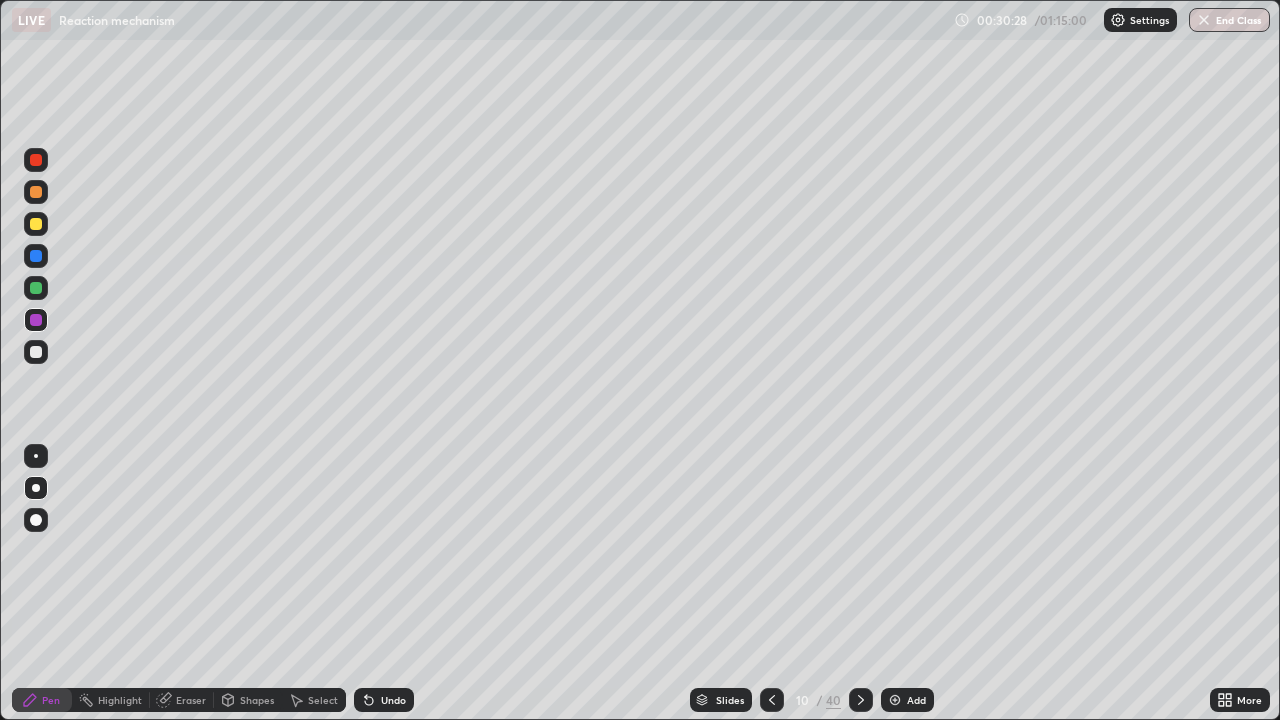 click on "Undo" at bounding box center [393, 700] 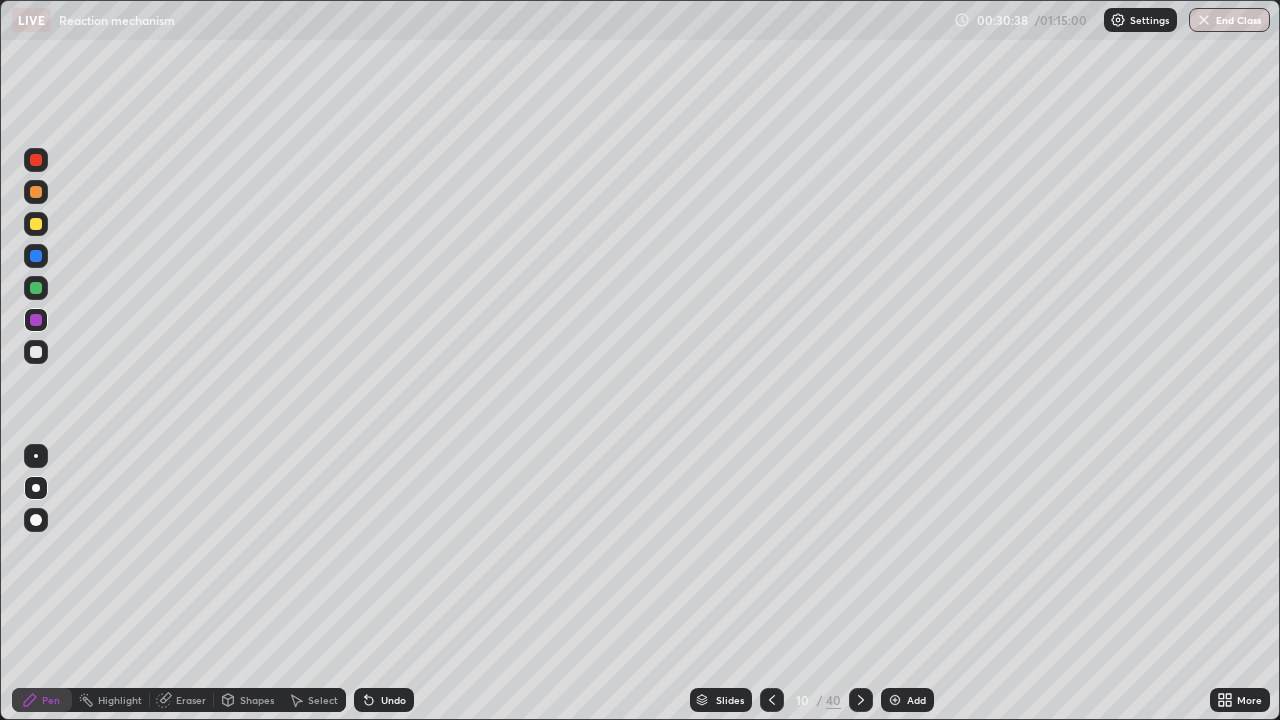 click on "Eraser" at bounding box center (182, 700) 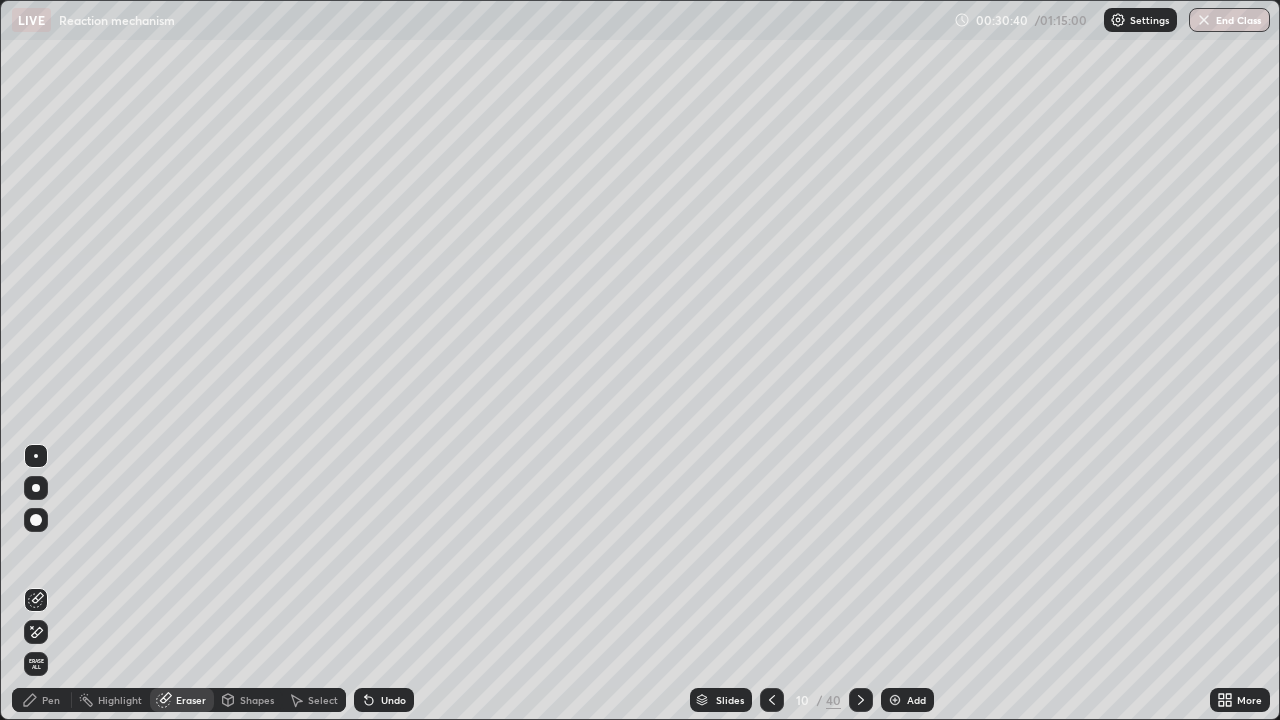 click on "Pen" at bounding box center [42, 700] 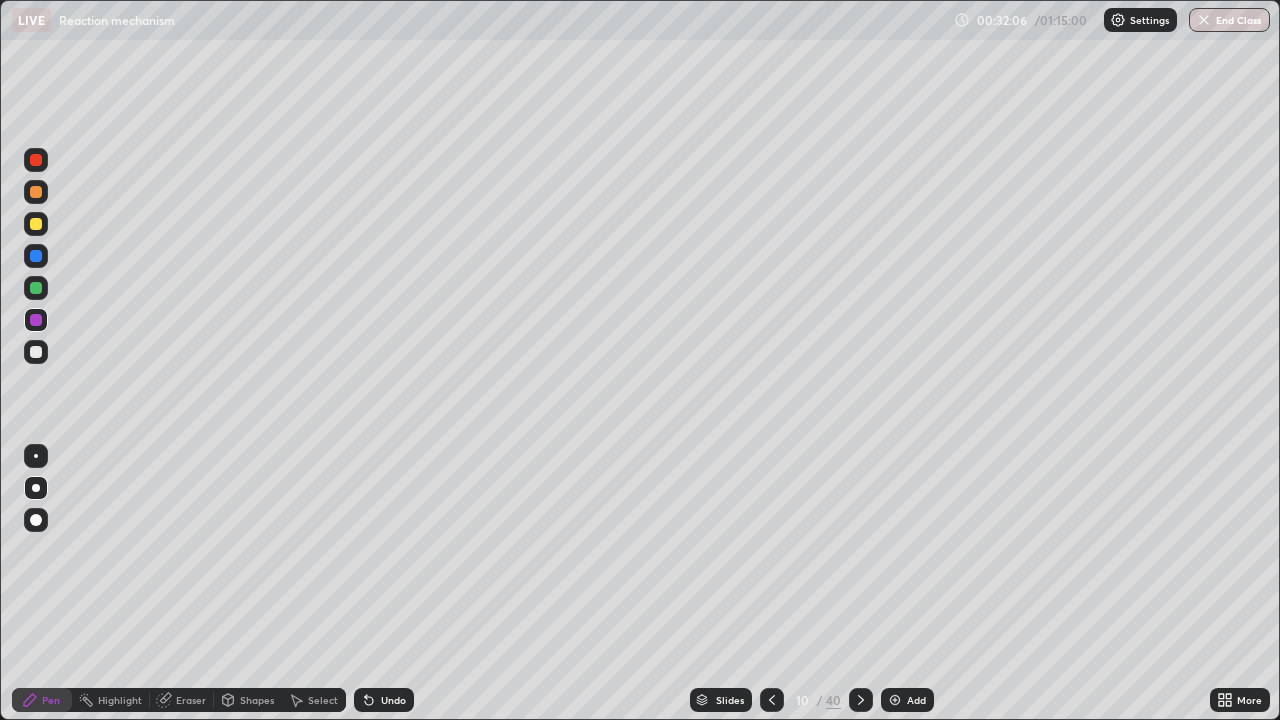 click at bounding box center [895, 700] 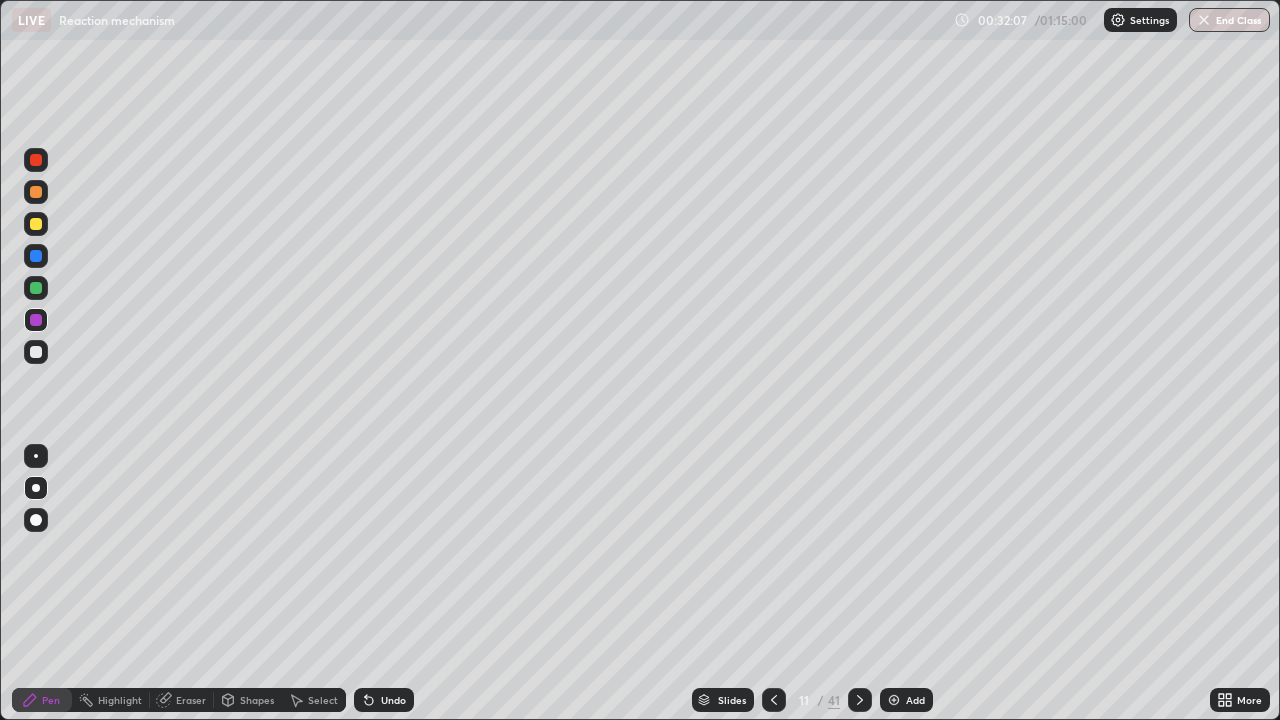 click at bounding box center (36, 352) 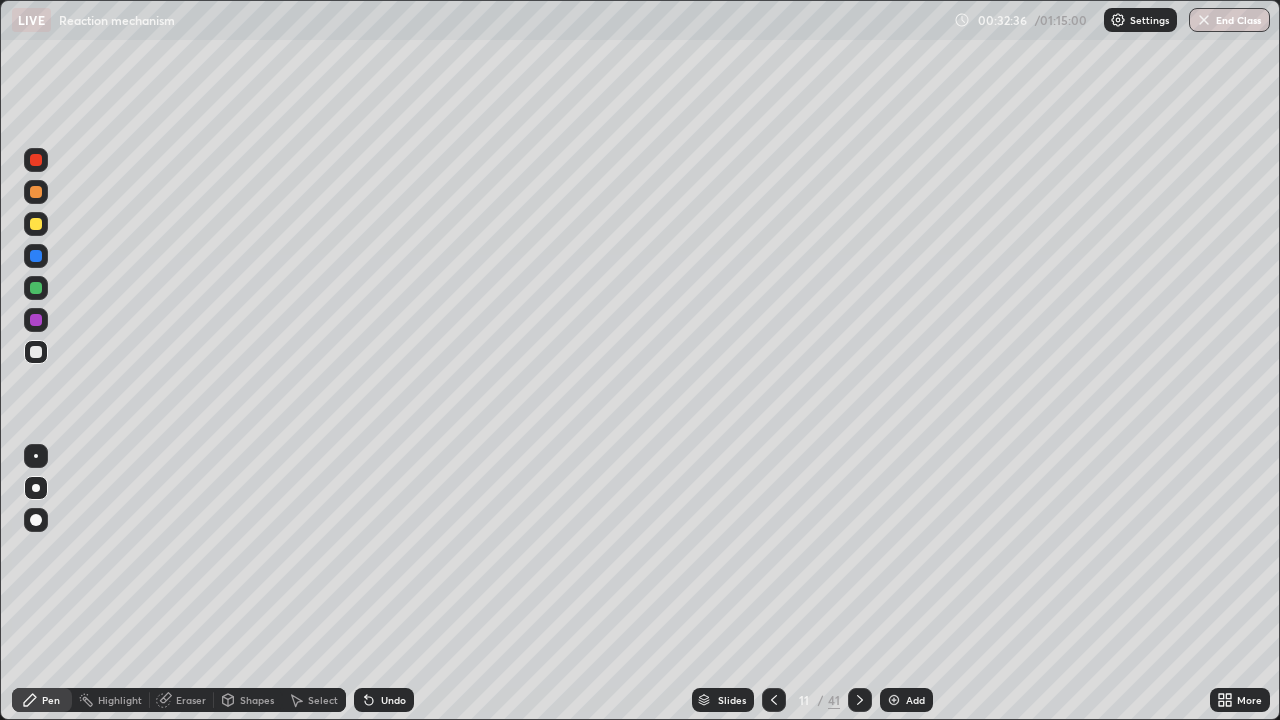 click at bounding box center (36, 288) 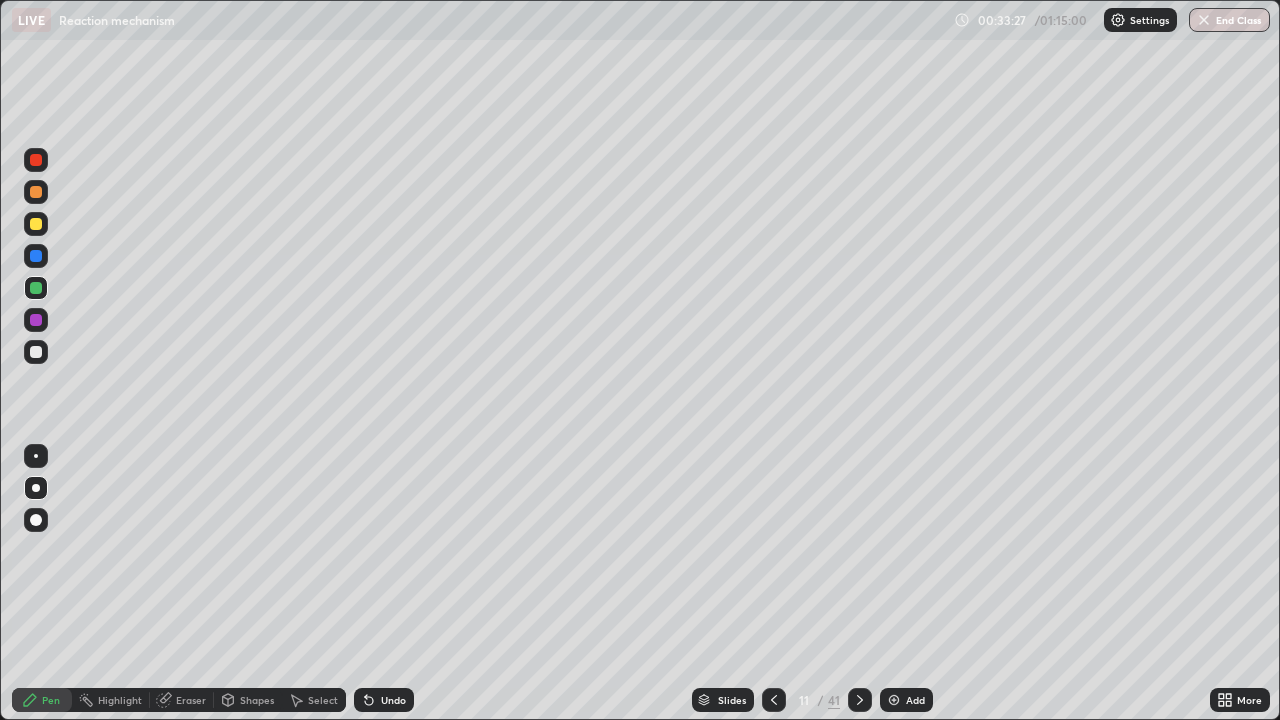 click at bounding box center (36, 352) 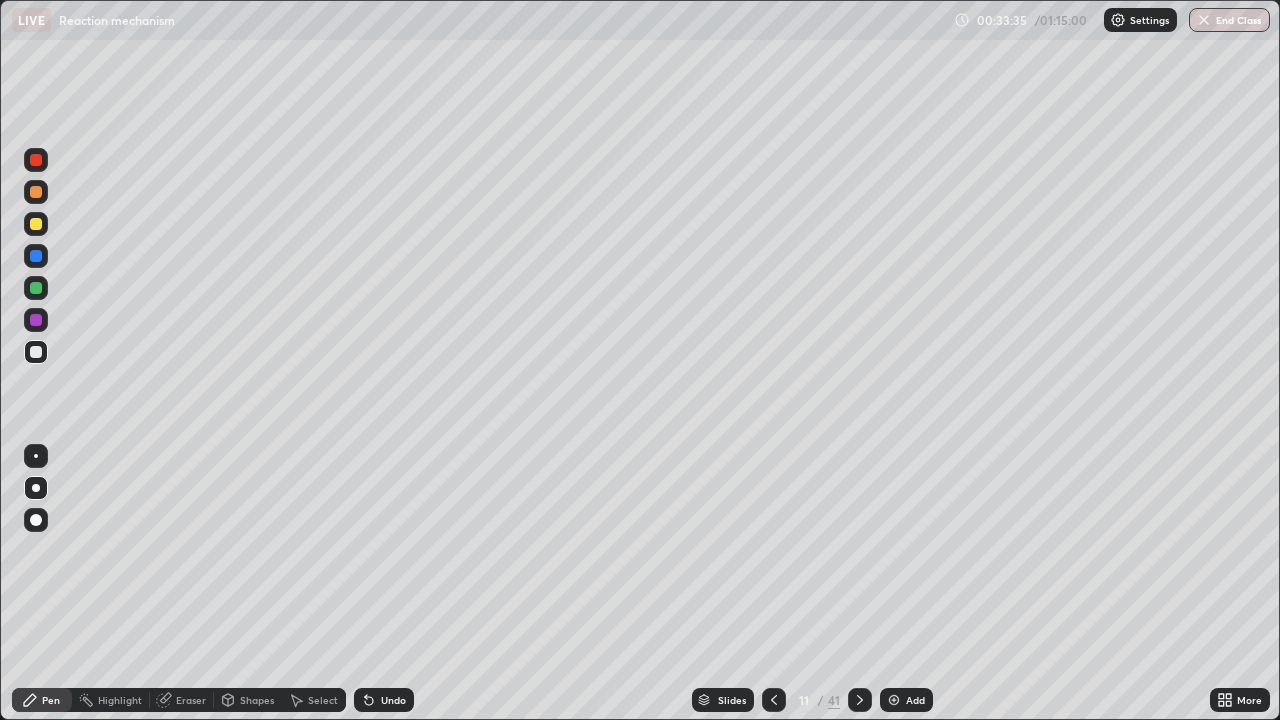 click on "Undo" at bounding box center [393, 700] 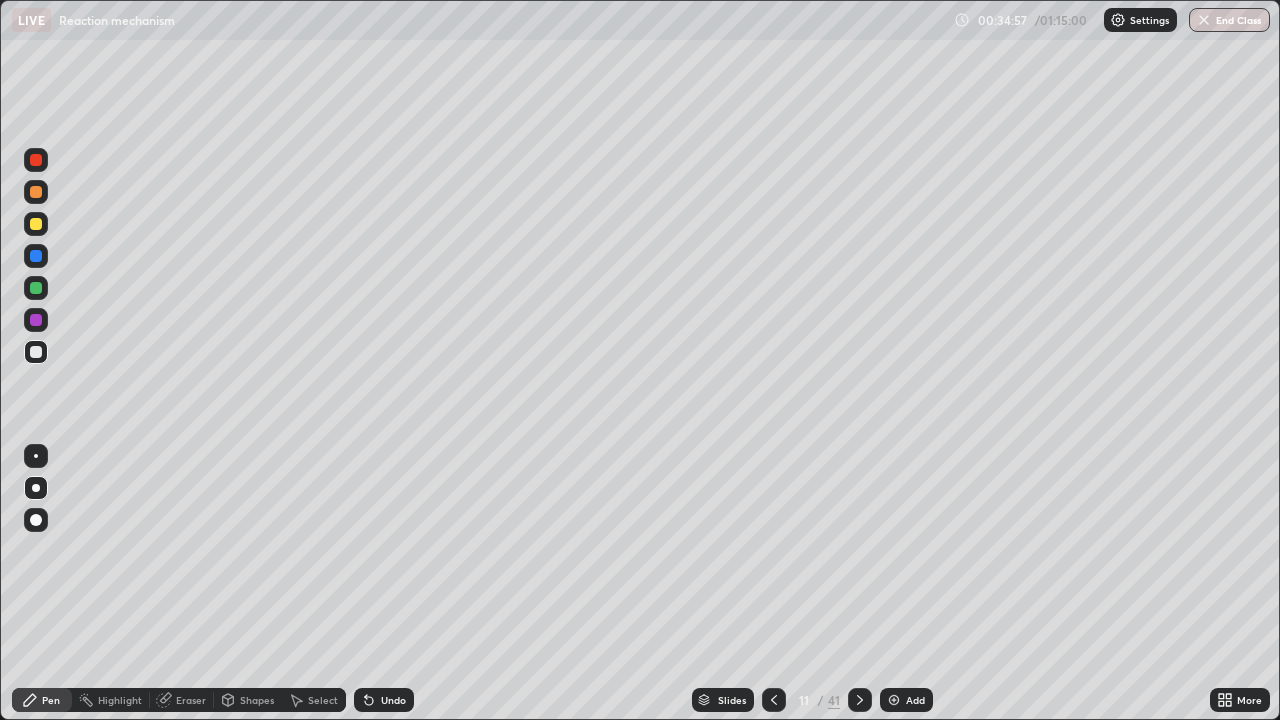 click 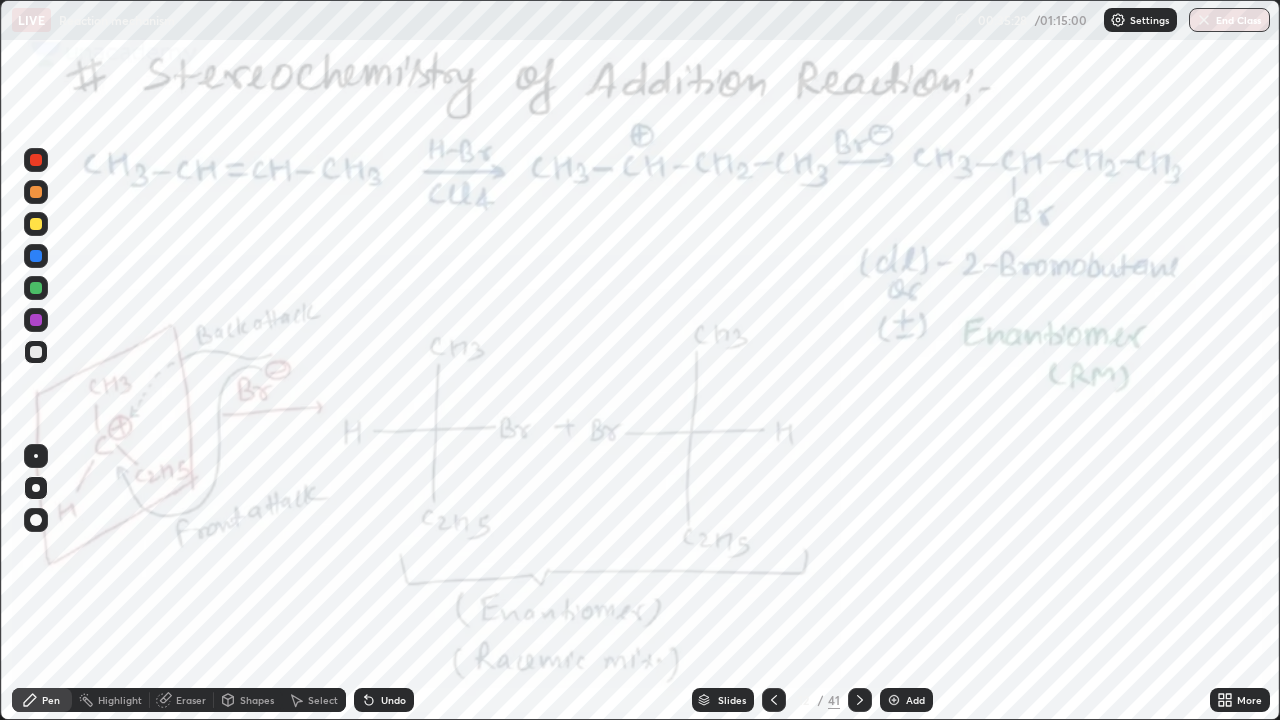 click on "Undo" at bounding box center (393, 700) 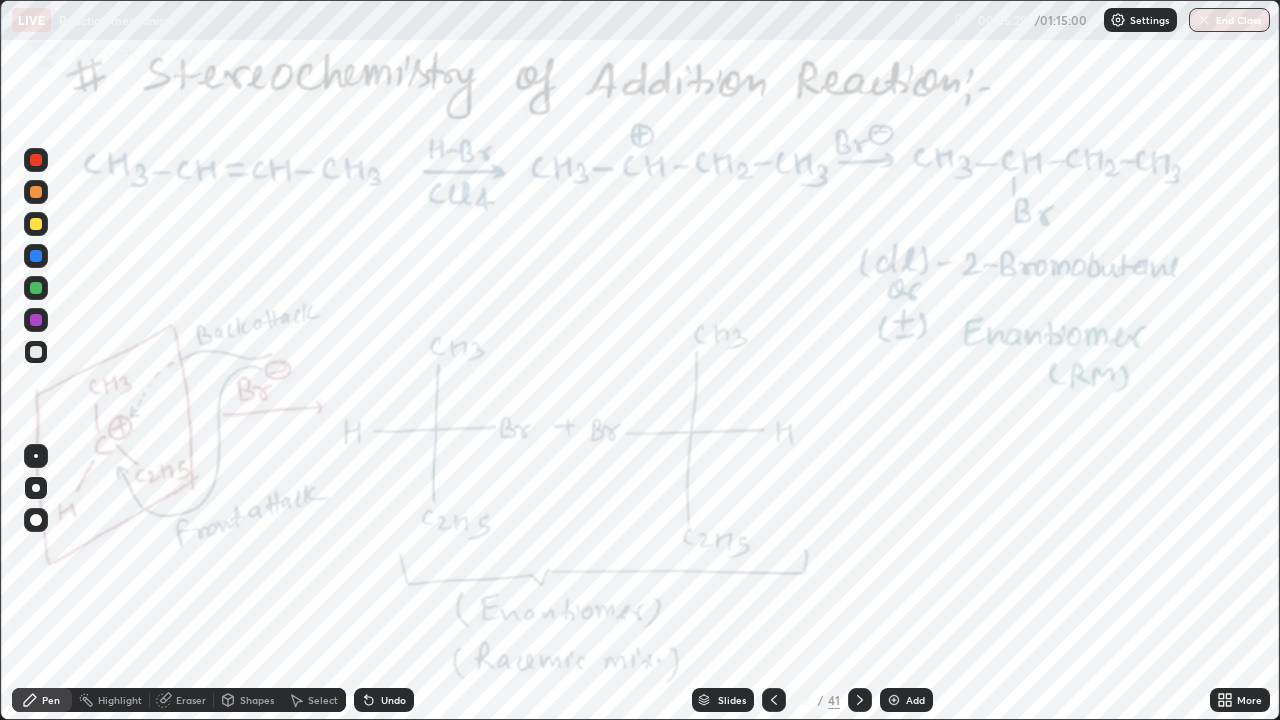 click at bounding box center (36, 160) 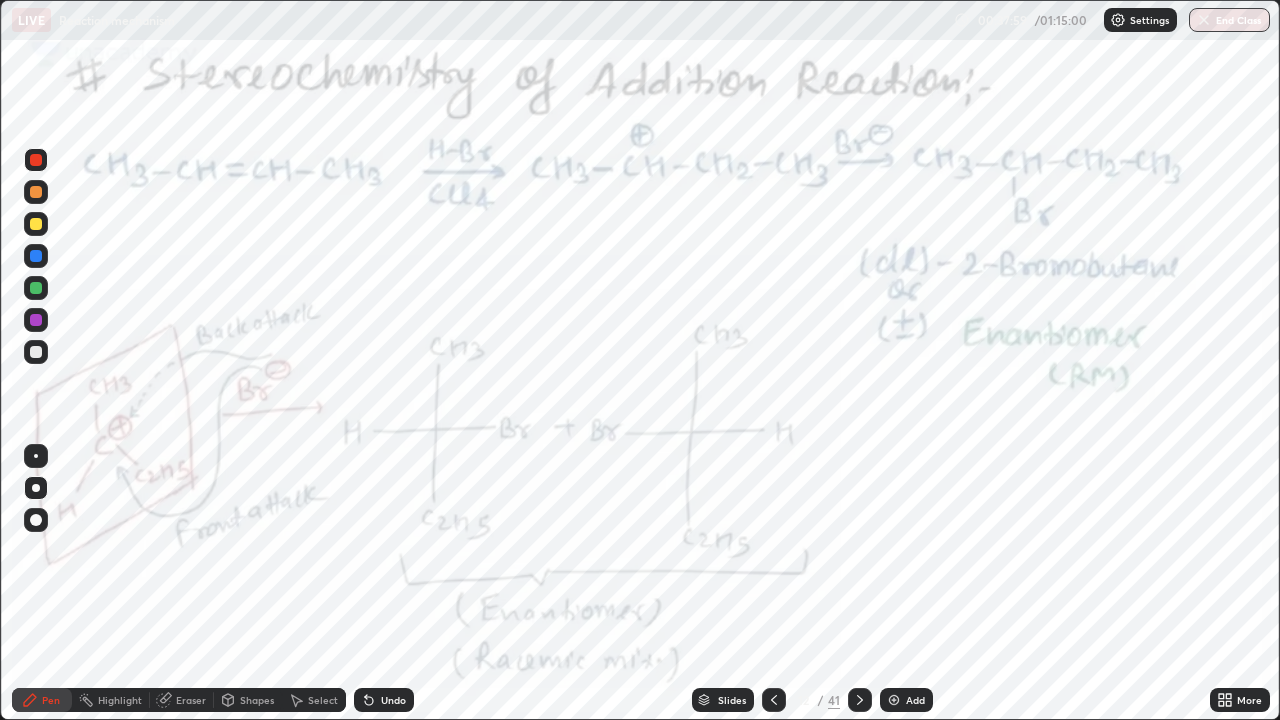 click on "Undo" at bounding box center (393, 700) 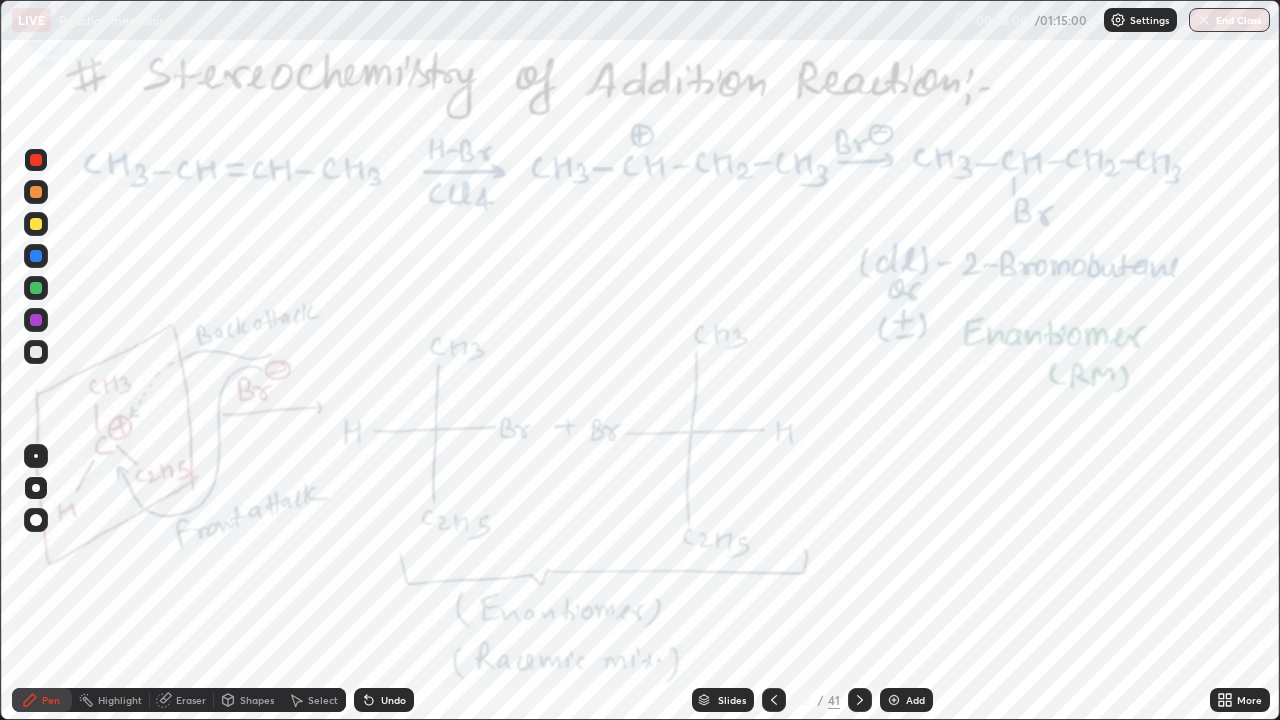 click on "Undo" at bounding box center (384, 700) 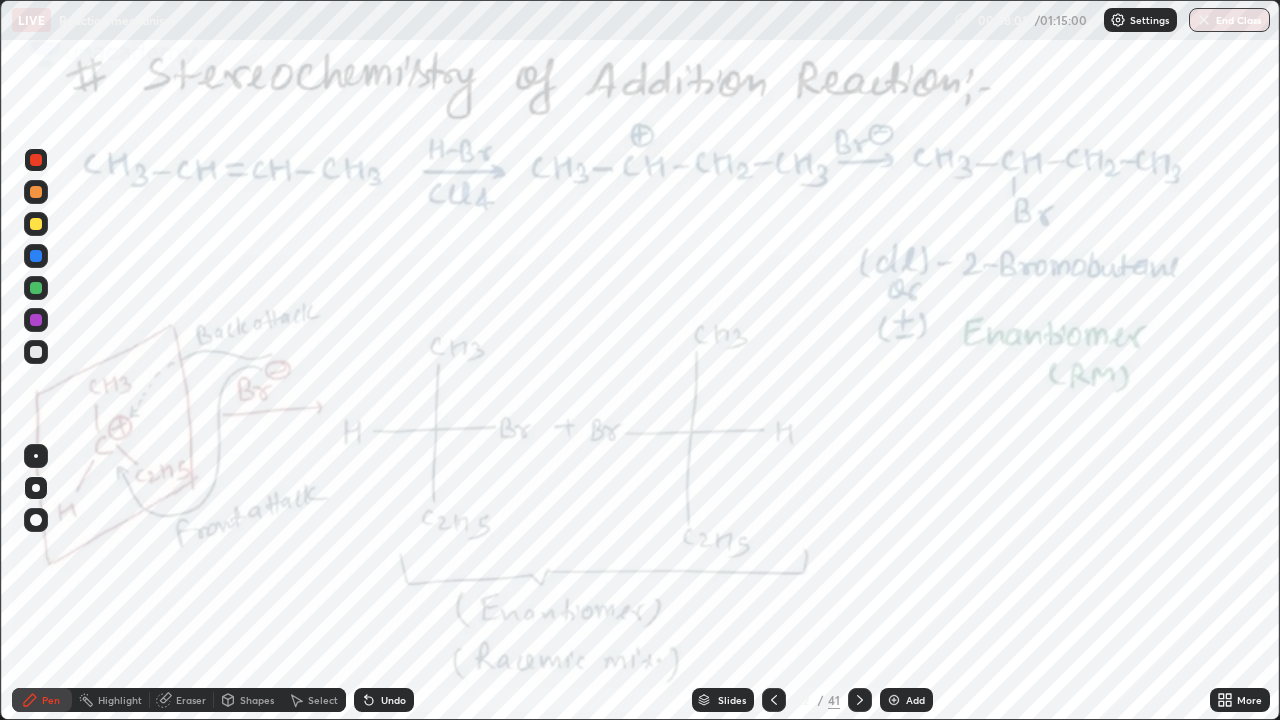 click 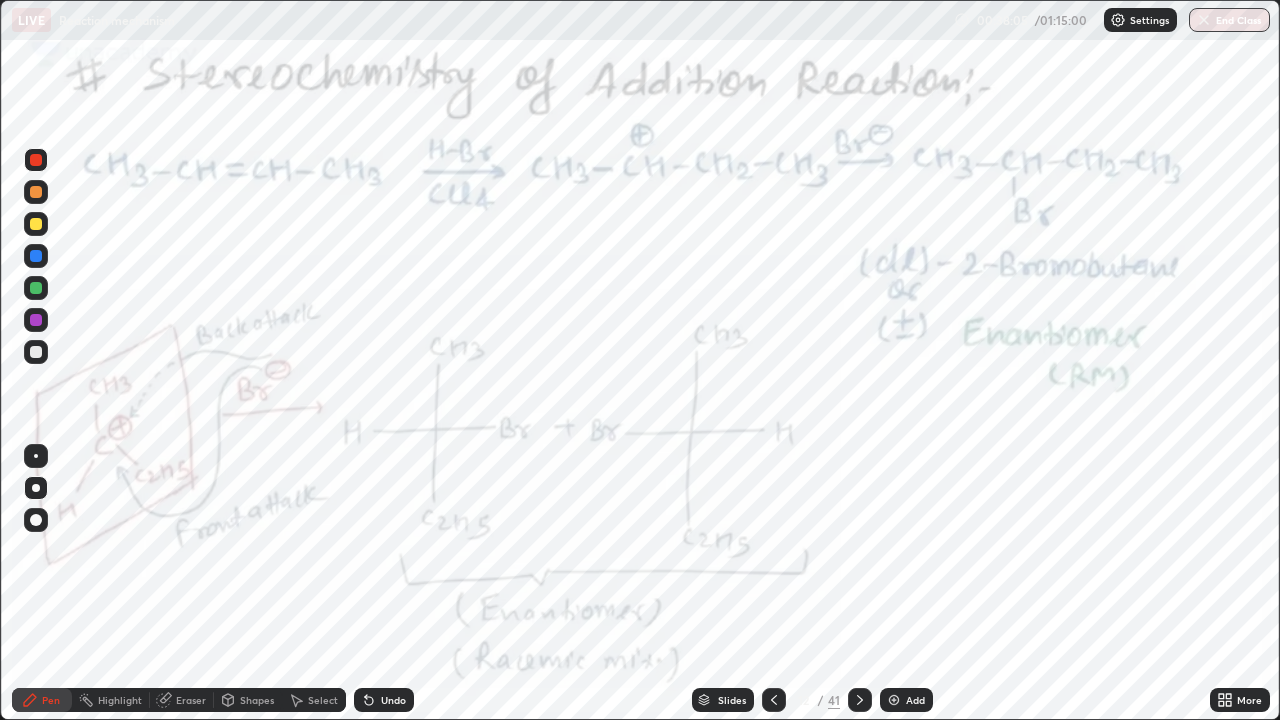 click on "Undo" at bounding box center (384, 700) 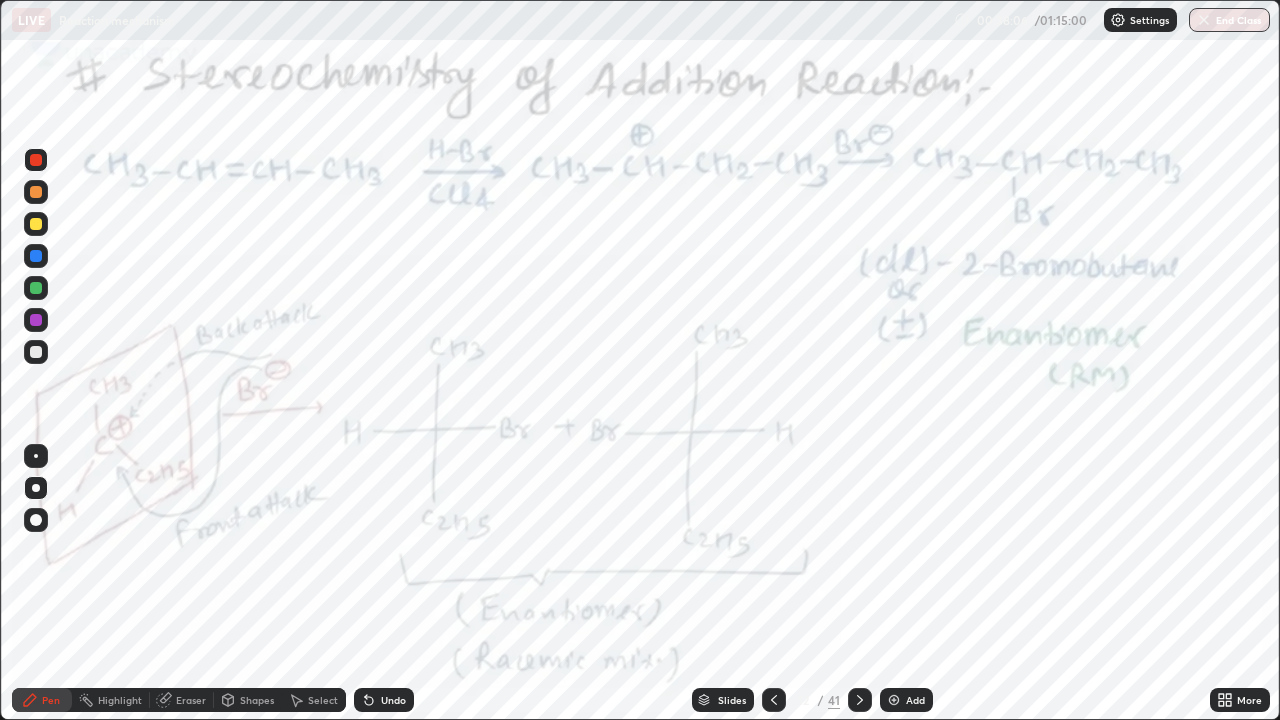 click on "Undo" at bounding box center (393, 700) 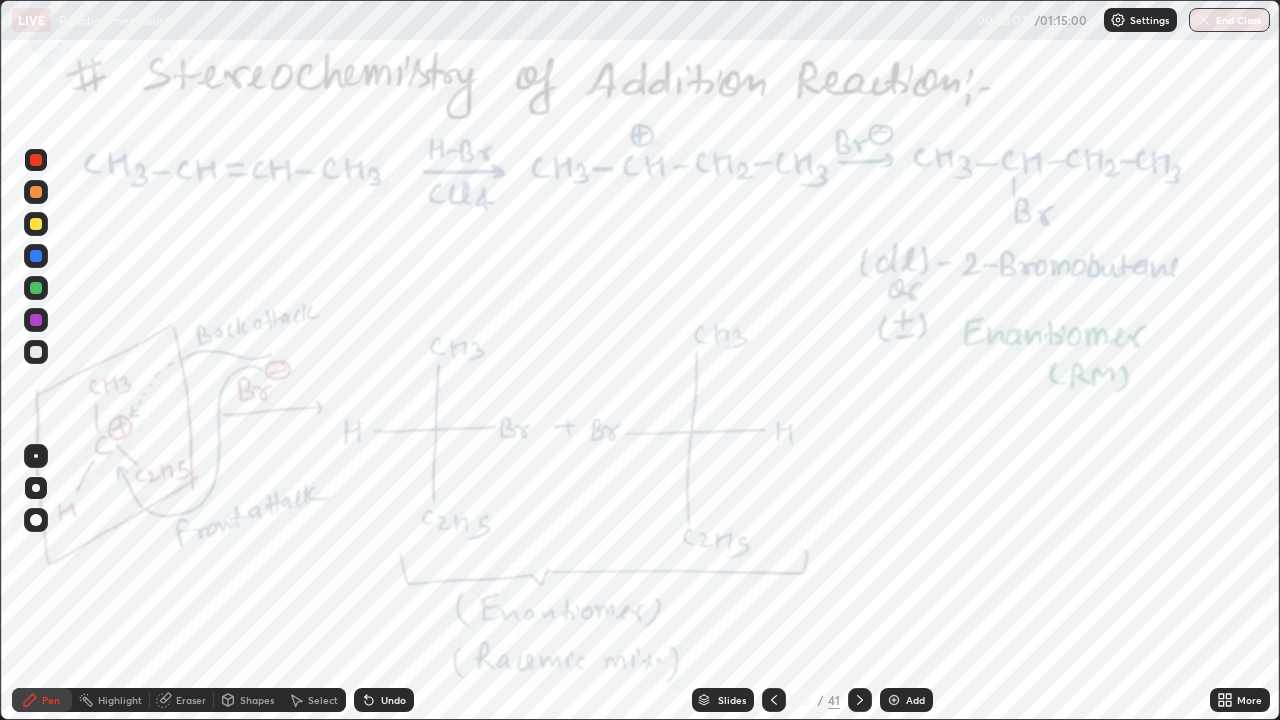 click on "Undo" at bounding box center [384, 700] 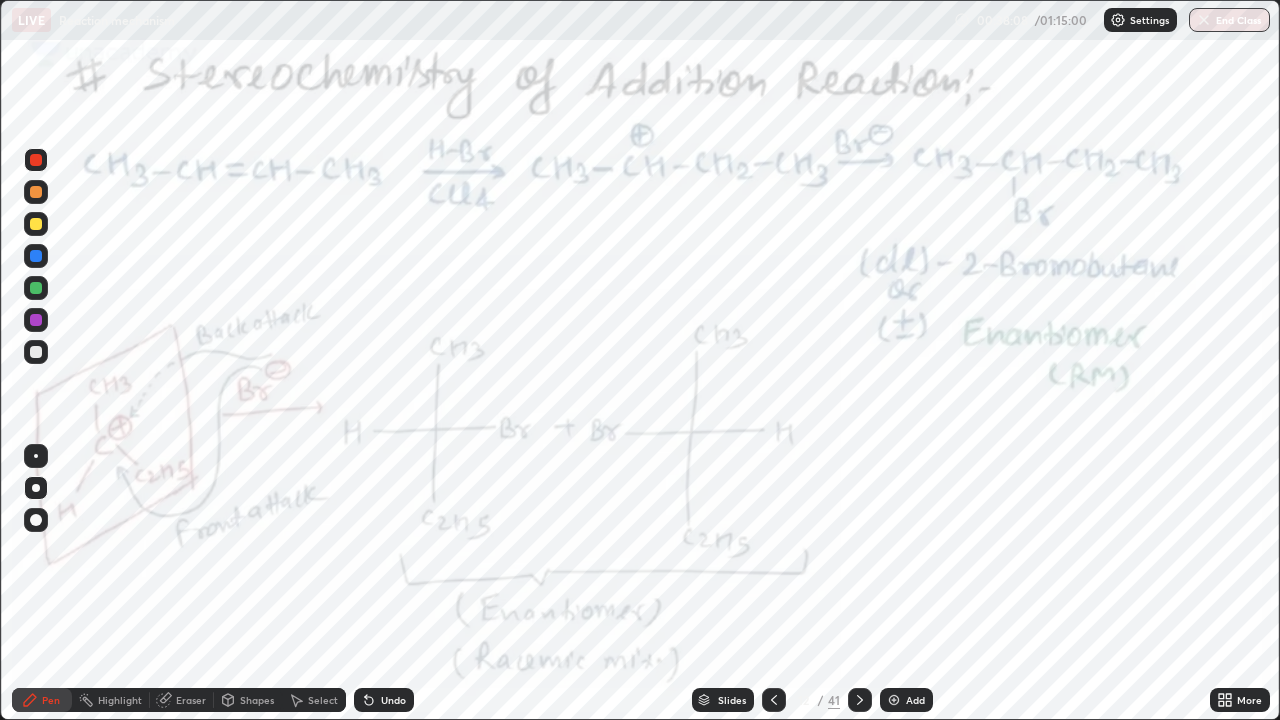 click on "Undo" at bounding box center [393, 700] 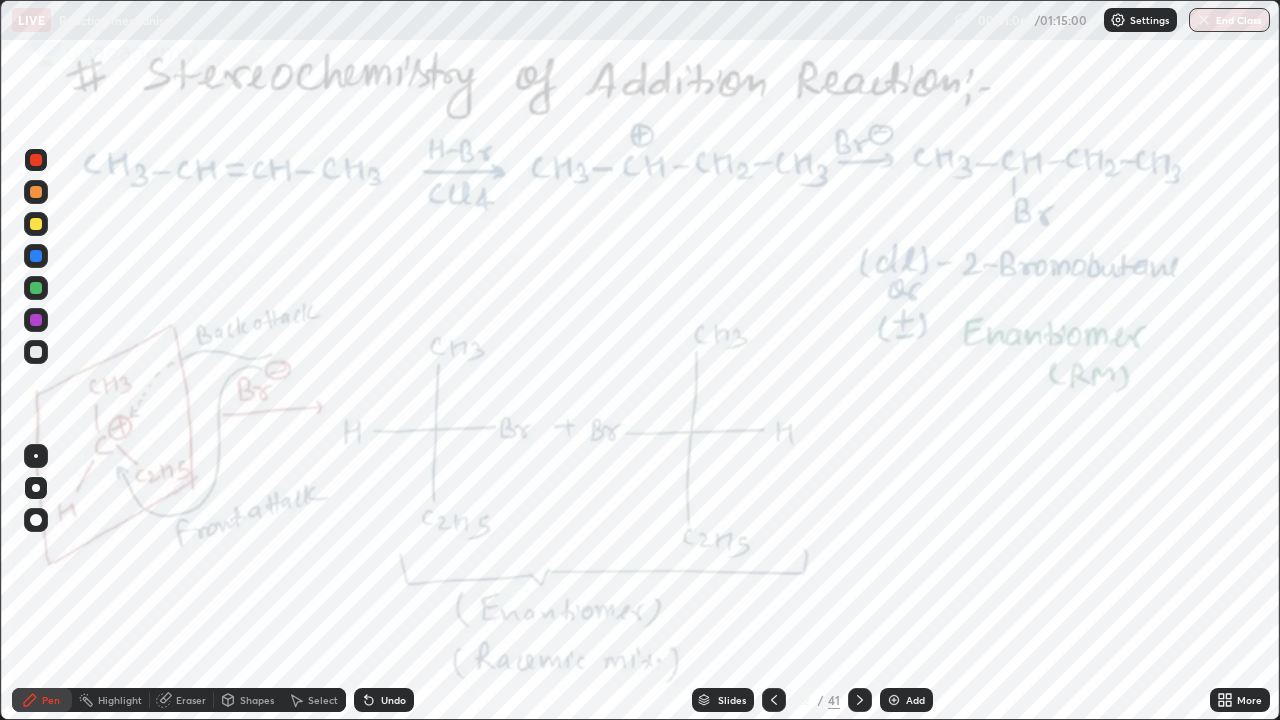 click 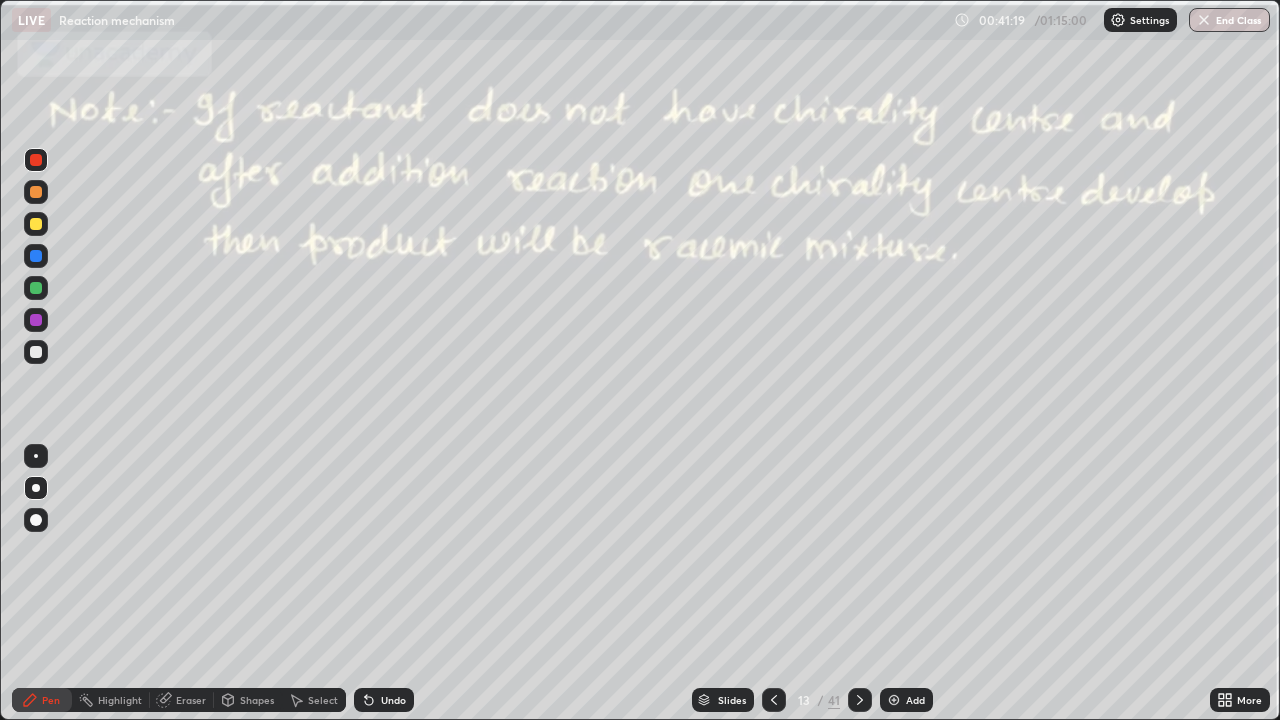 click at bounding box center (774, 700) 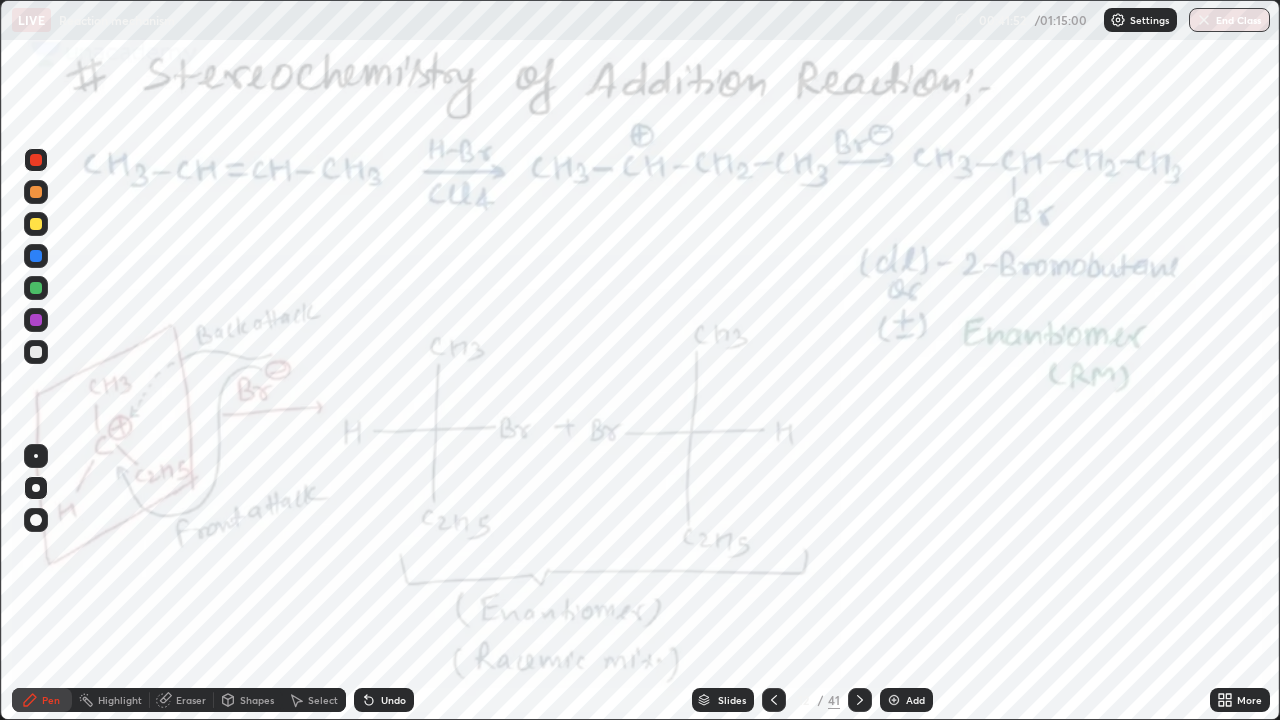 click 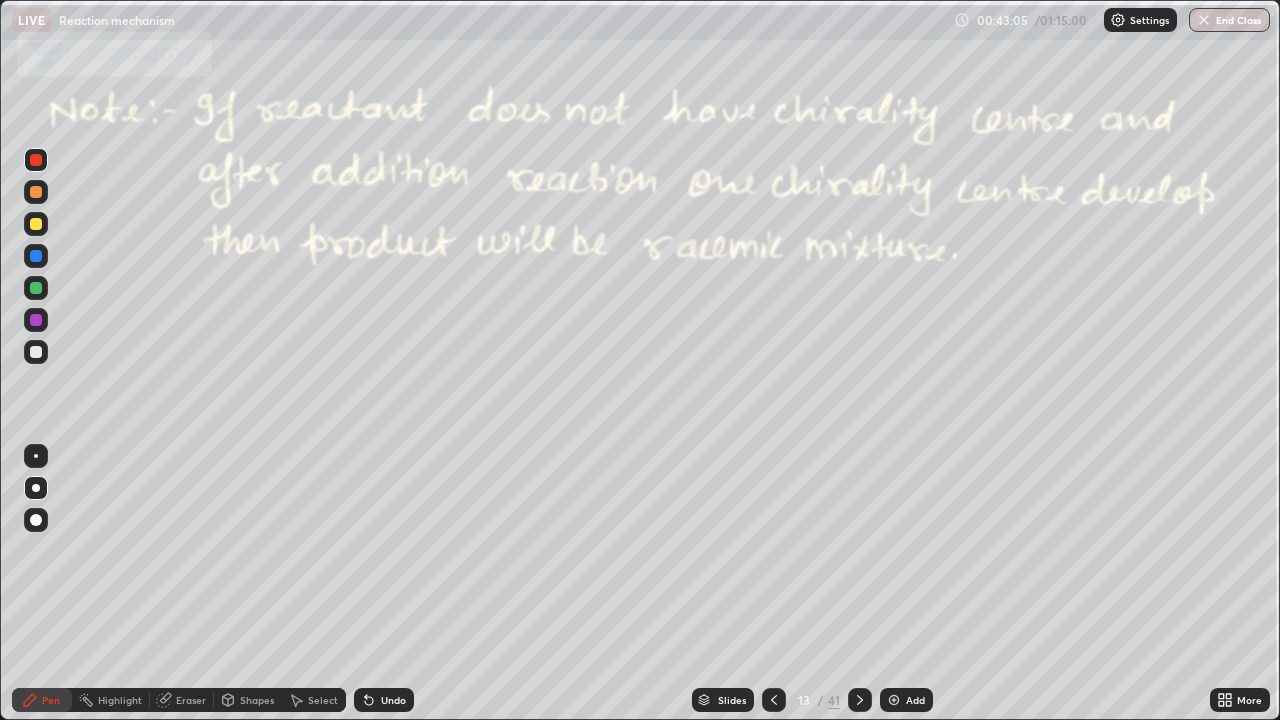 click 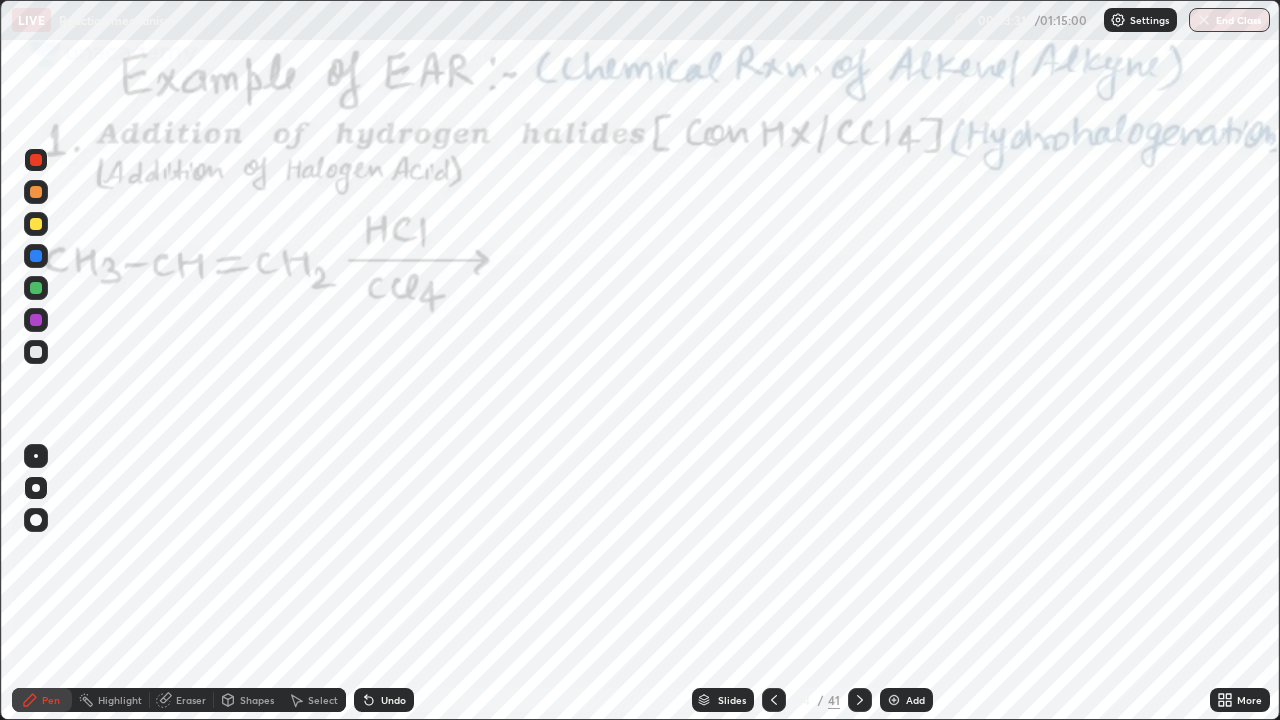 click at bounding box center [36, 160] 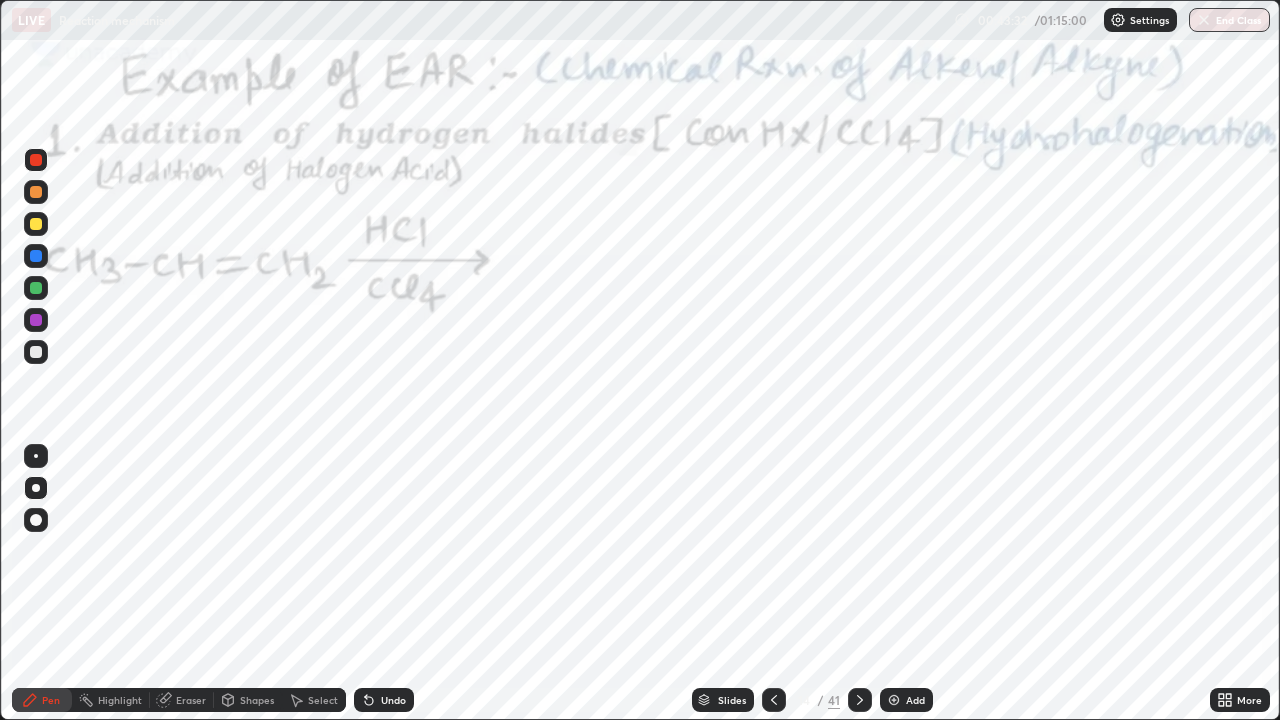 click at bounding box center [36, 160] 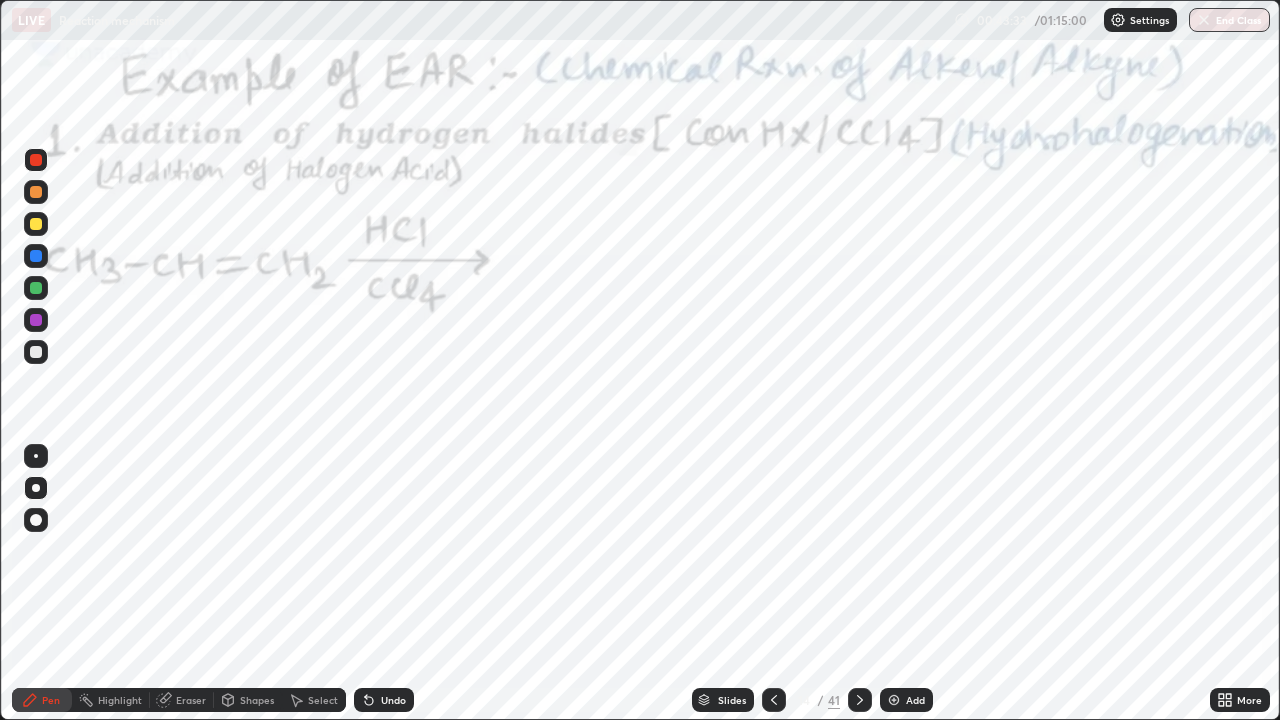 click at bounding box center [36, 160] 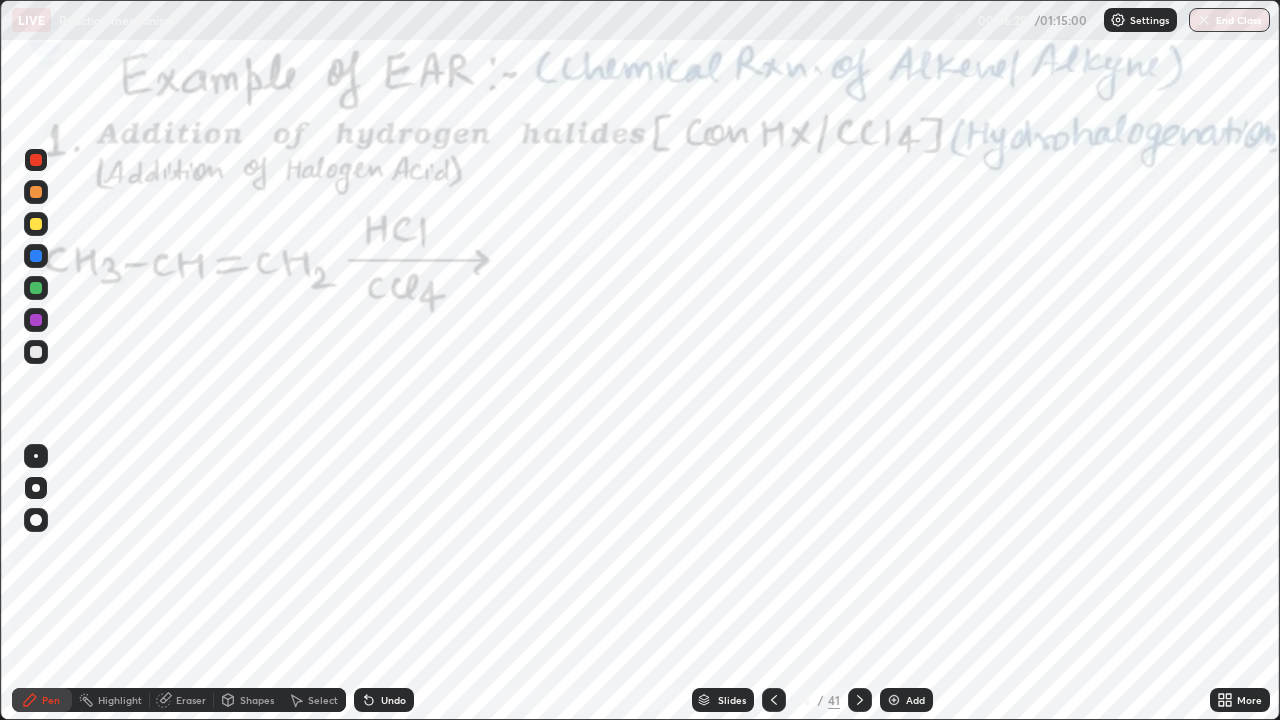 click at bounding box center (36, 256) 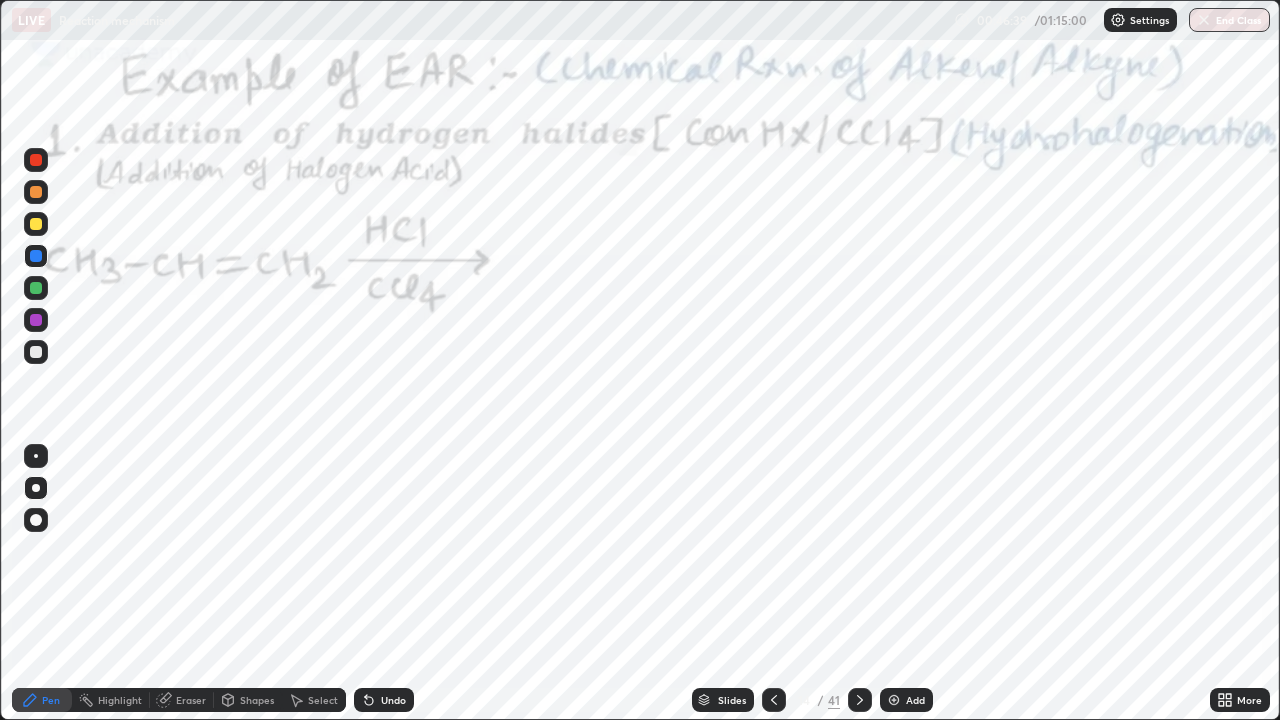 click on "Highlight" at bounding box center [120, 700] 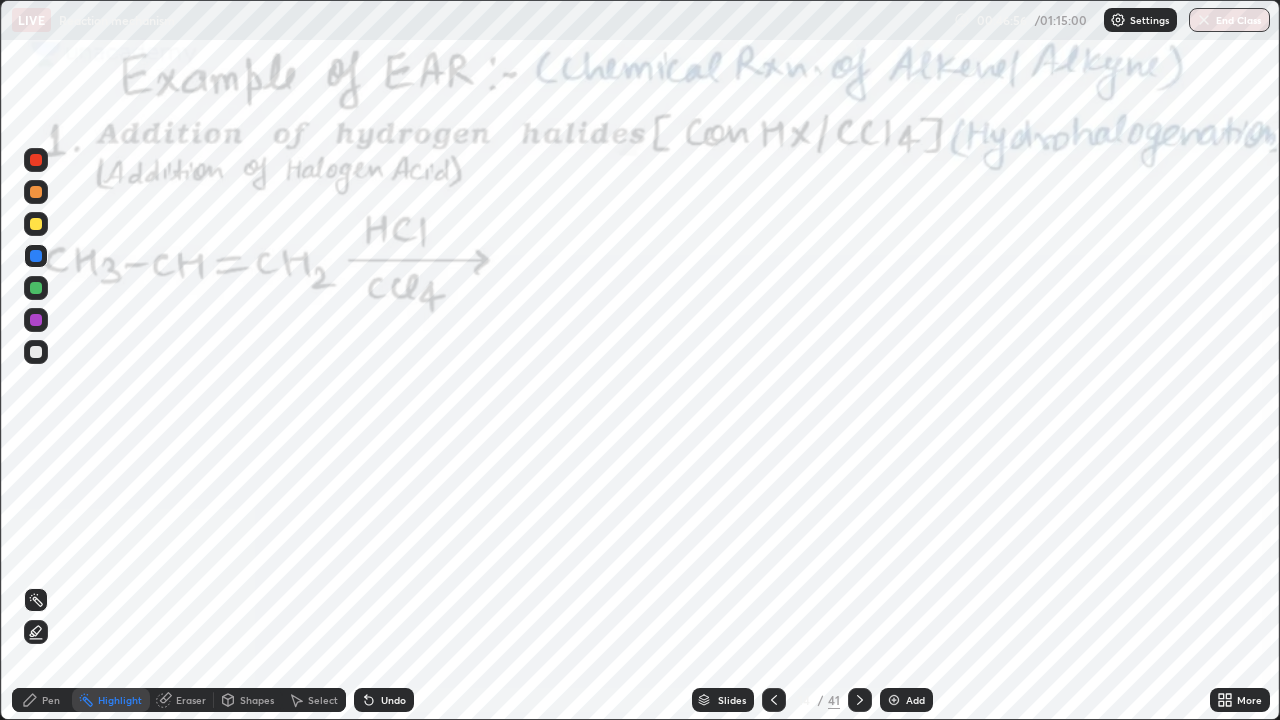 click at bounding box center [36, 288] 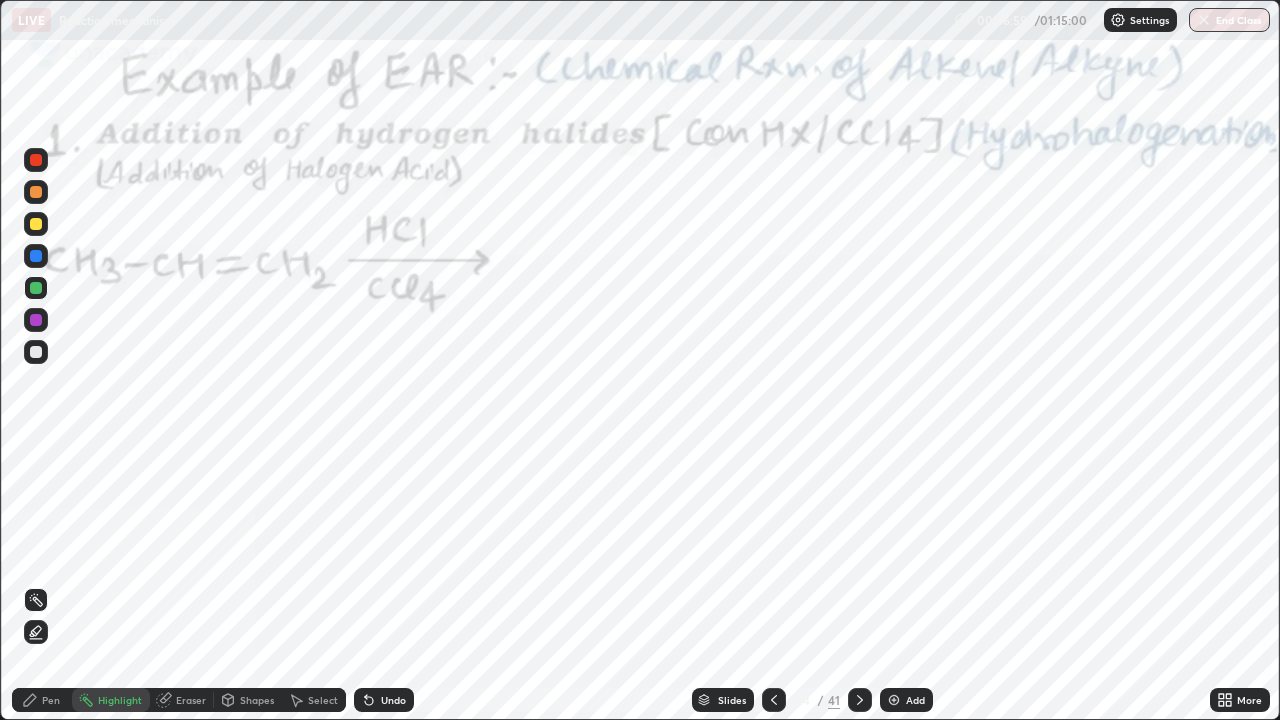click 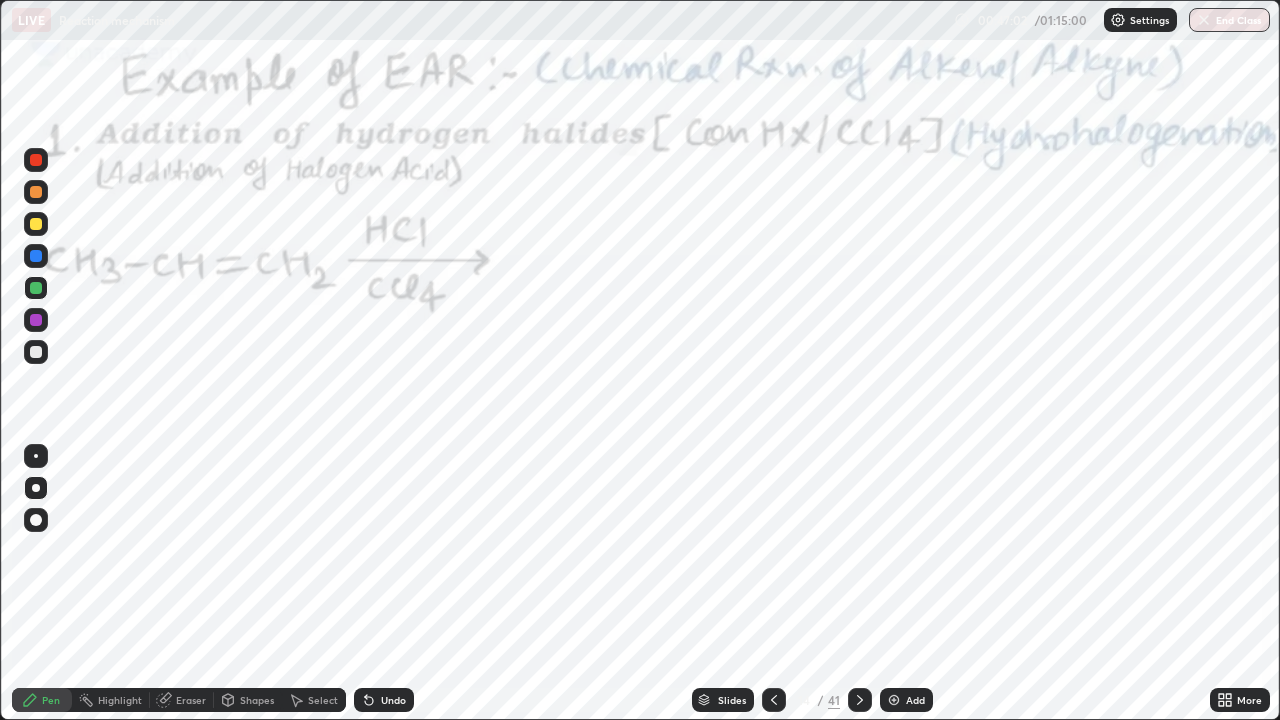 click at bounding box center (36, 288) 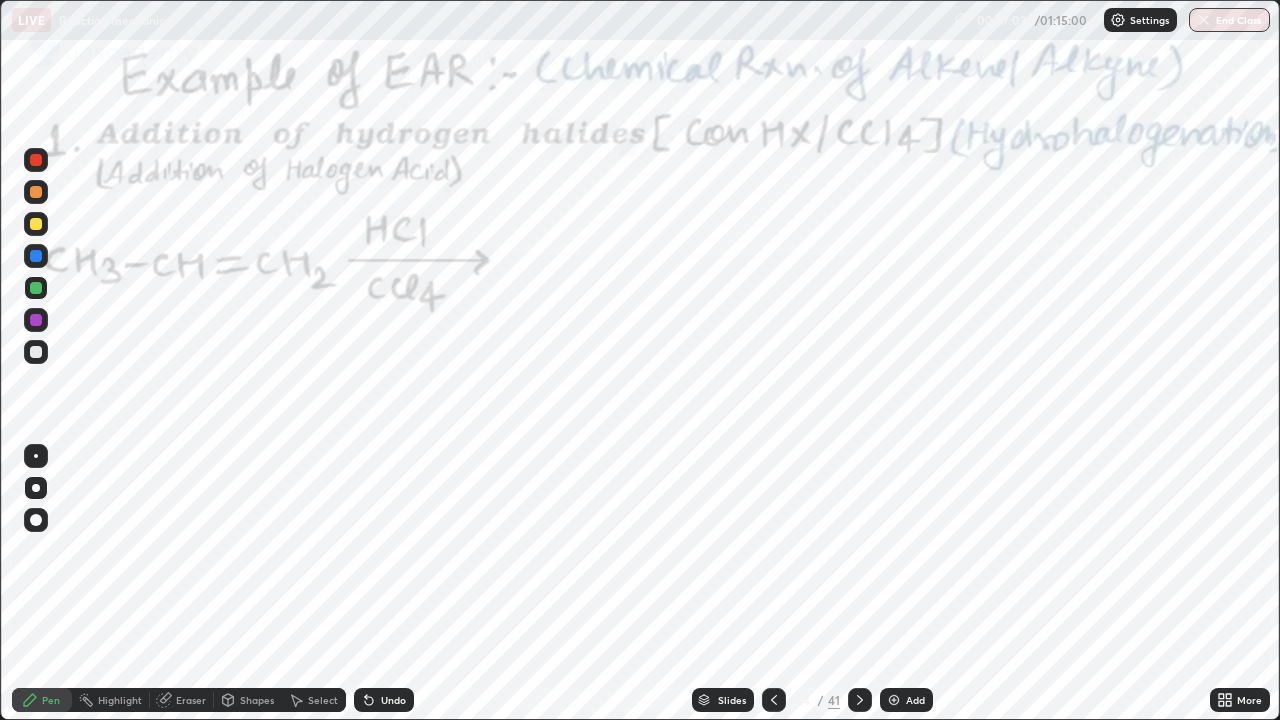 click on "Highlight" at bounding box center (120, 700) 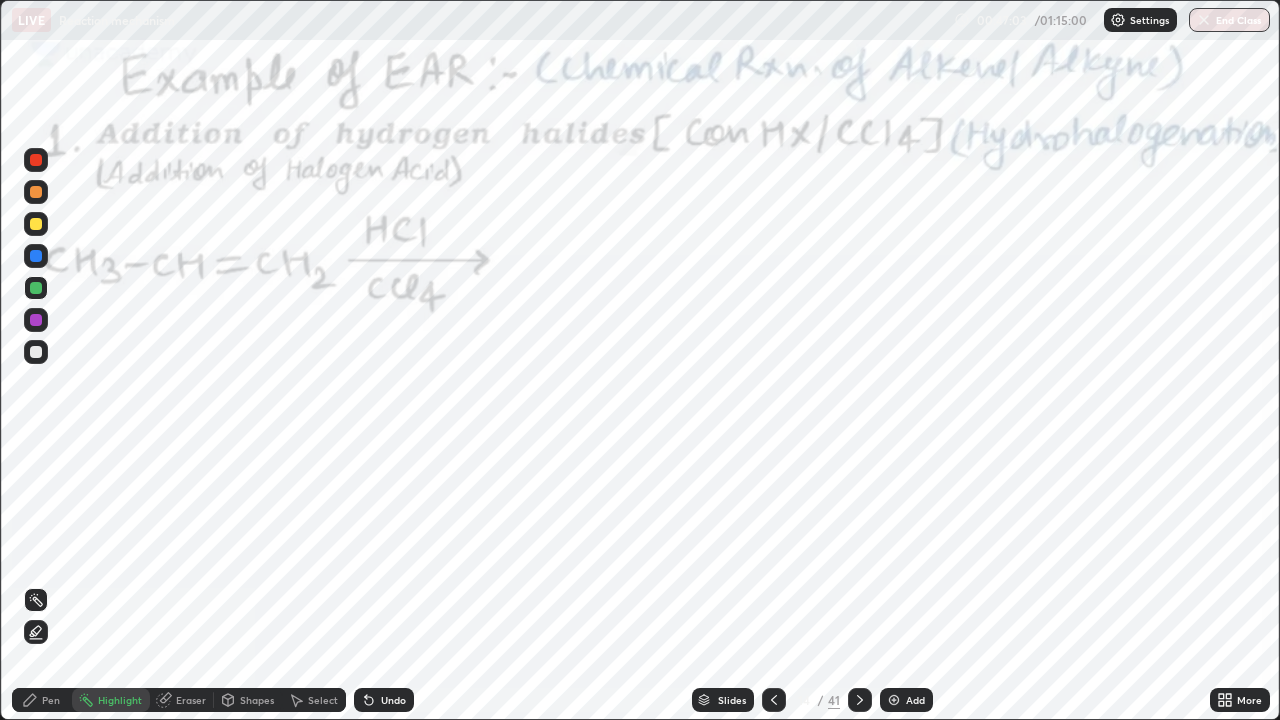 click on "Eraser" at bounding box center [191, 700] 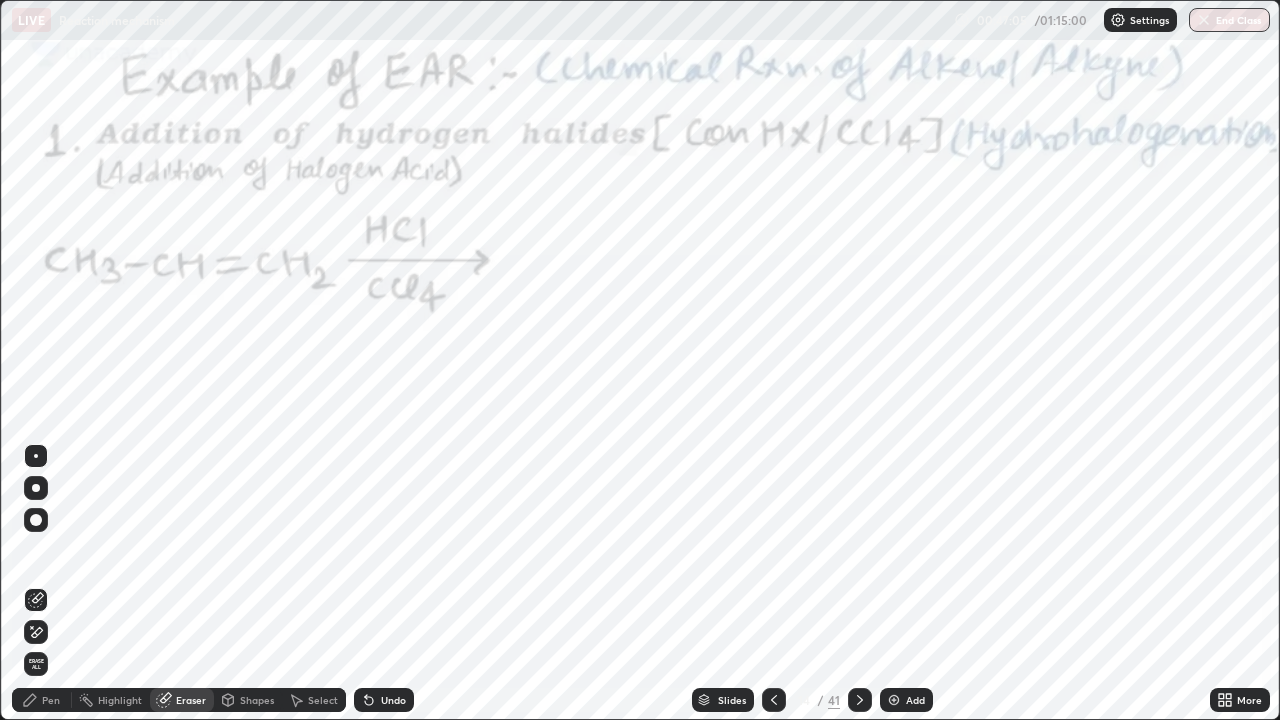 click on "Highlight" at bounding box center [120, 700] 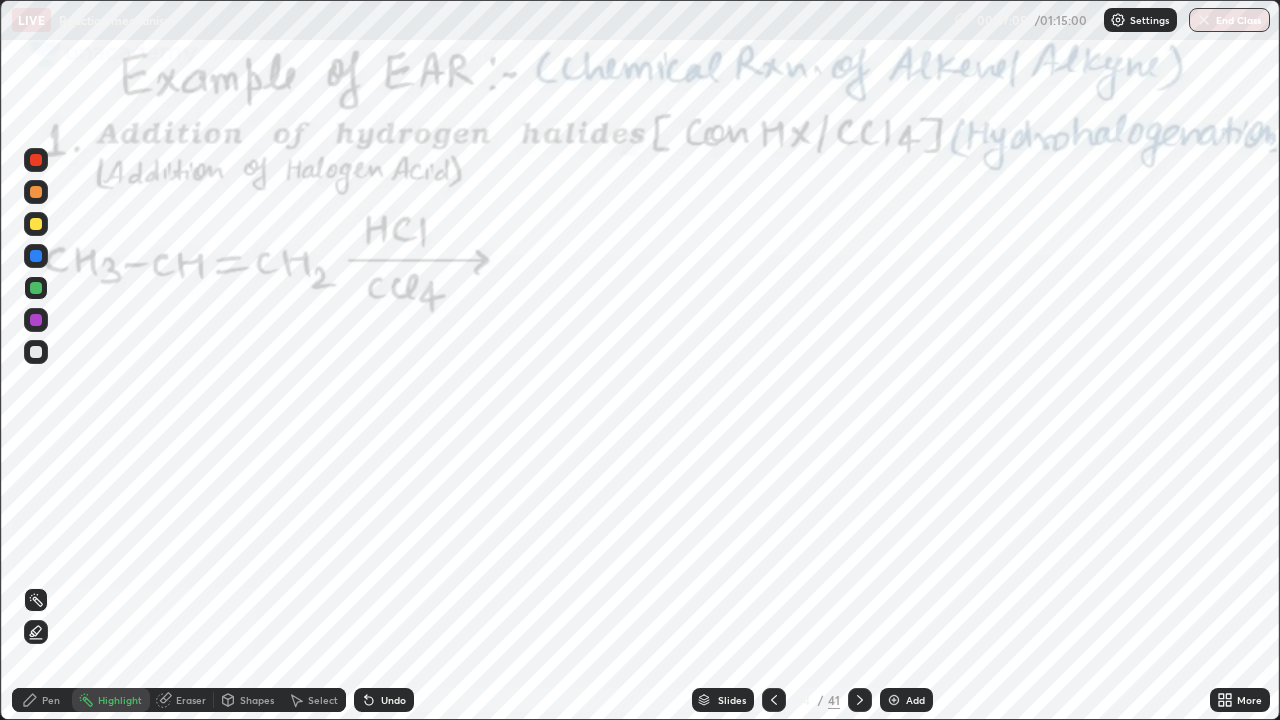 click on "Pen" at bounding box center [51, 700] 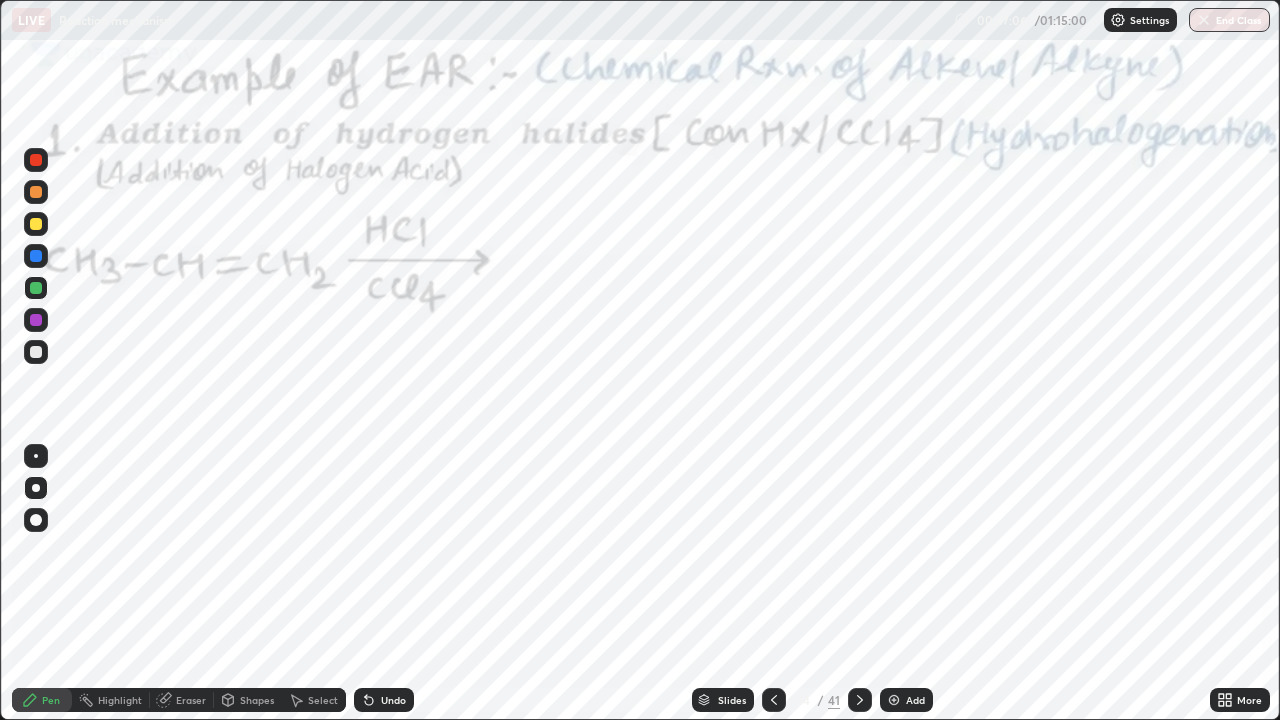 click on "Highlight" at bounding box center [120, 700] 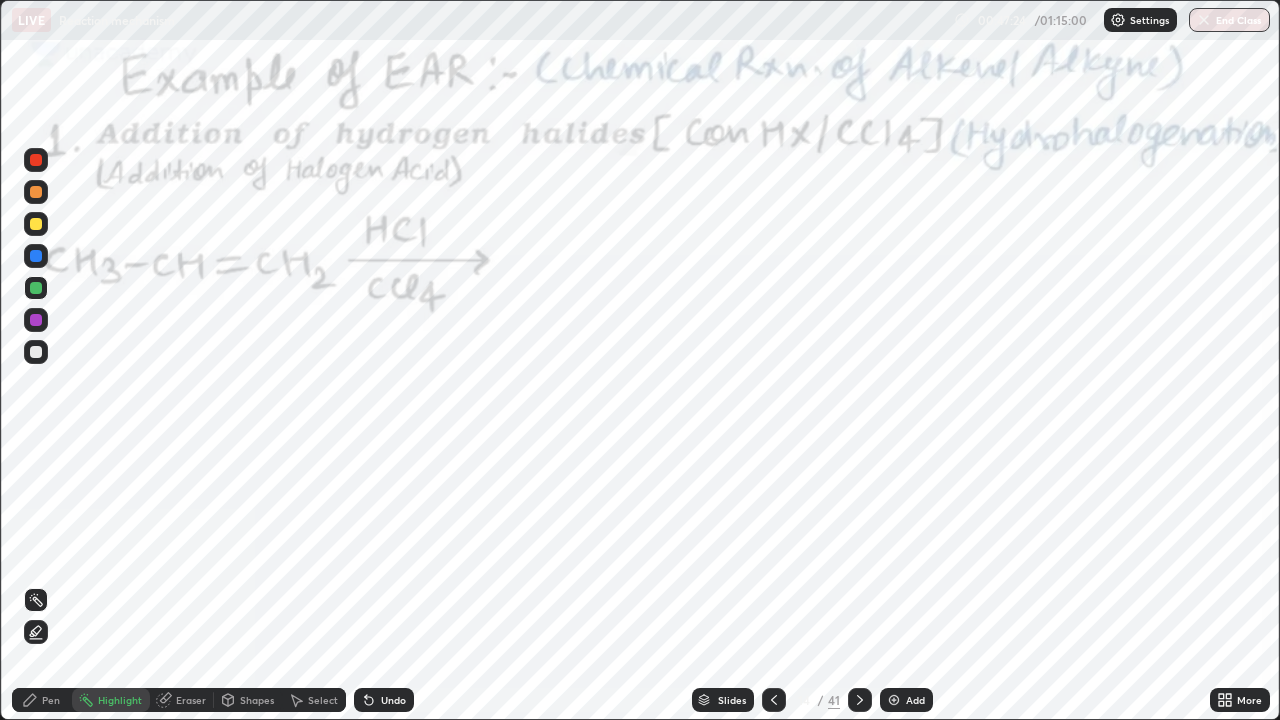 click on "Pen" at bounding box center [42, 700] 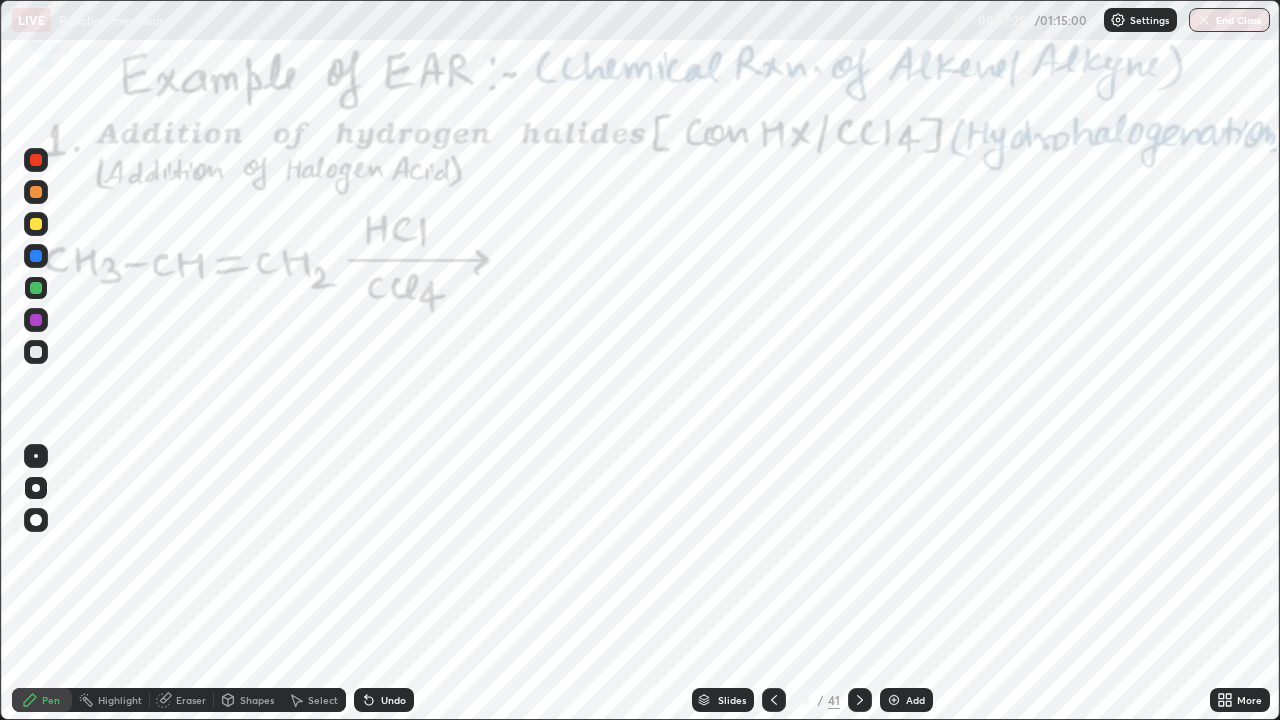 click at bounding box center [36, 256] 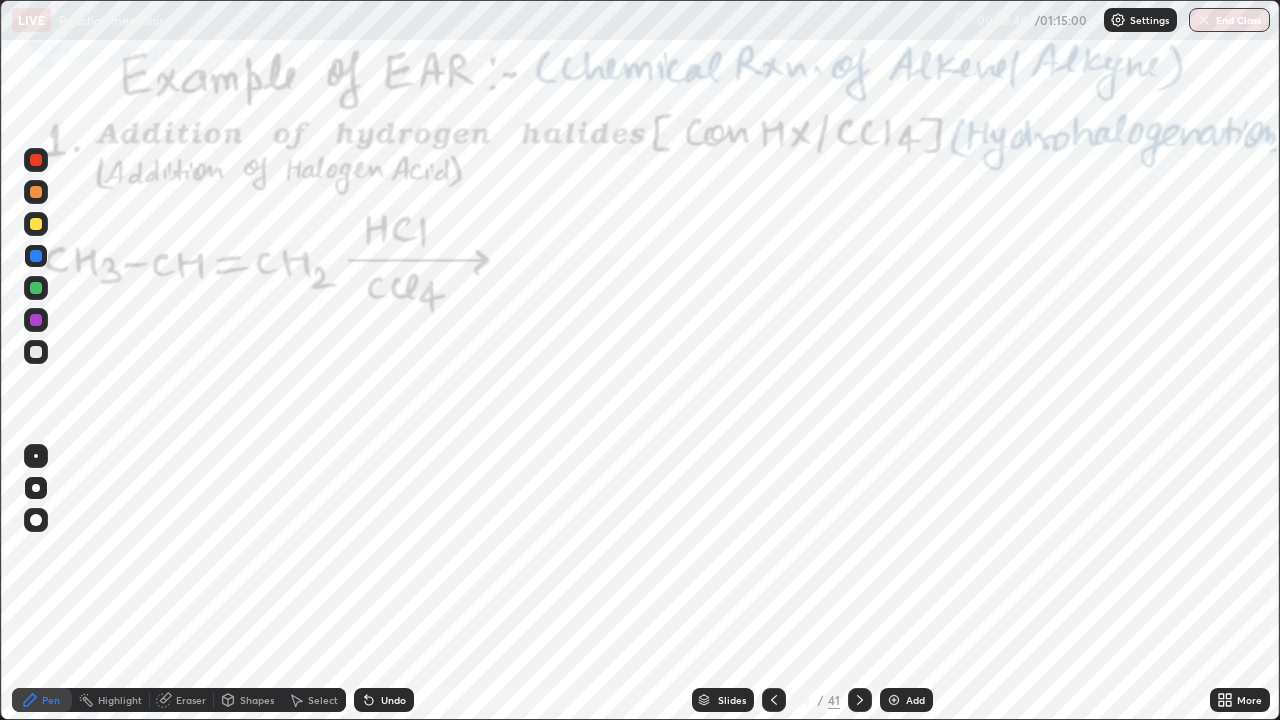 click at bounding box center [36, 288] 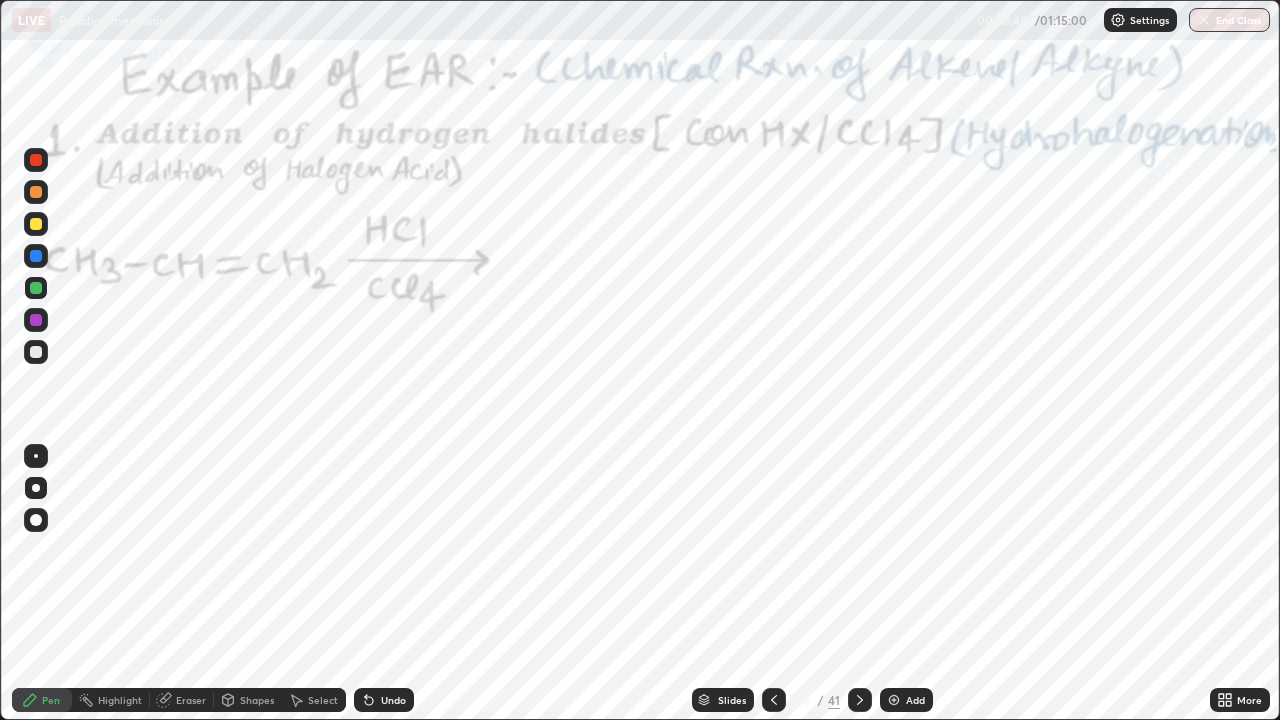 click on "Pen" at bounding box center (42, 700) 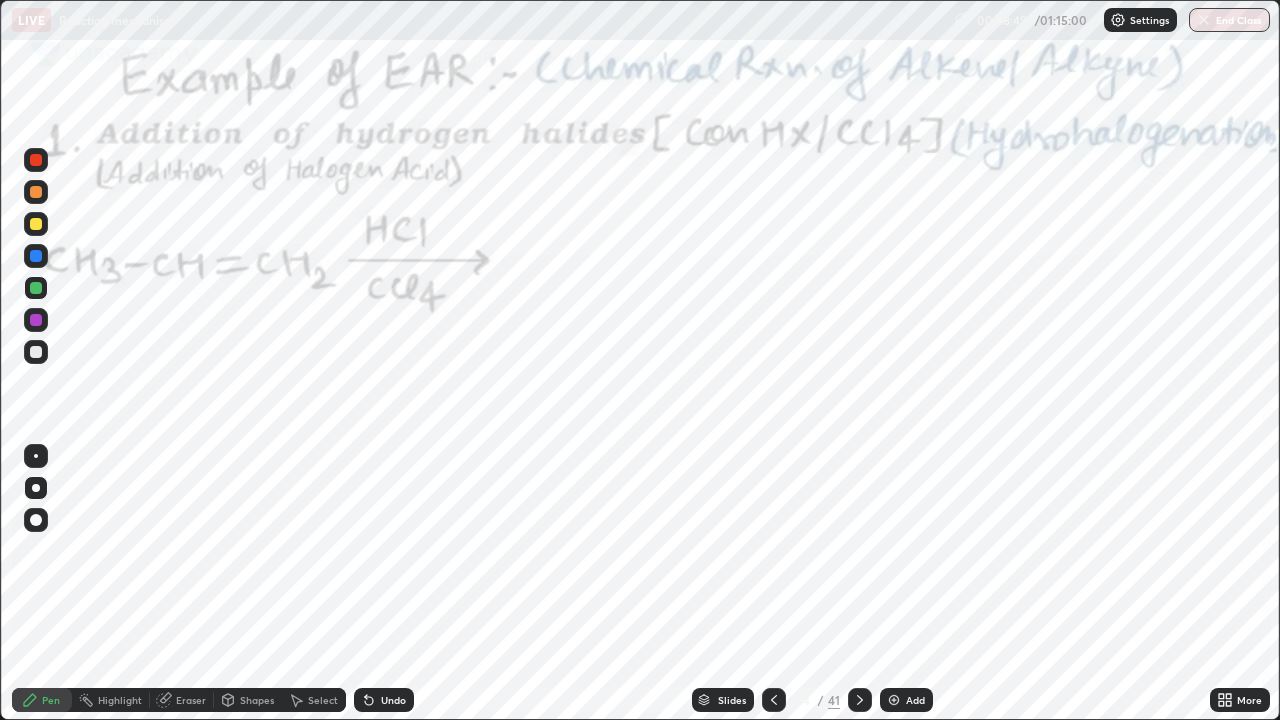 click at bounding box center (36, 320) 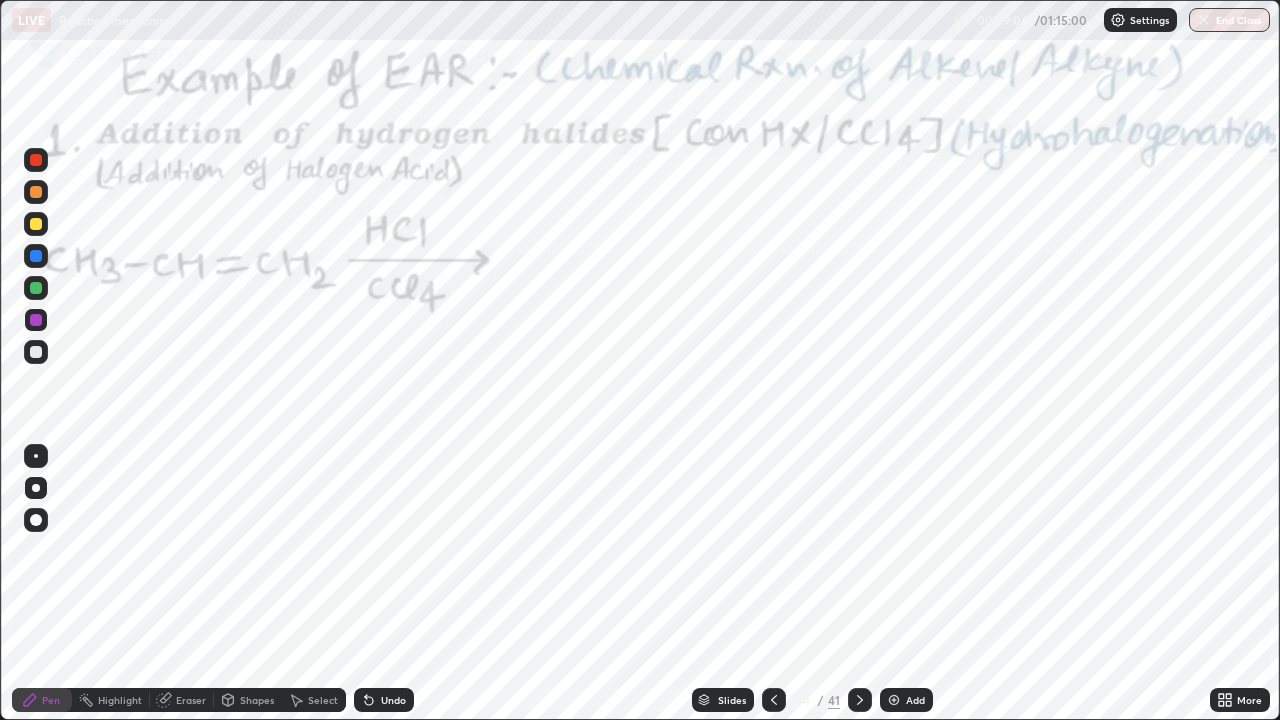 click on "Undo" at bounding box center [393, 700] 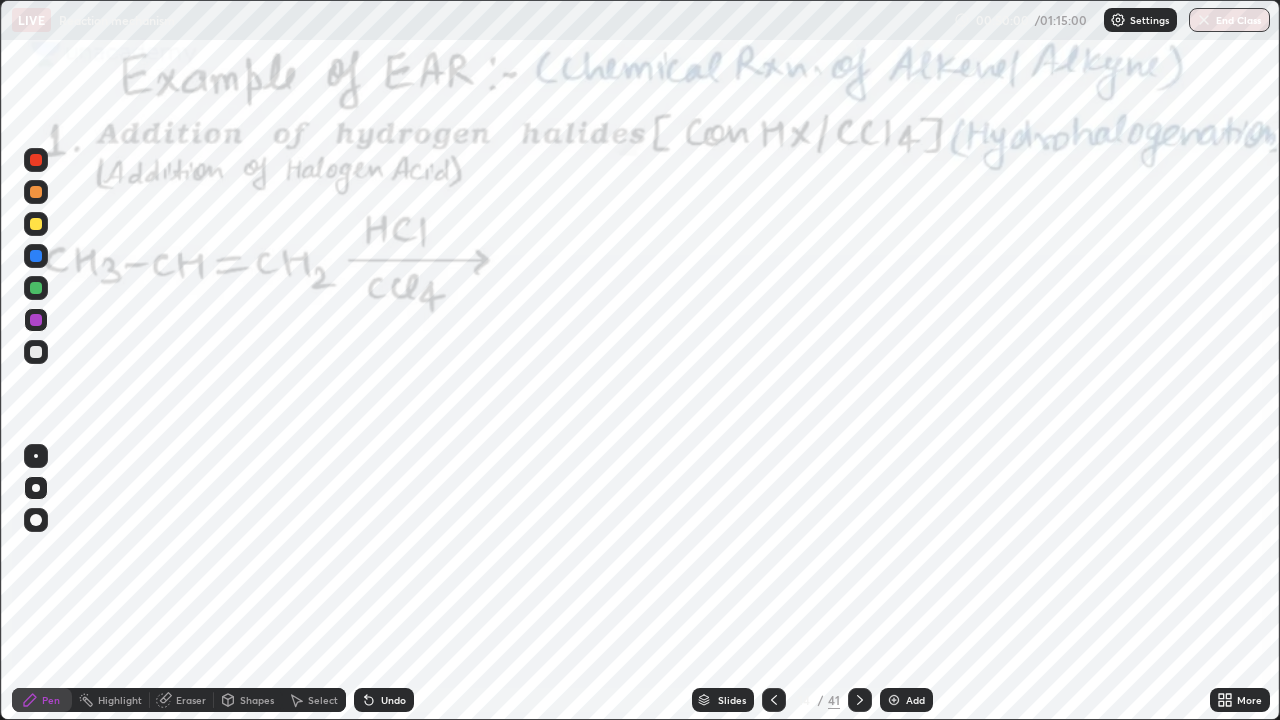 click 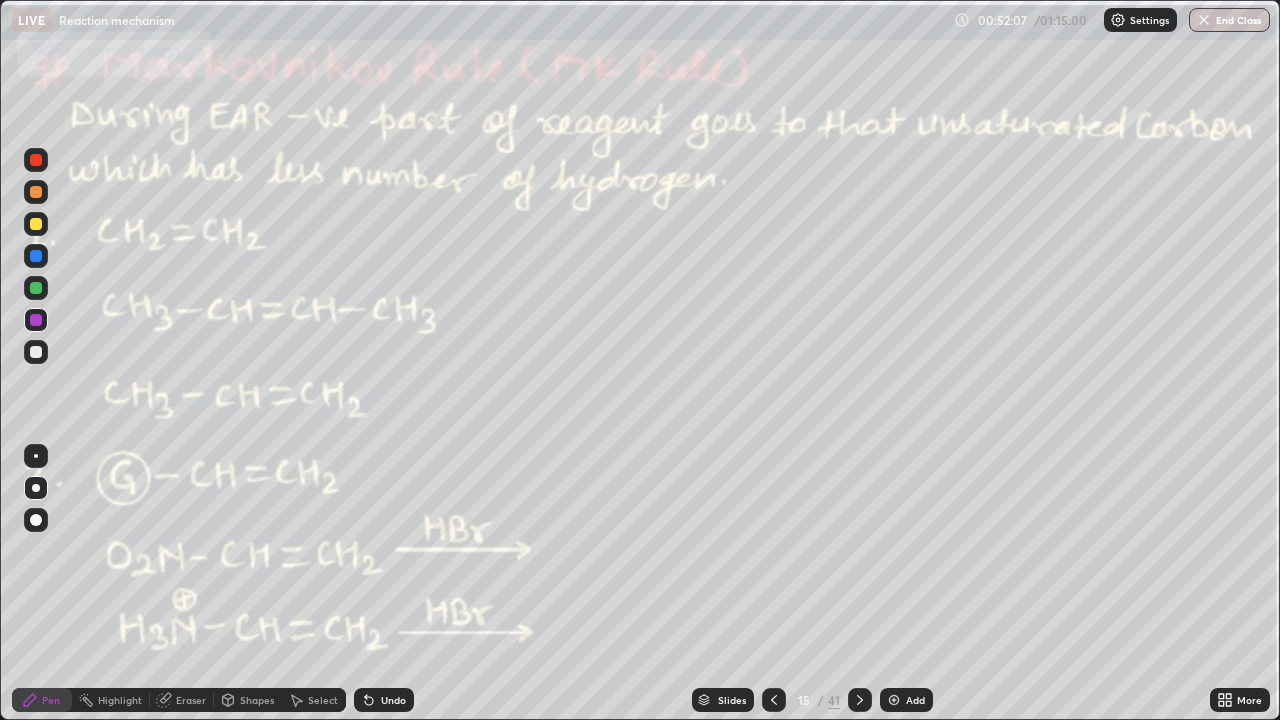 click at bounding box center [36, 352] 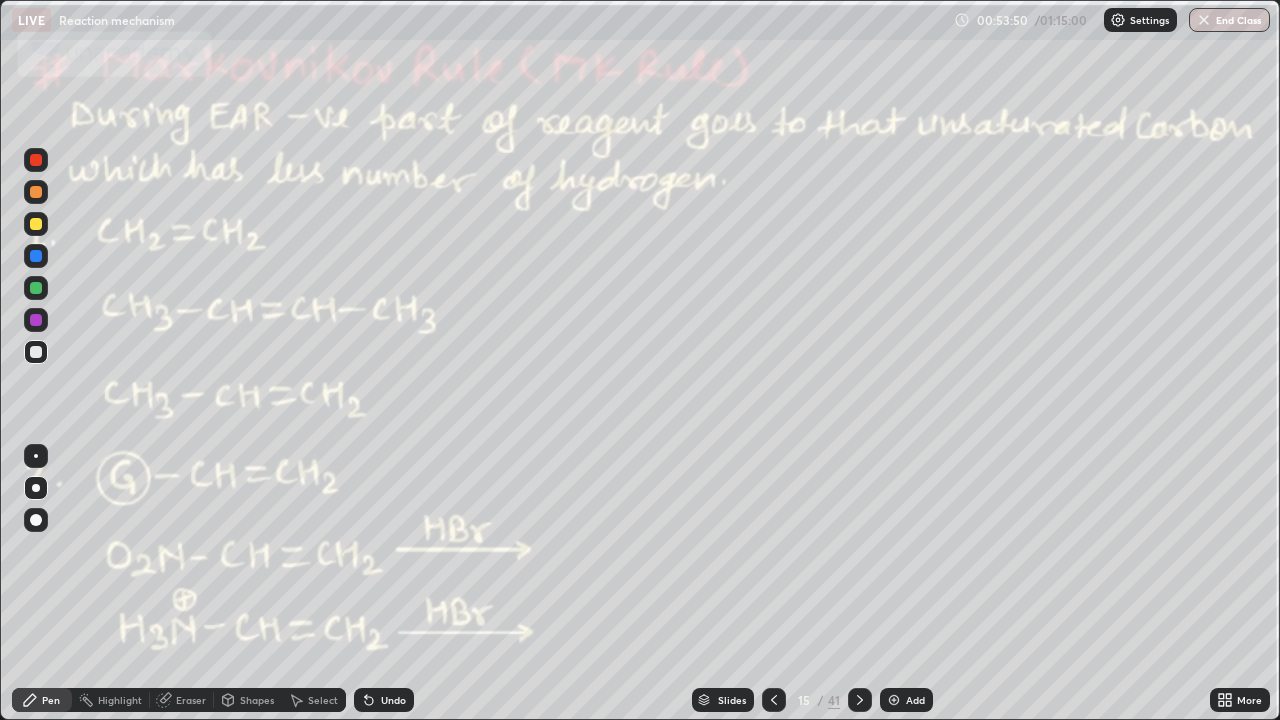 click at bounding box center [36, 352] 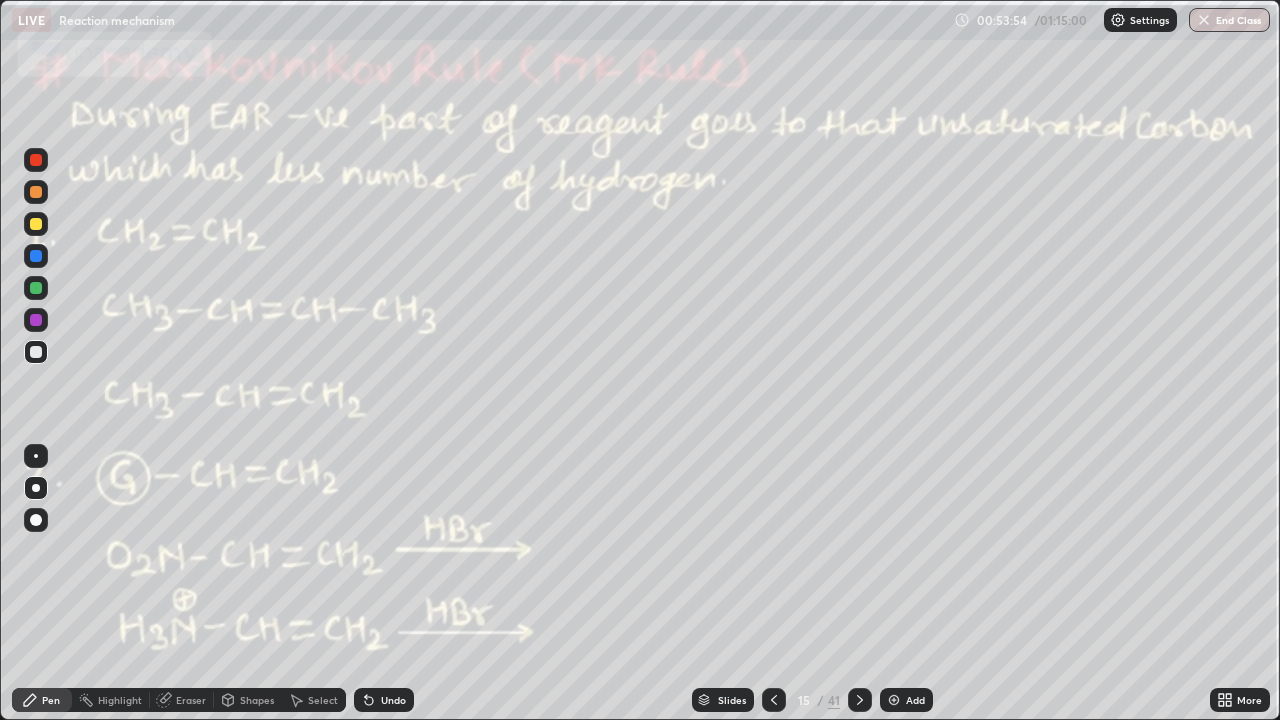 click on "Highlight" at bounding box center [120, 700] 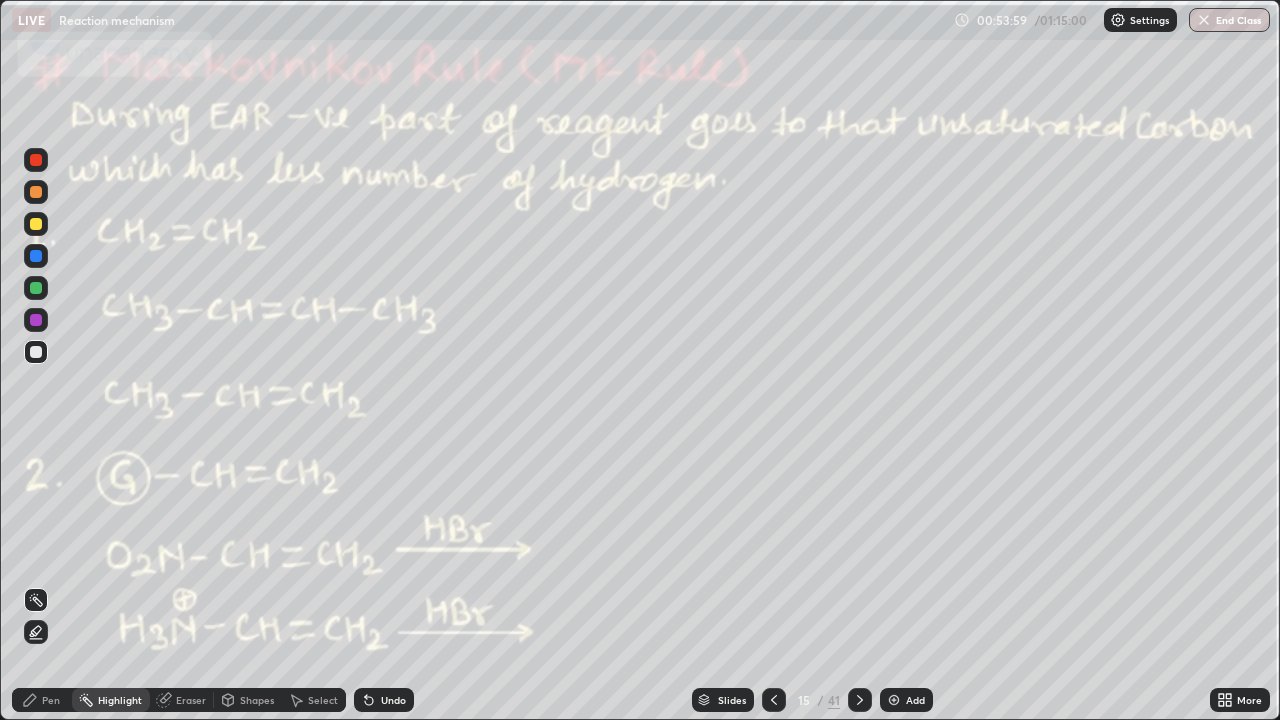 click on "Pen" at bounding box center [42, 700] 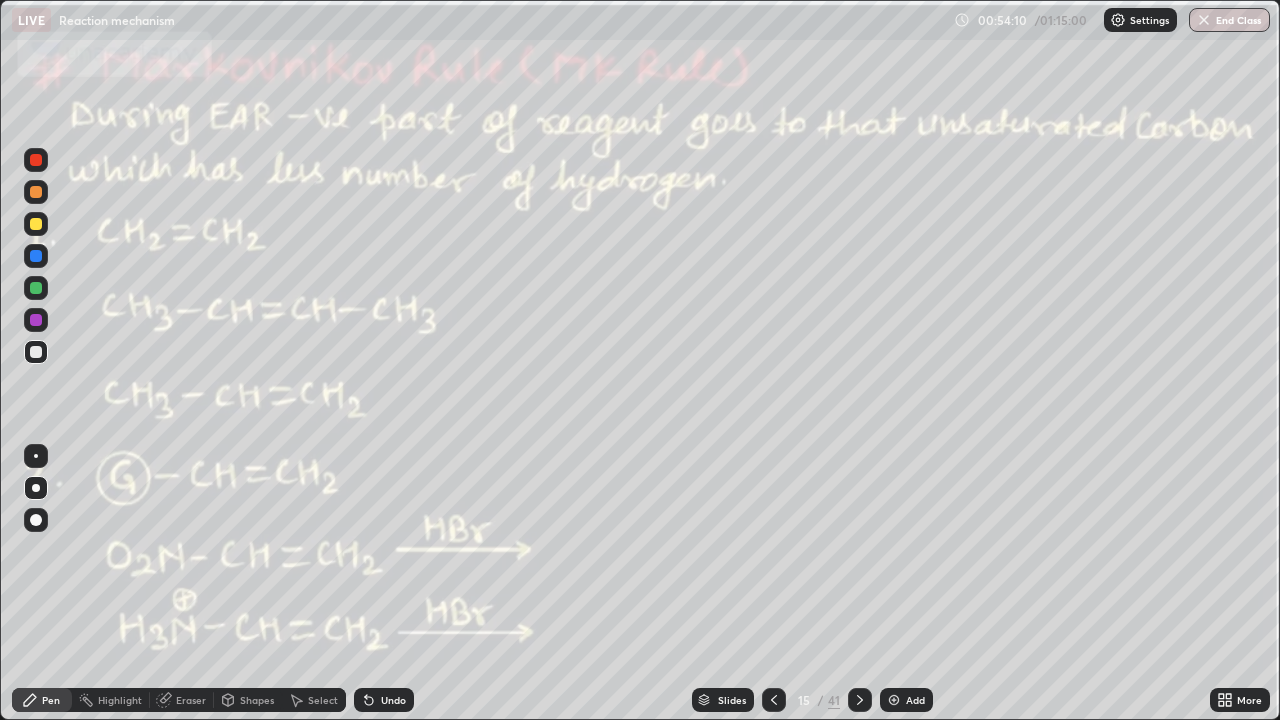click on "Highlight" at bounding box center [120, 700] 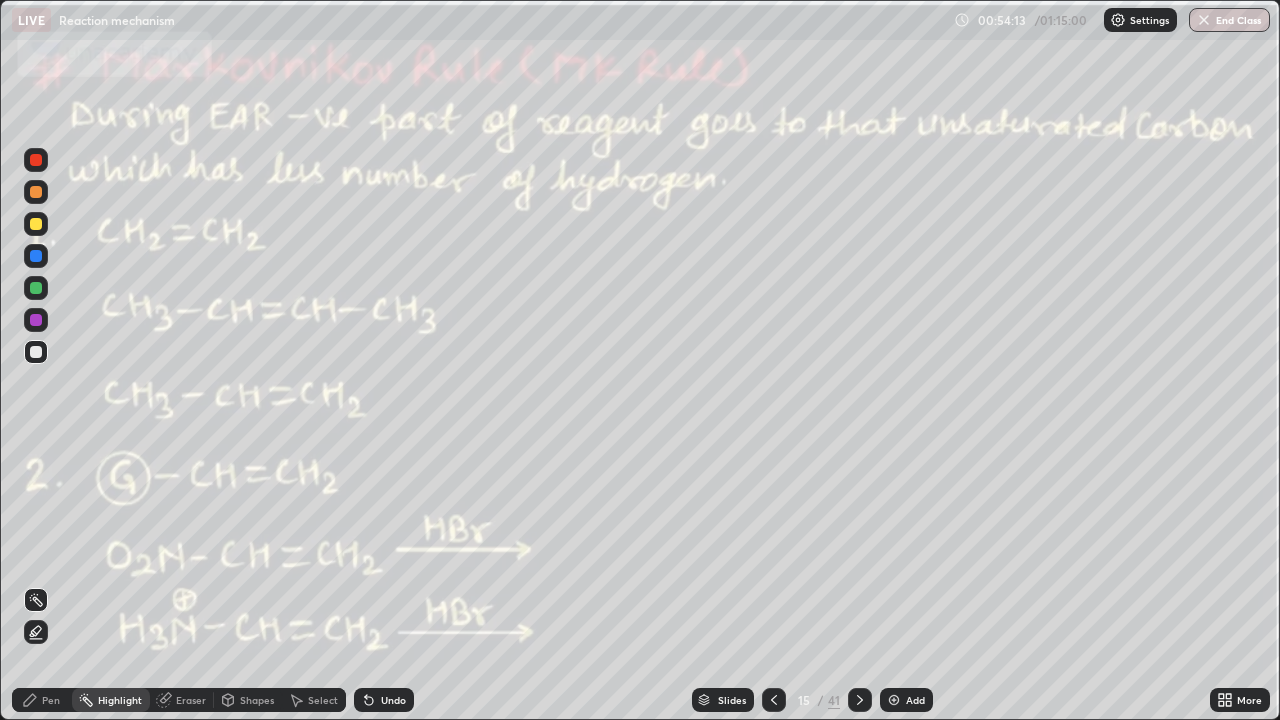 click on "Pen" at bounding box center [42, 700] 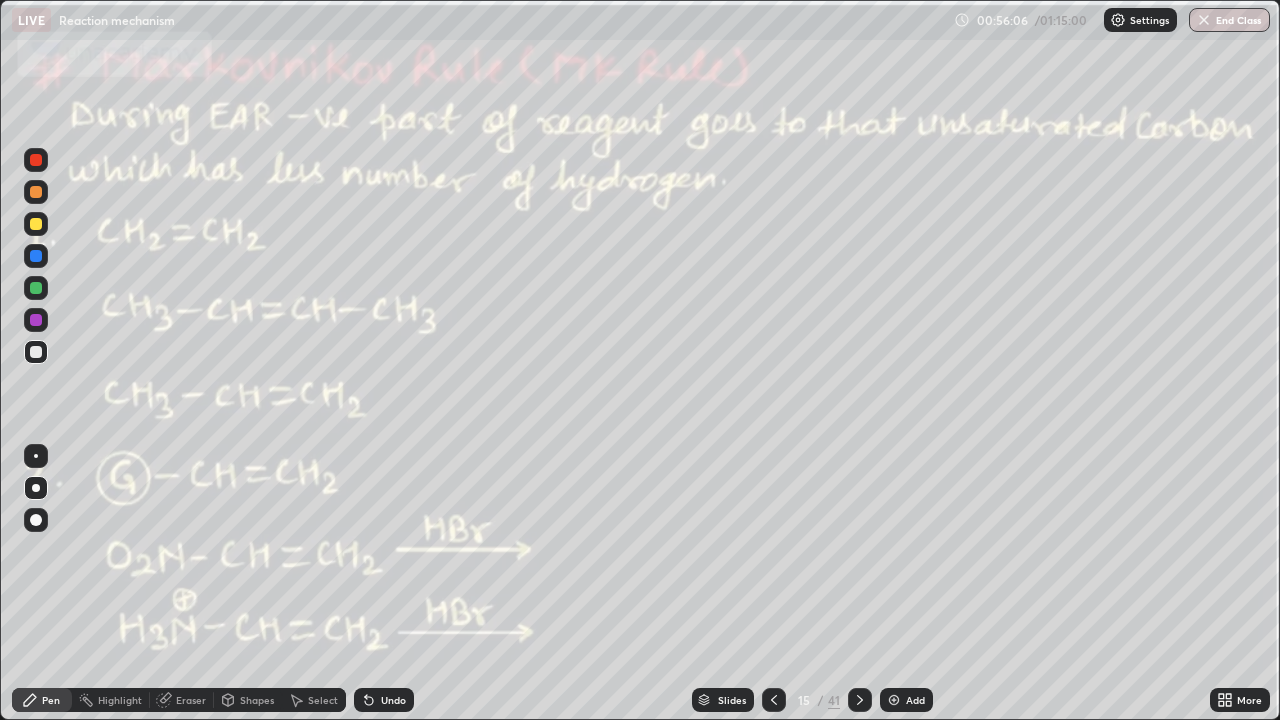 click 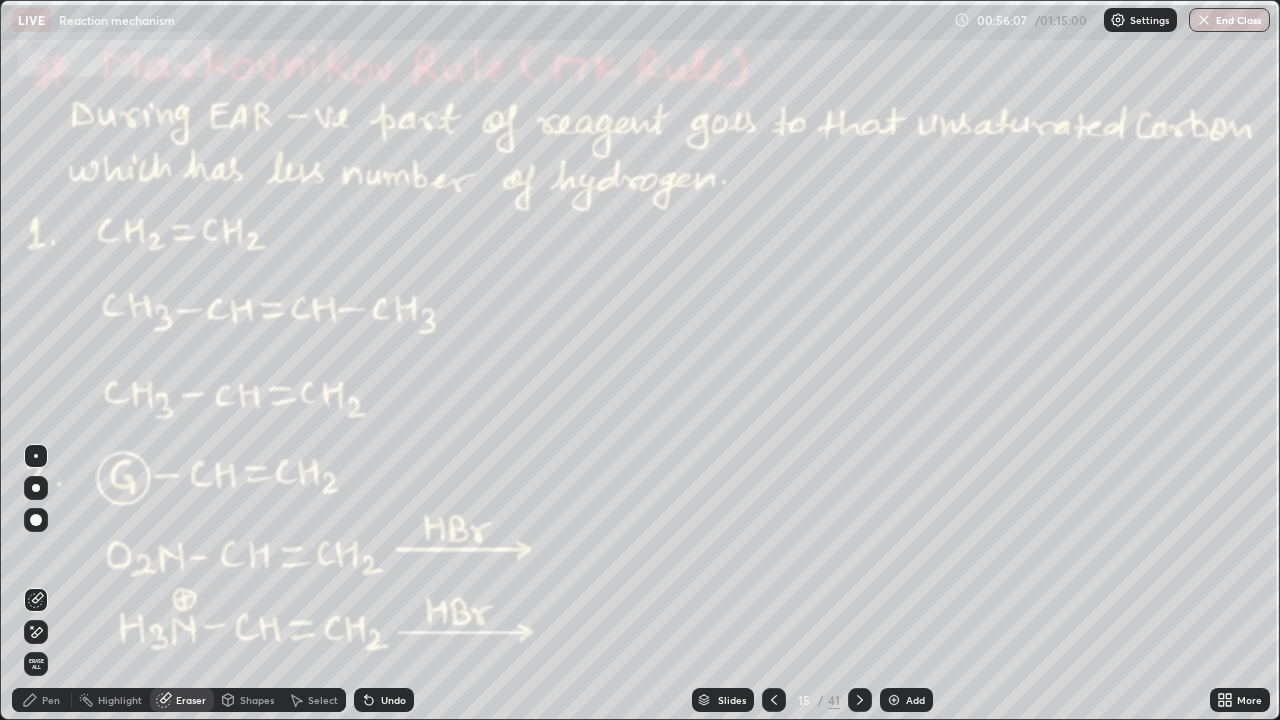click on "Highlight" at bounding box center (120, 700) 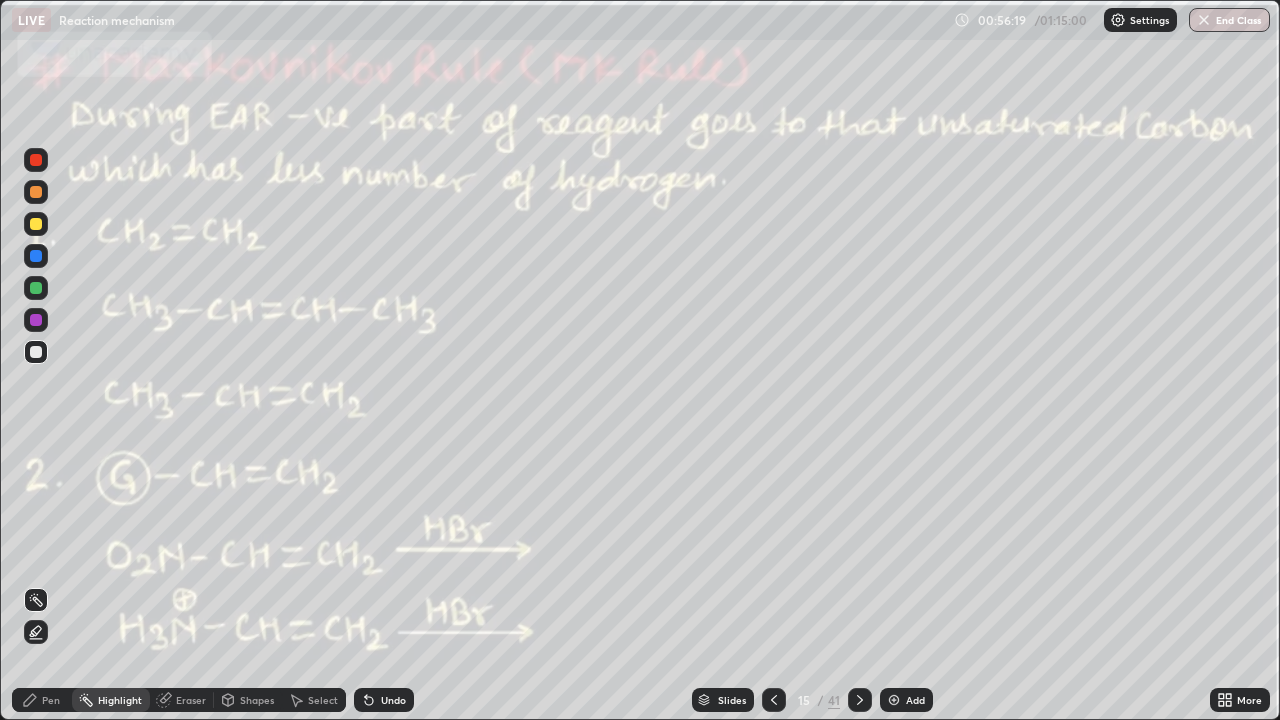 click on "Pen" at bounding box center (42, 700) 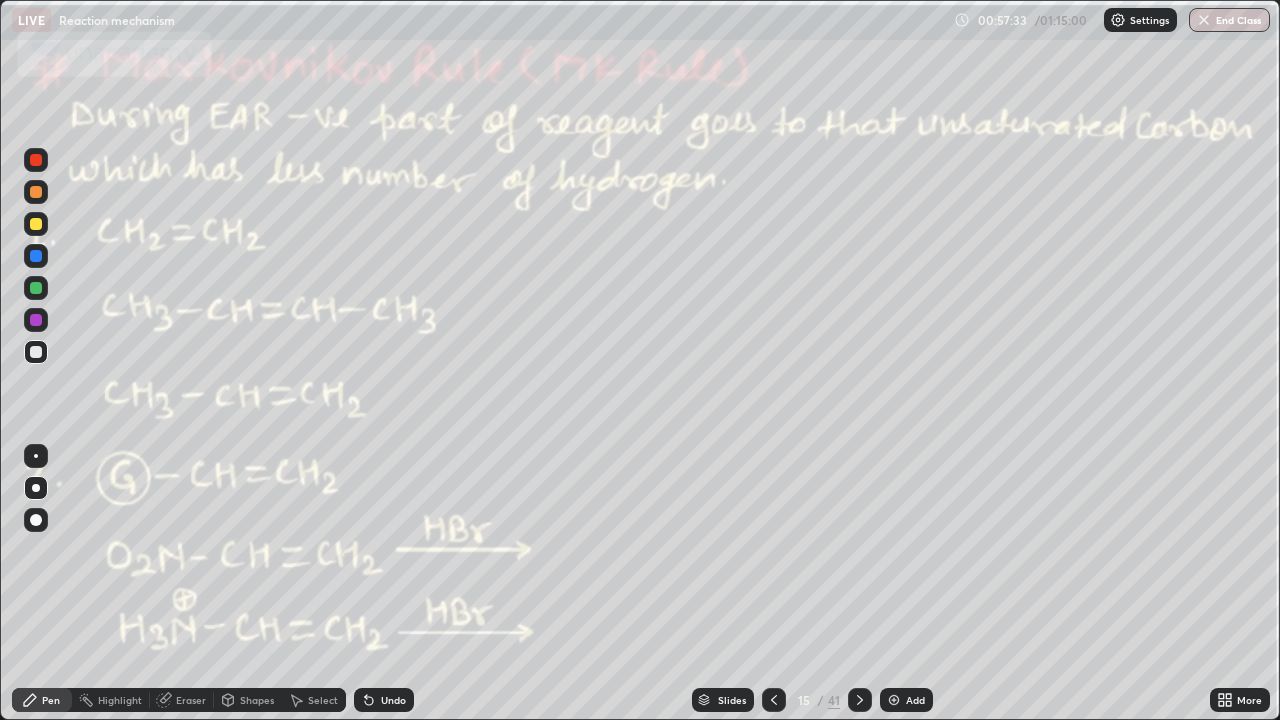 click 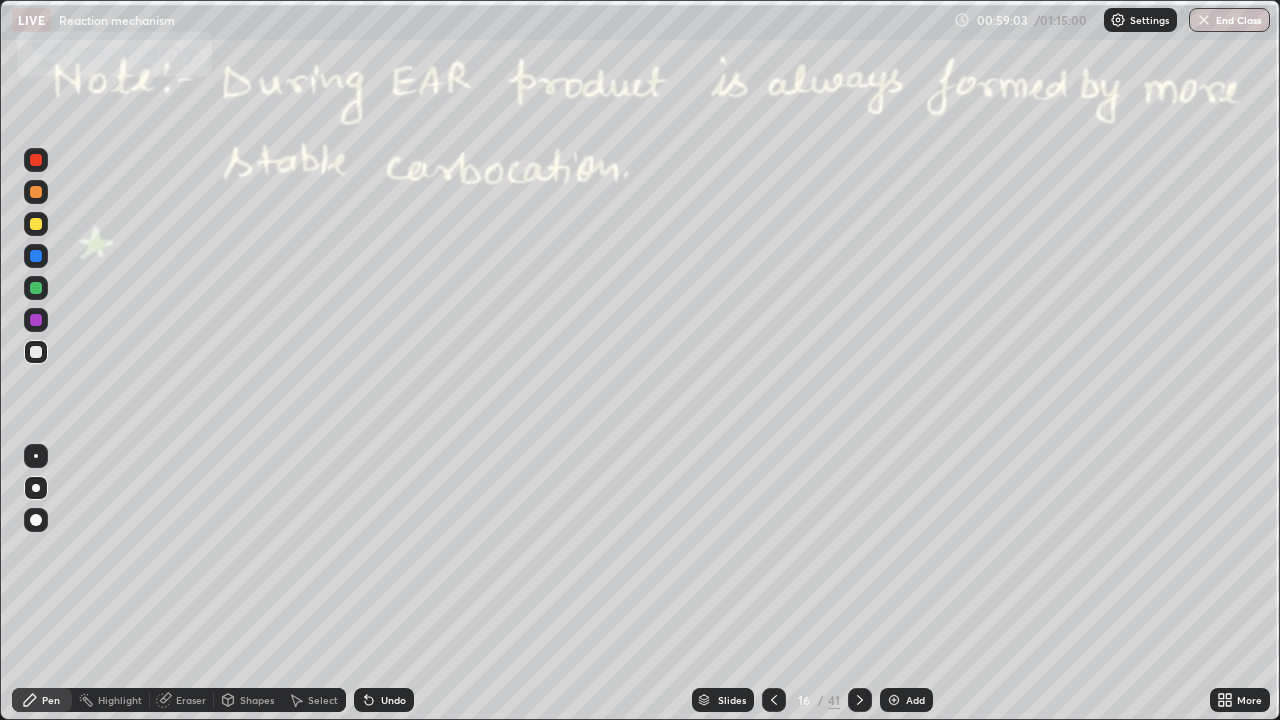 click 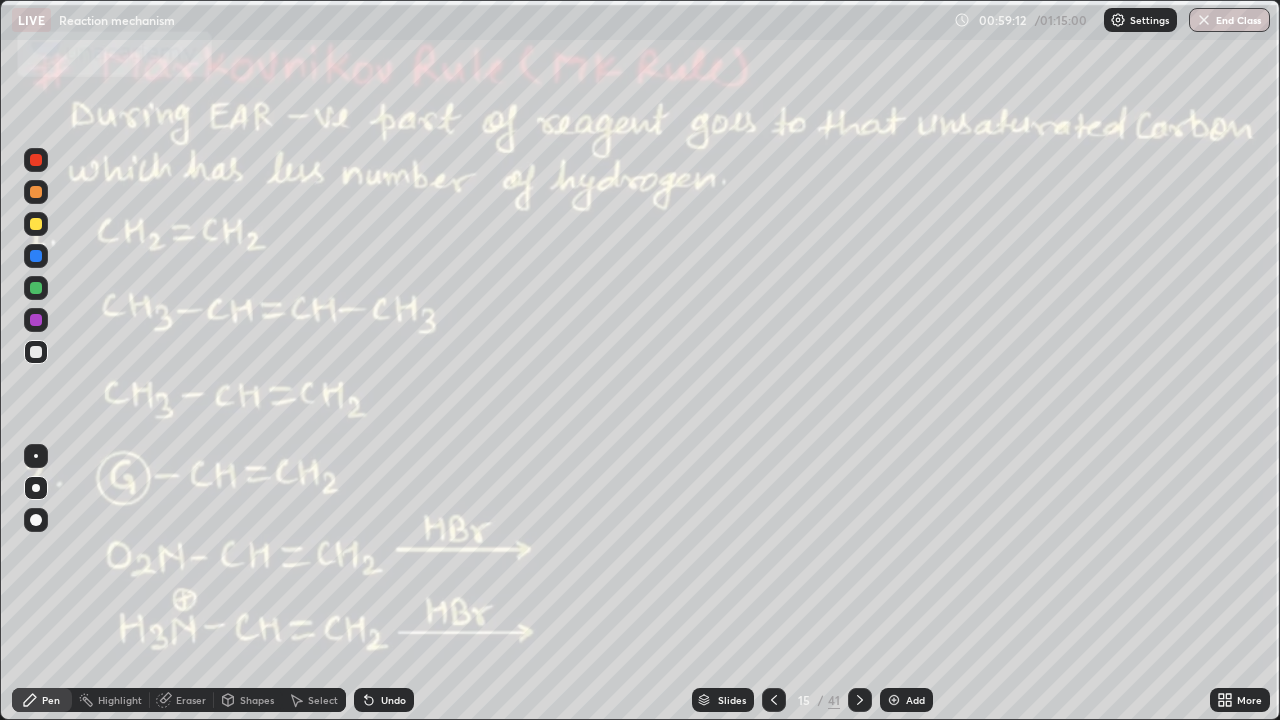 click 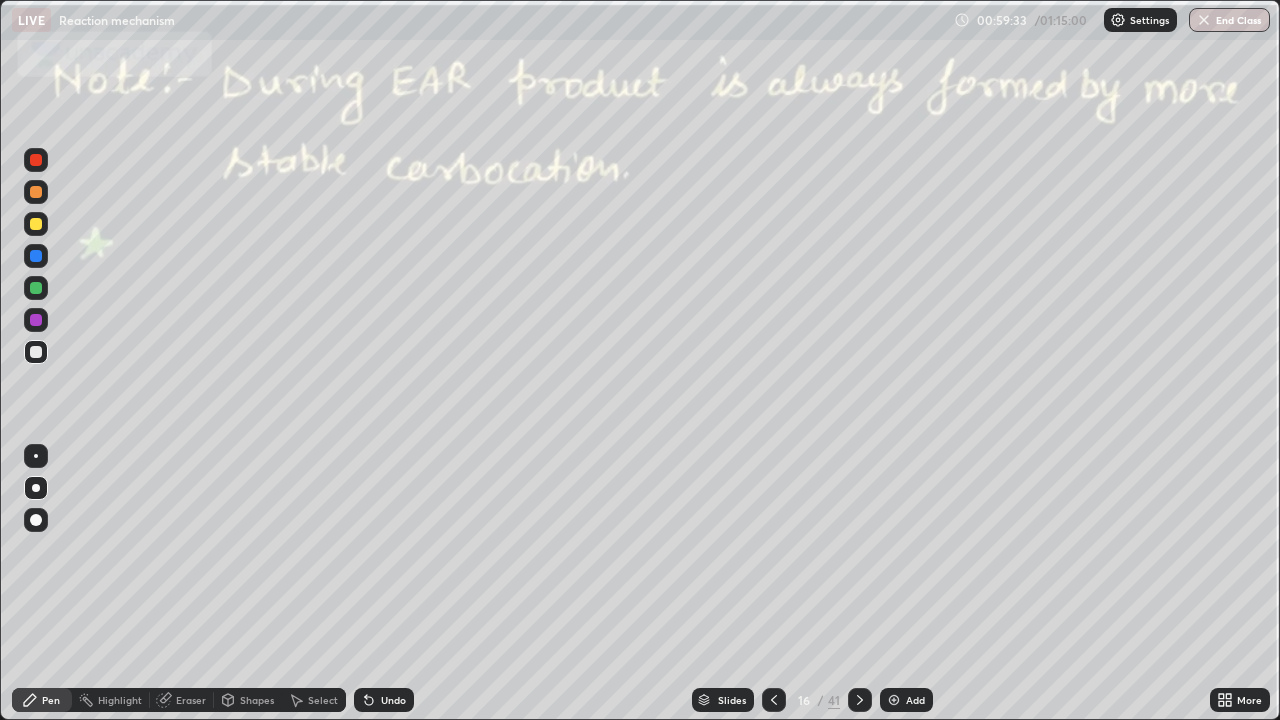 click 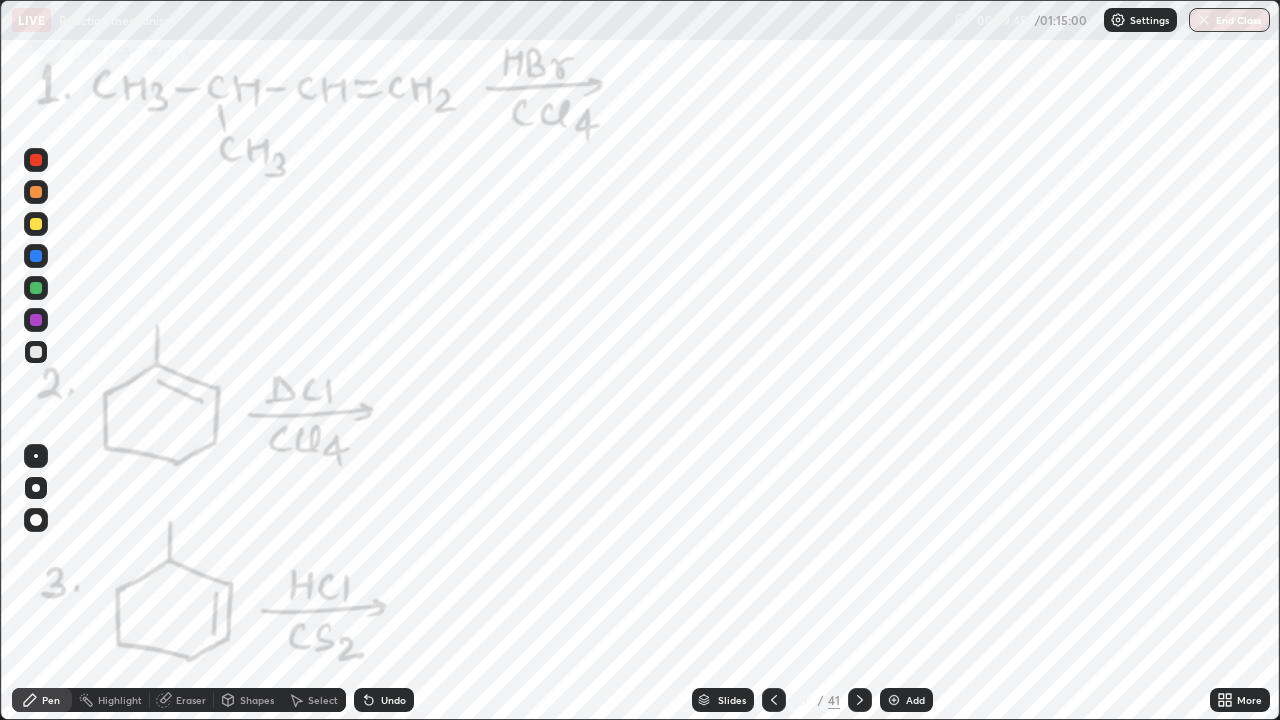 click at bounding box center [36, 160] 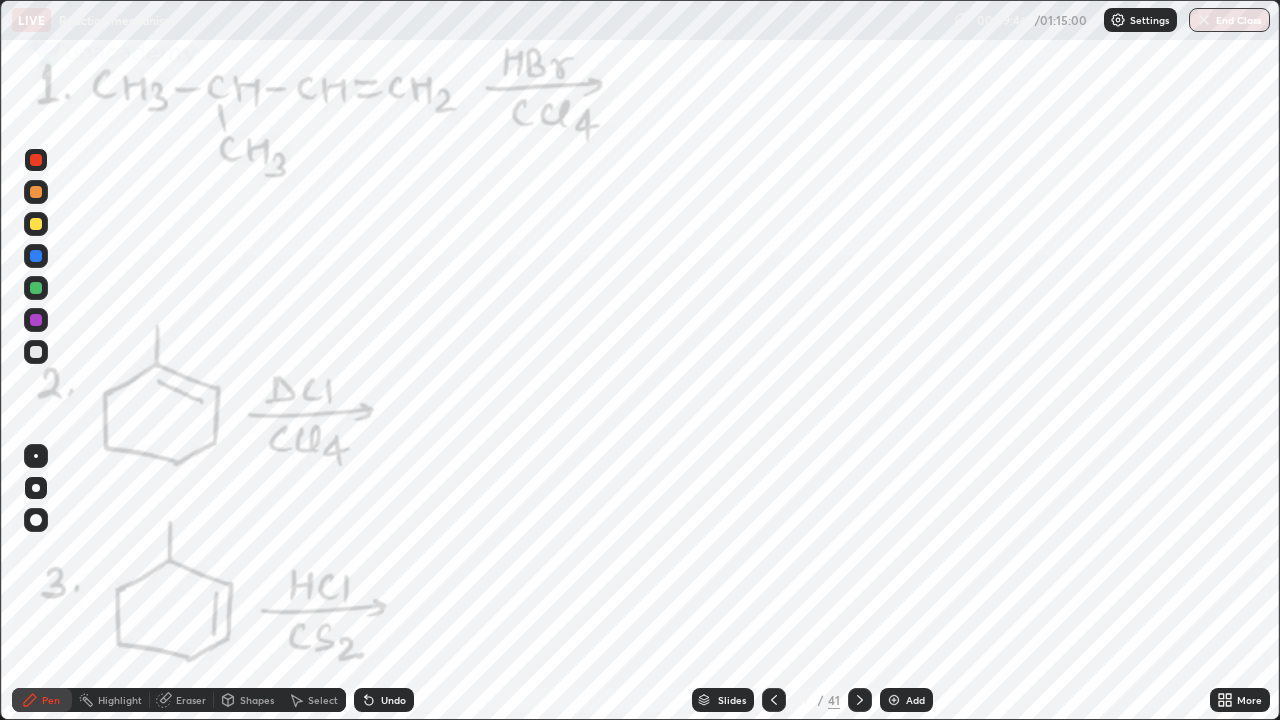 click at bounding box center [36, 160] 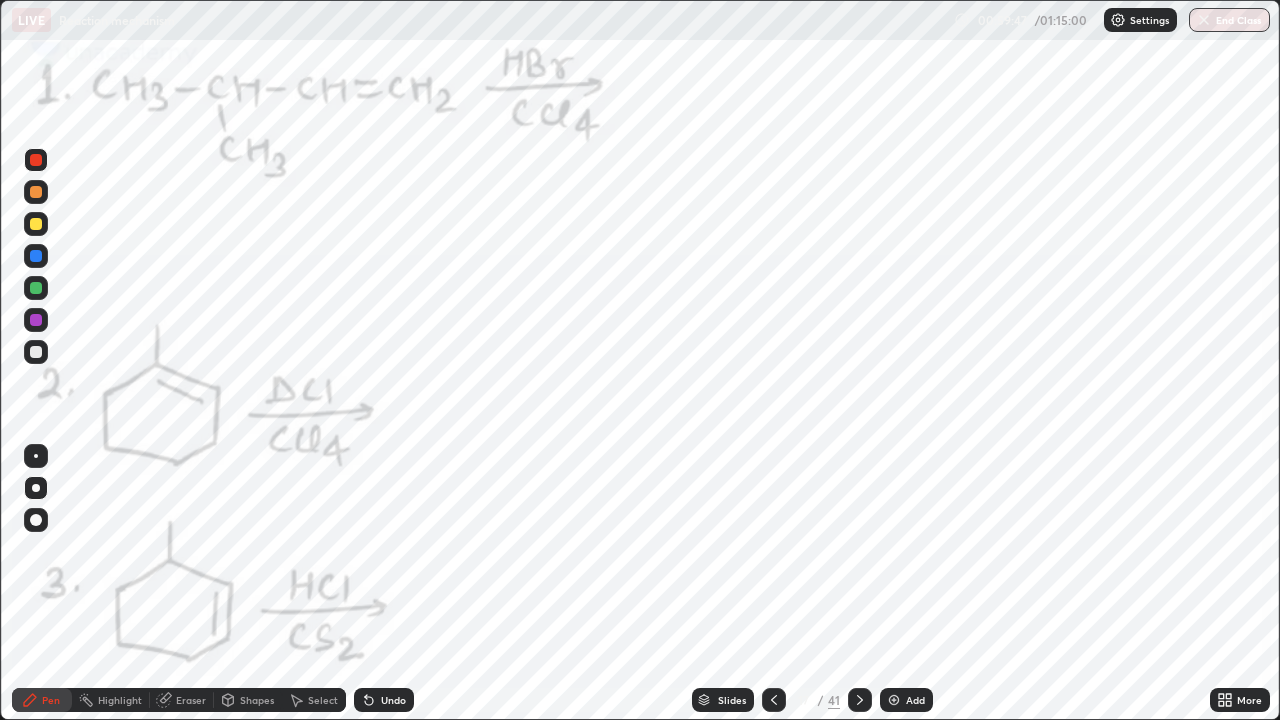 click at bounding box center (36, 160) 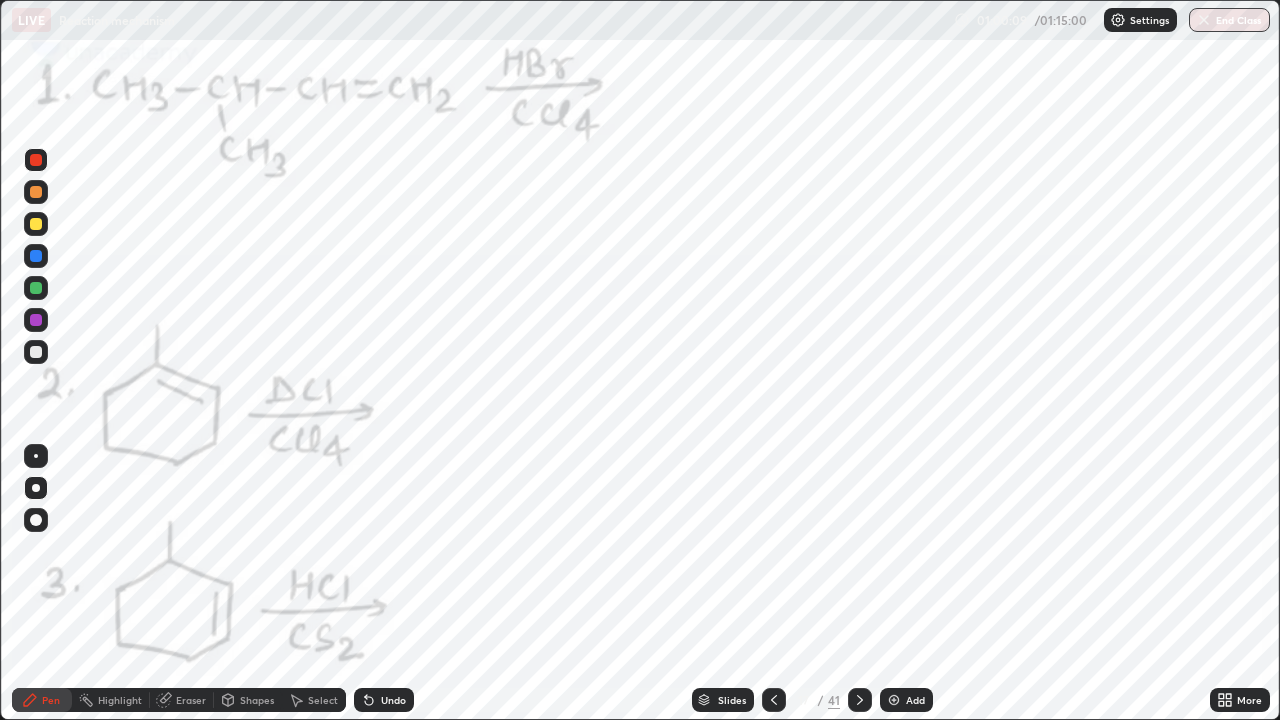 click on "Highlight" at bounding box center (120, 700) 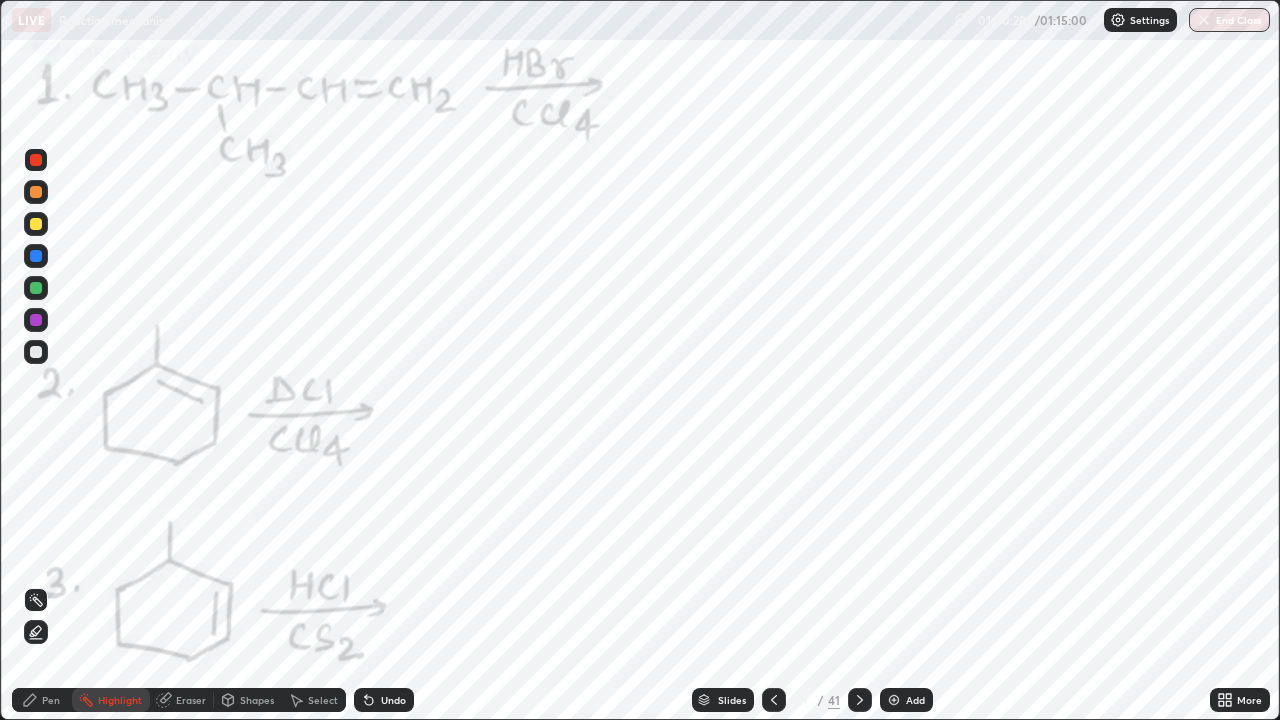 click on "Pen" at bounding box center [51, 700] 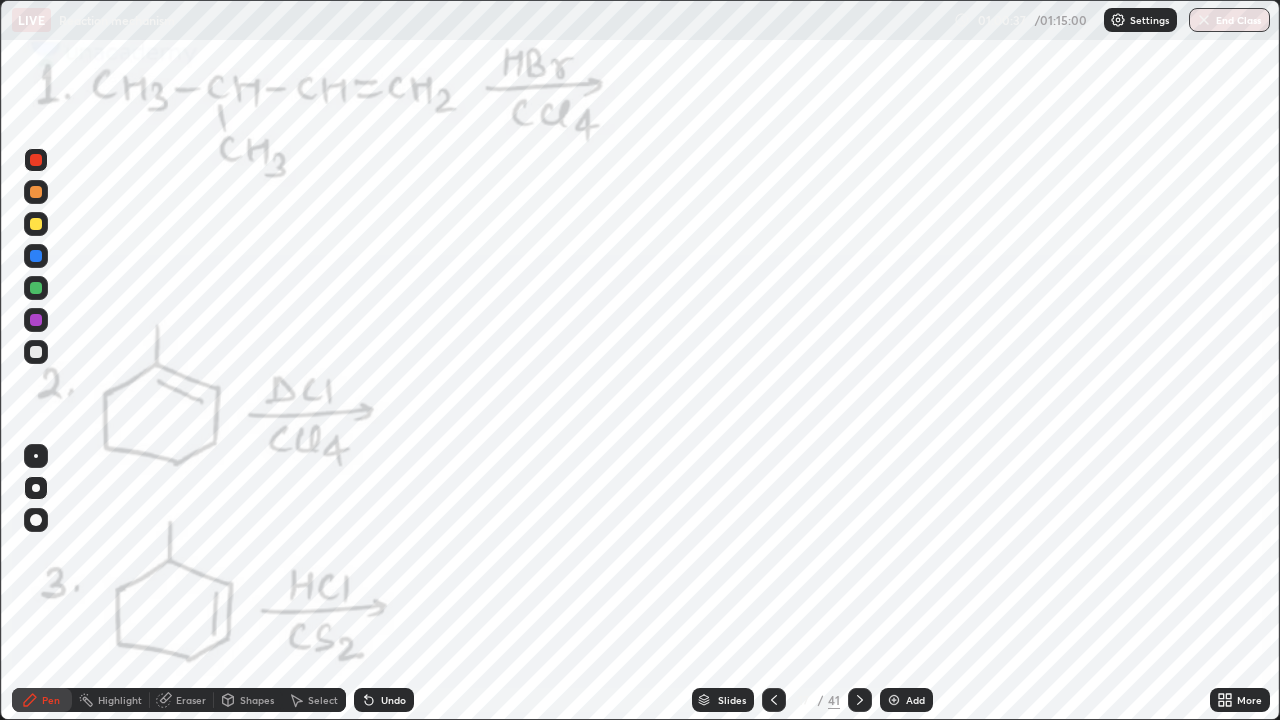 click on "Select" at bounding box center [323, 700] 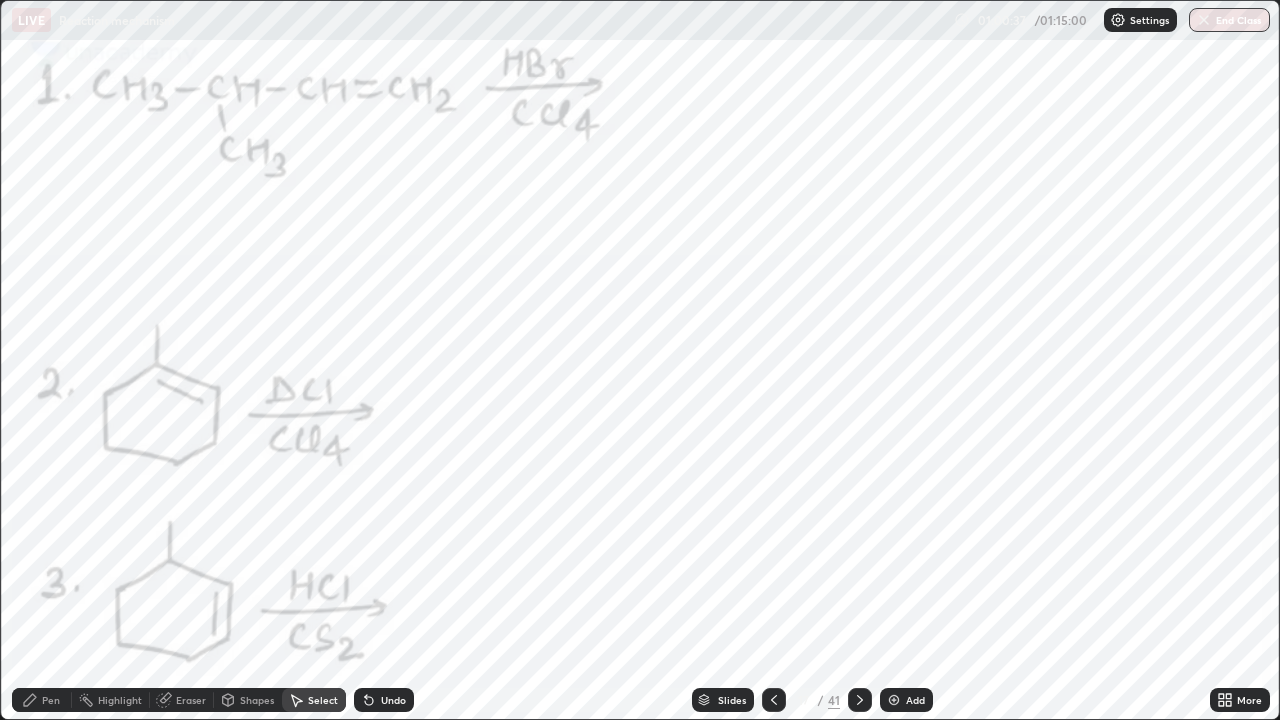 click on "Undo" at bounding box center [393, 700] 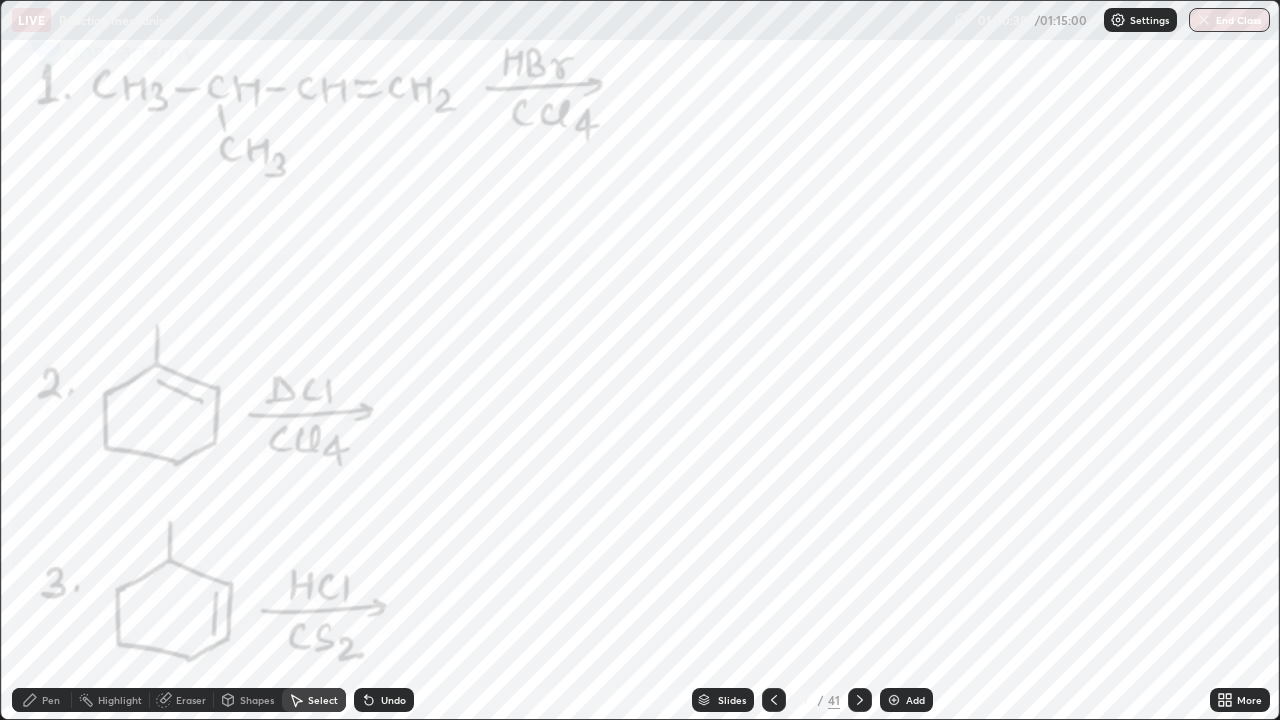 click on "Undo" at bounding box center (384, 700) 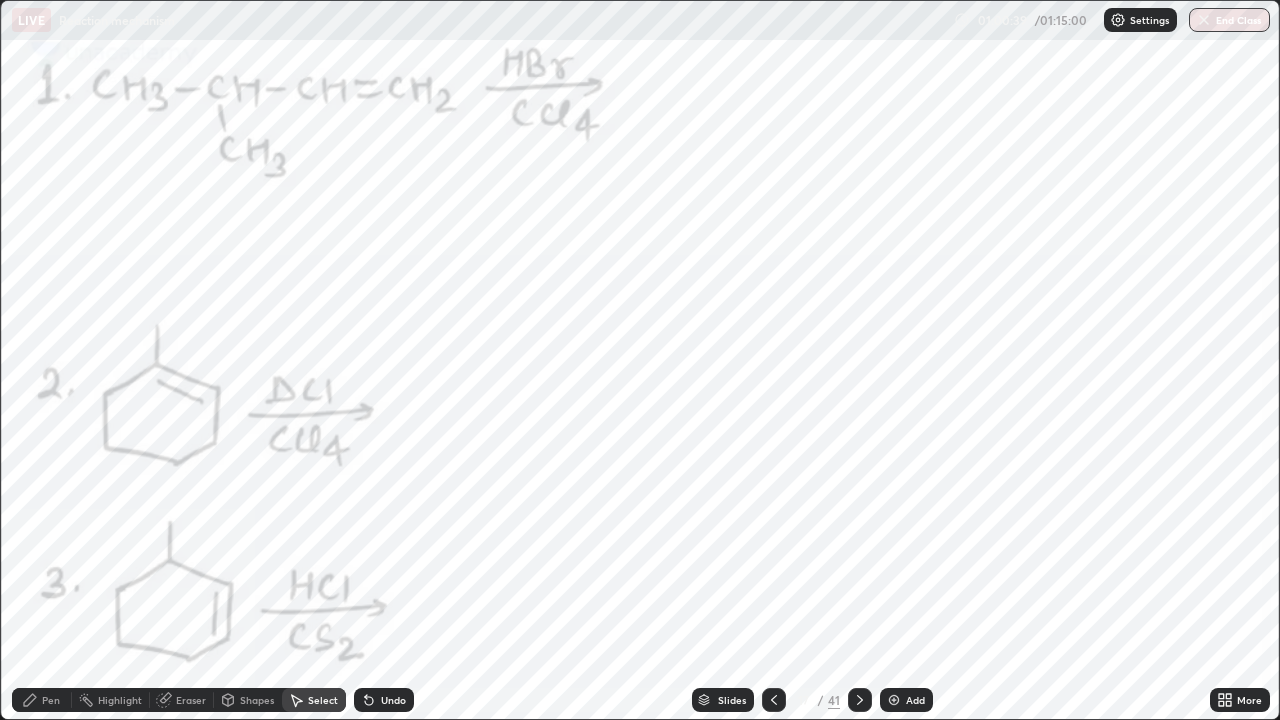 click on "Undo" at bounding box center [393, 700] 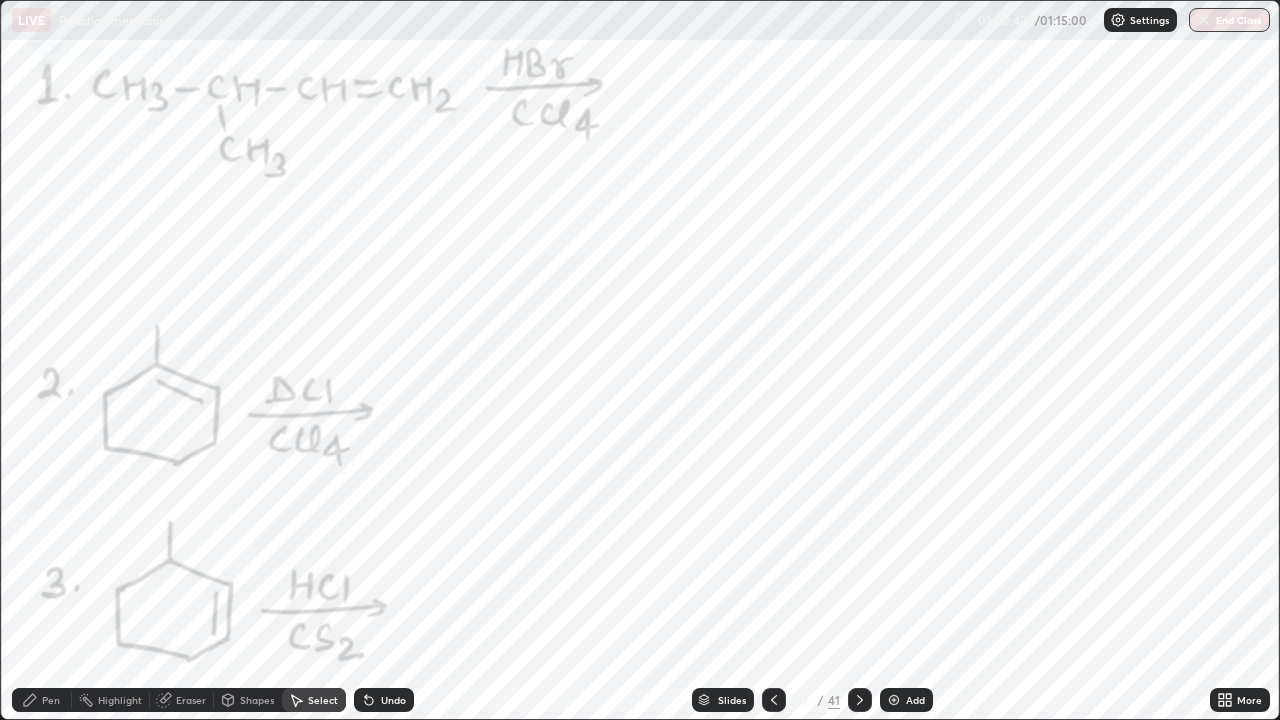 click on "Pen" at bounding box center (42, 700) 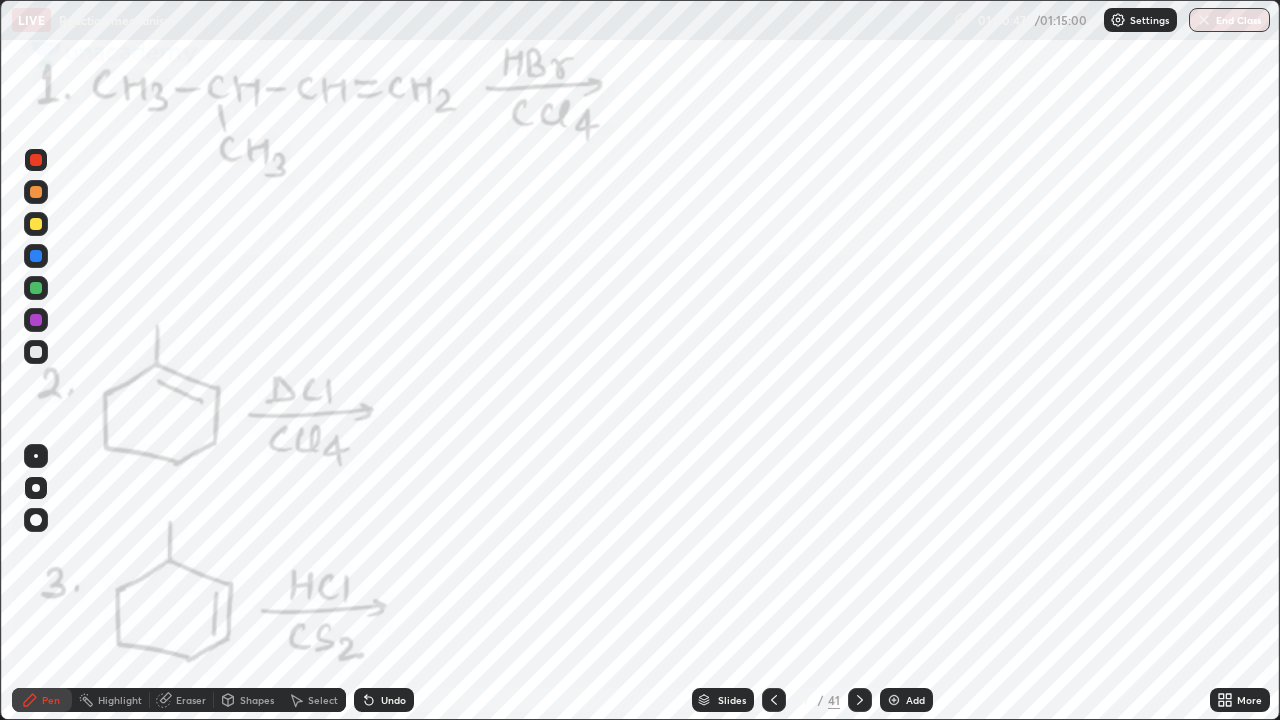 click on "Undo" at bounding box center (393, 700) 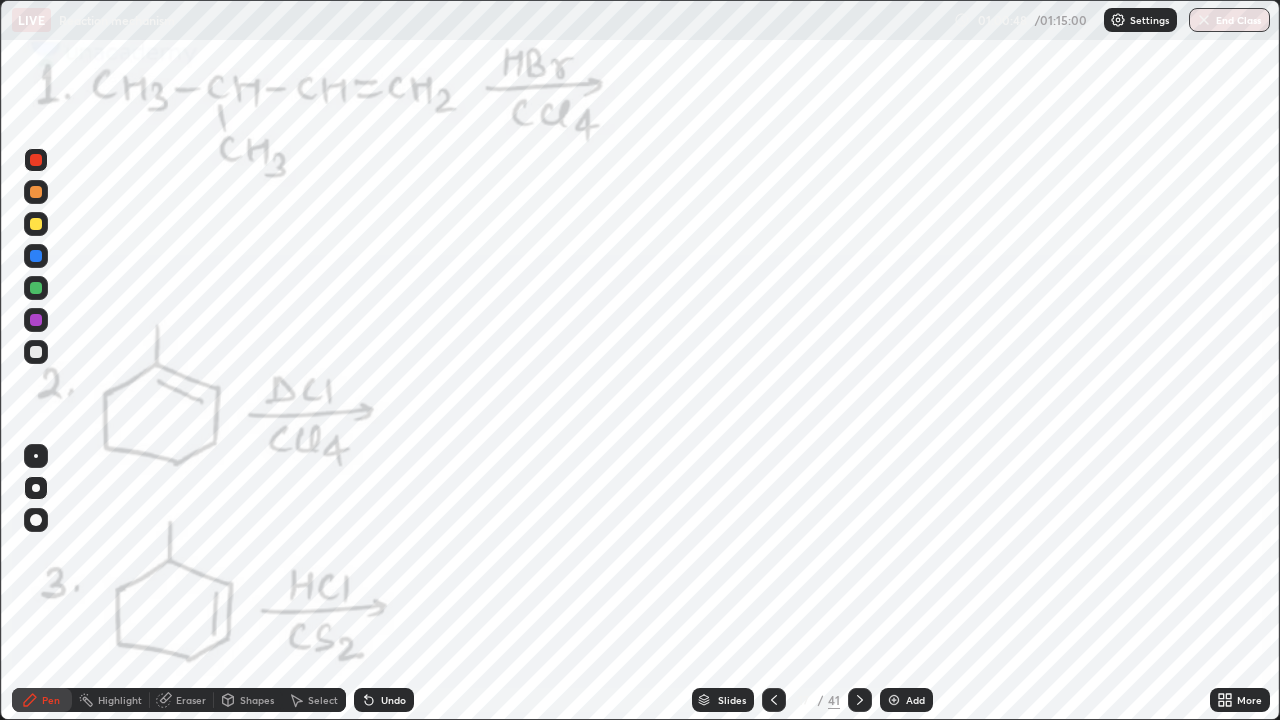 click on "Undo" at bounding box center [393, 700] 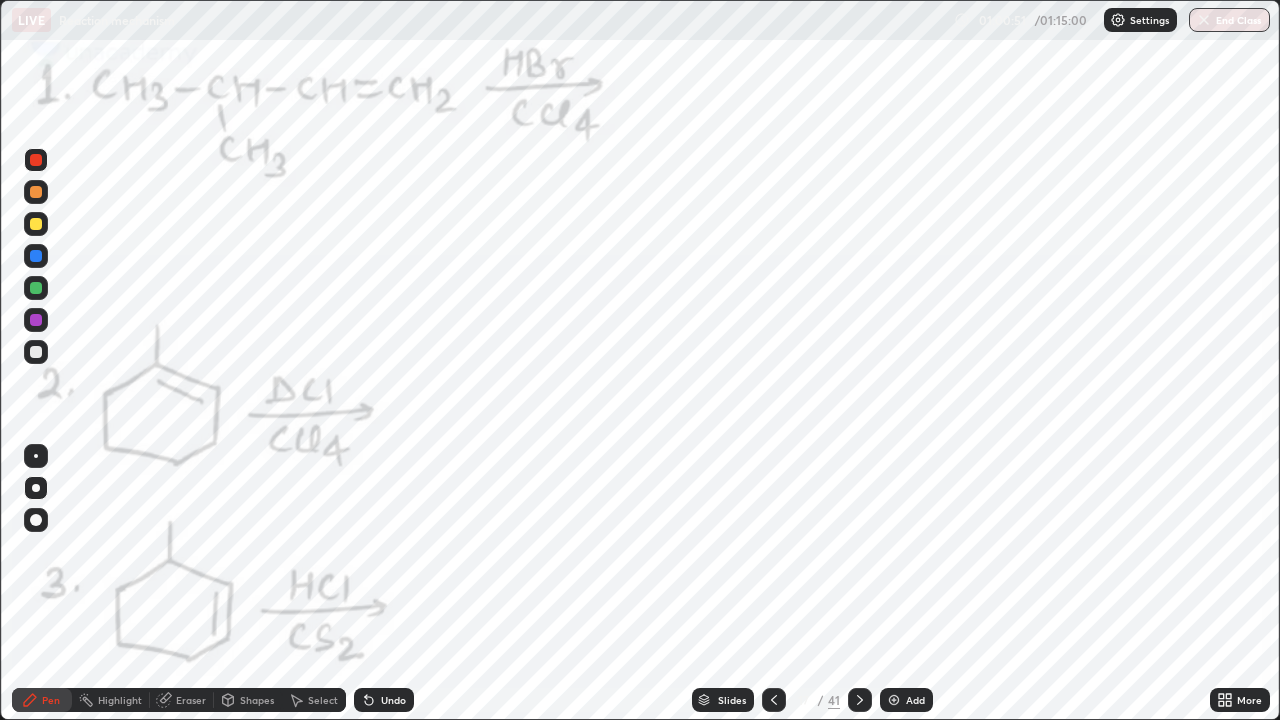 click on "Highlight" at bounding box center (120, 700) 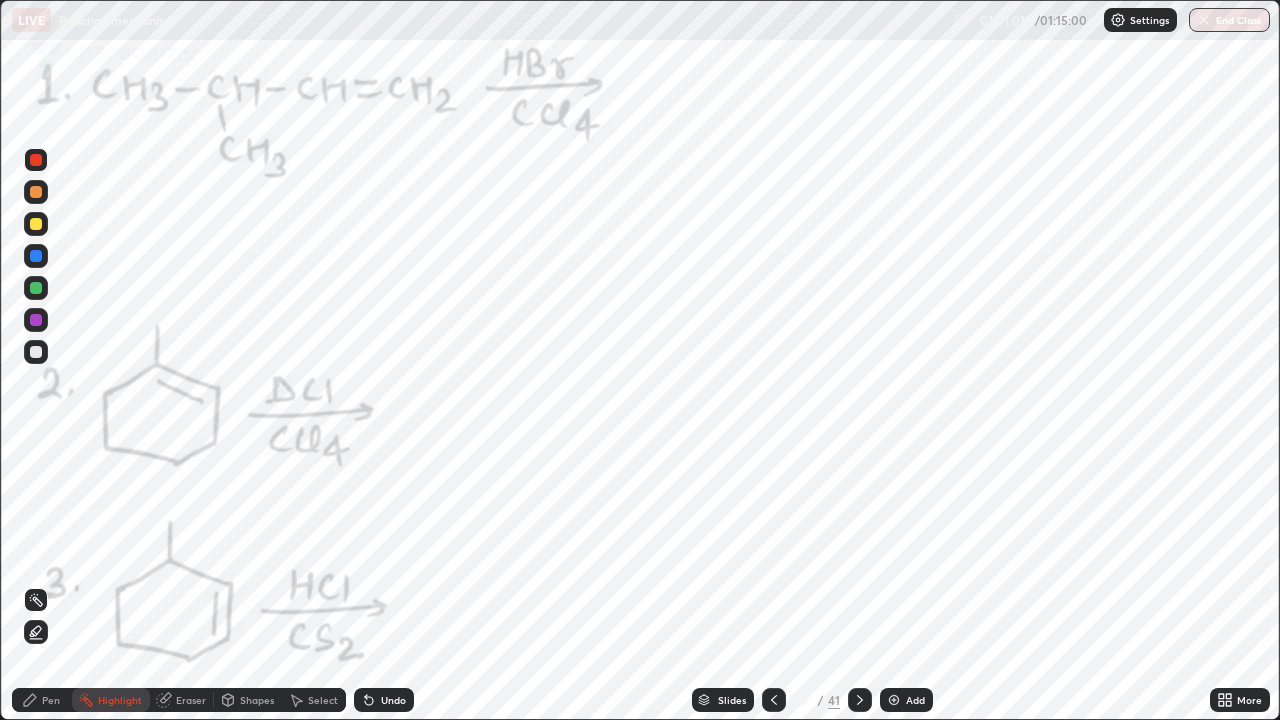 click on "Pen" at bounding box center [42, 700] 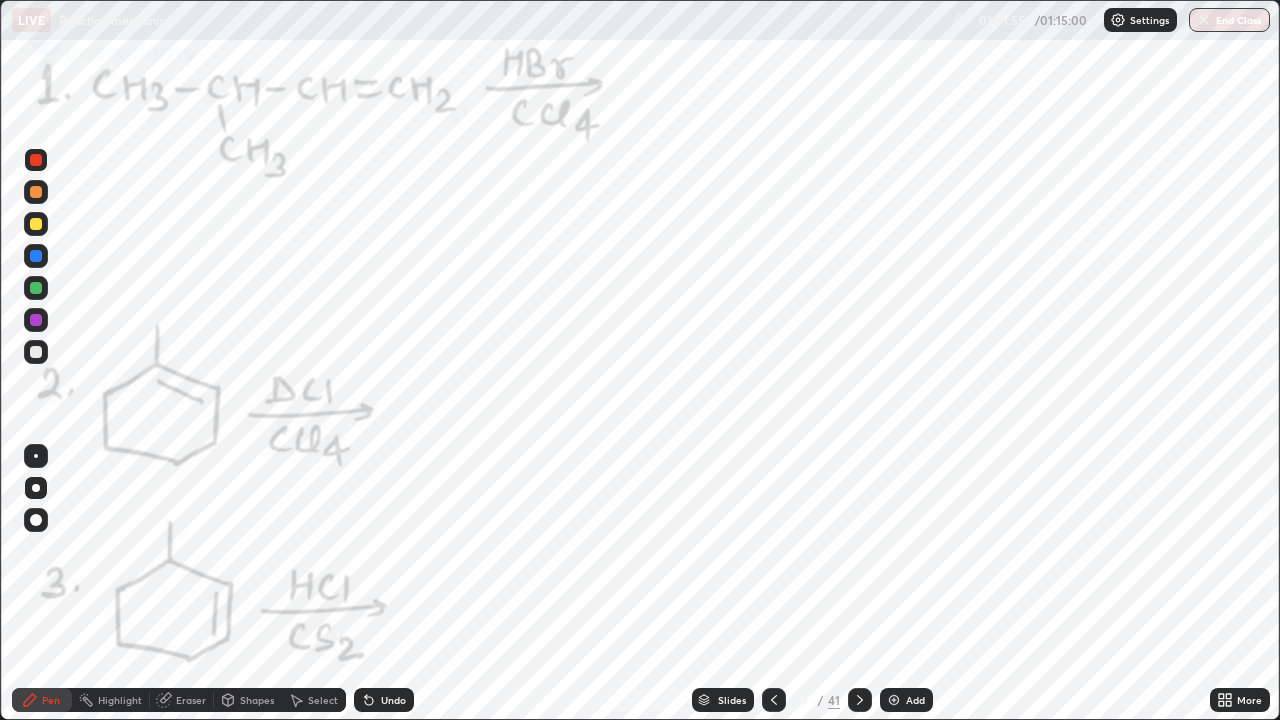 click on "Eraser" at bounding box center [182, 700] 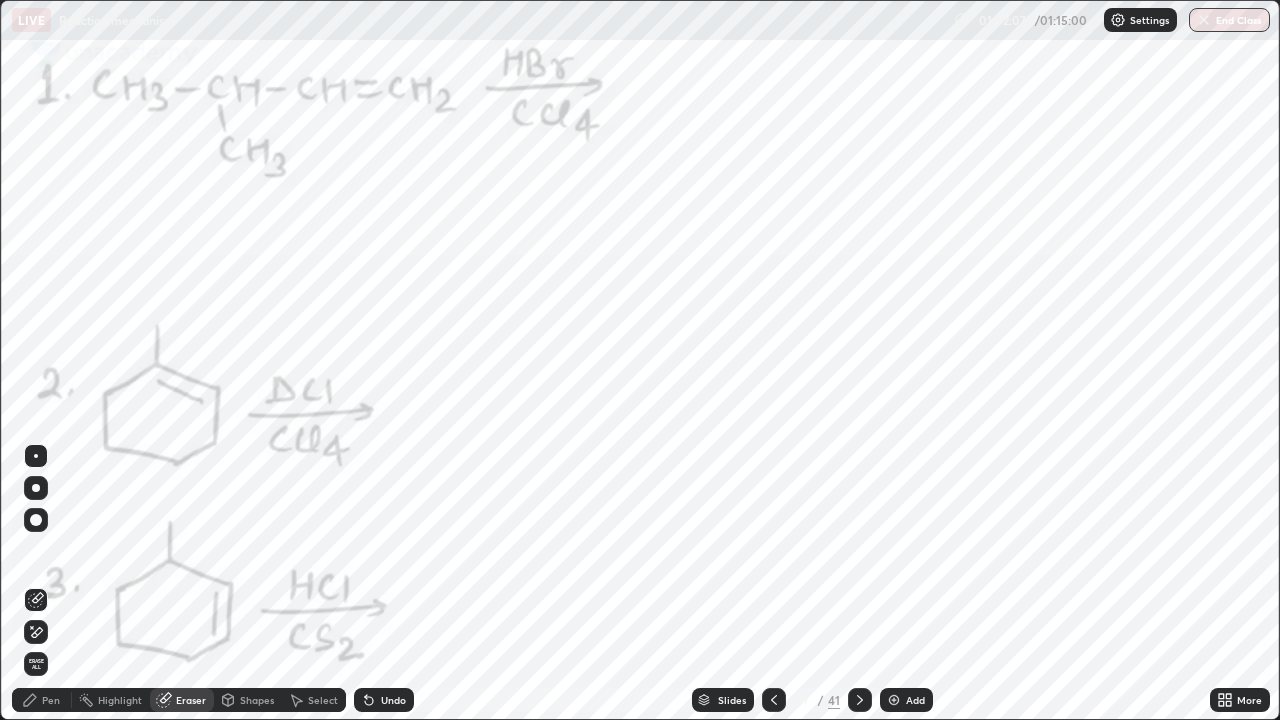 click on "Pen" at bounding box center [42, 700] 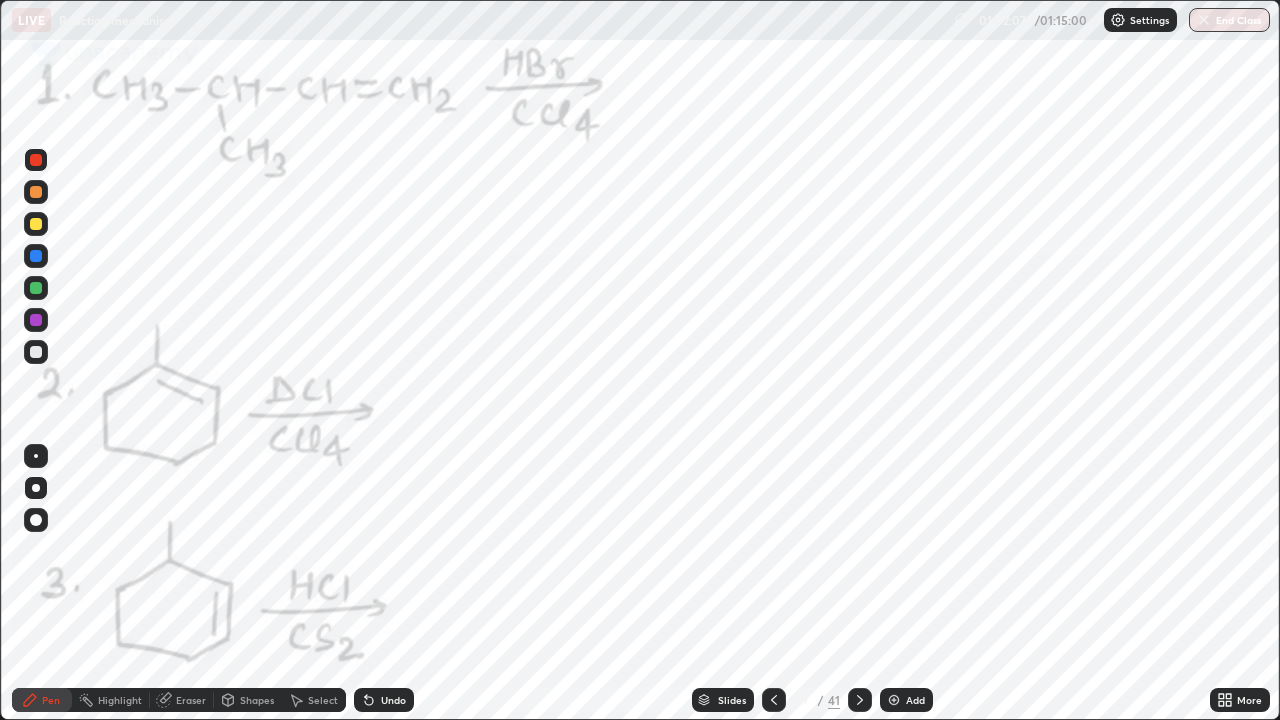 click on "Pen" at bounding box center (51, 700) 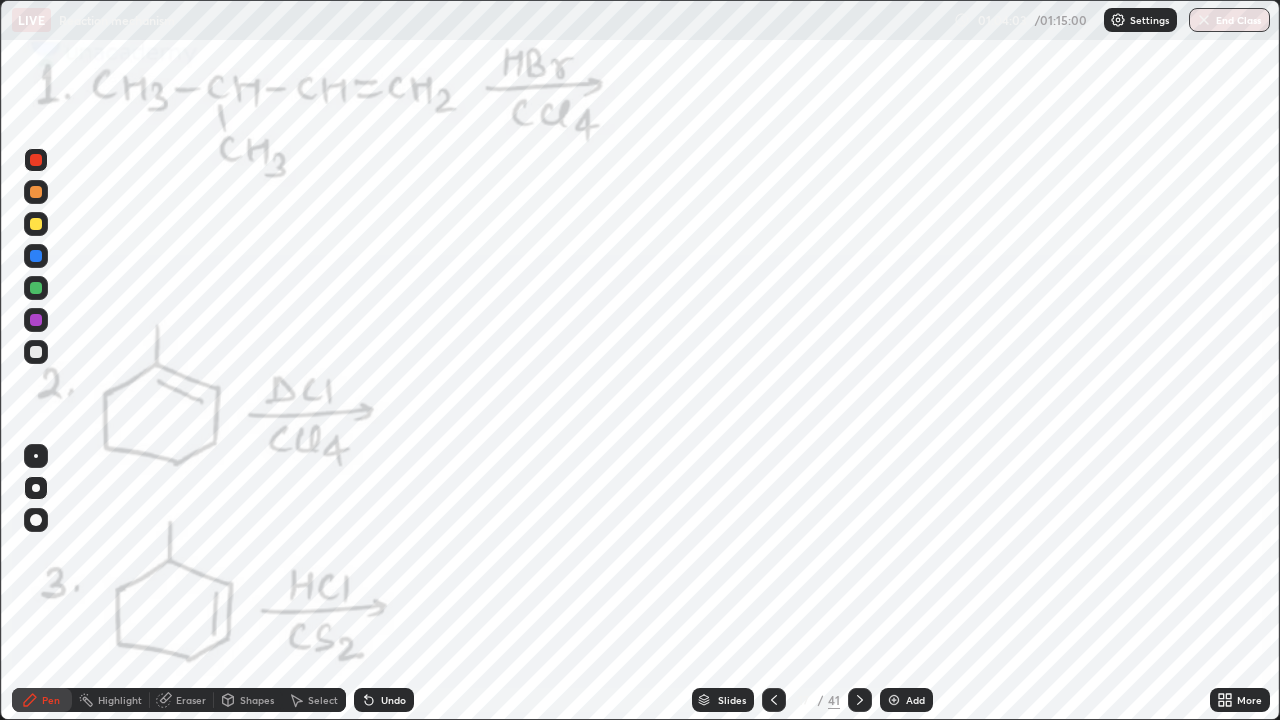 click at bounding box center [36, 320] 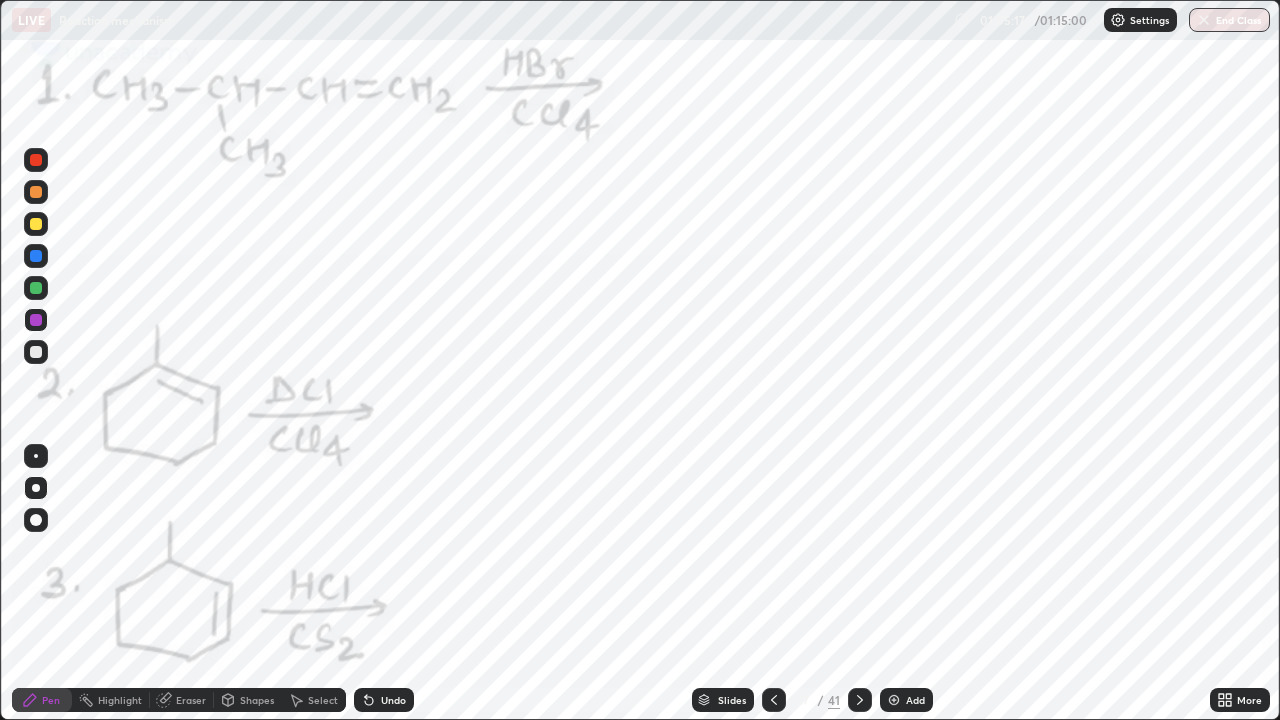 click on "Undo" at bounding box center (384, 700) 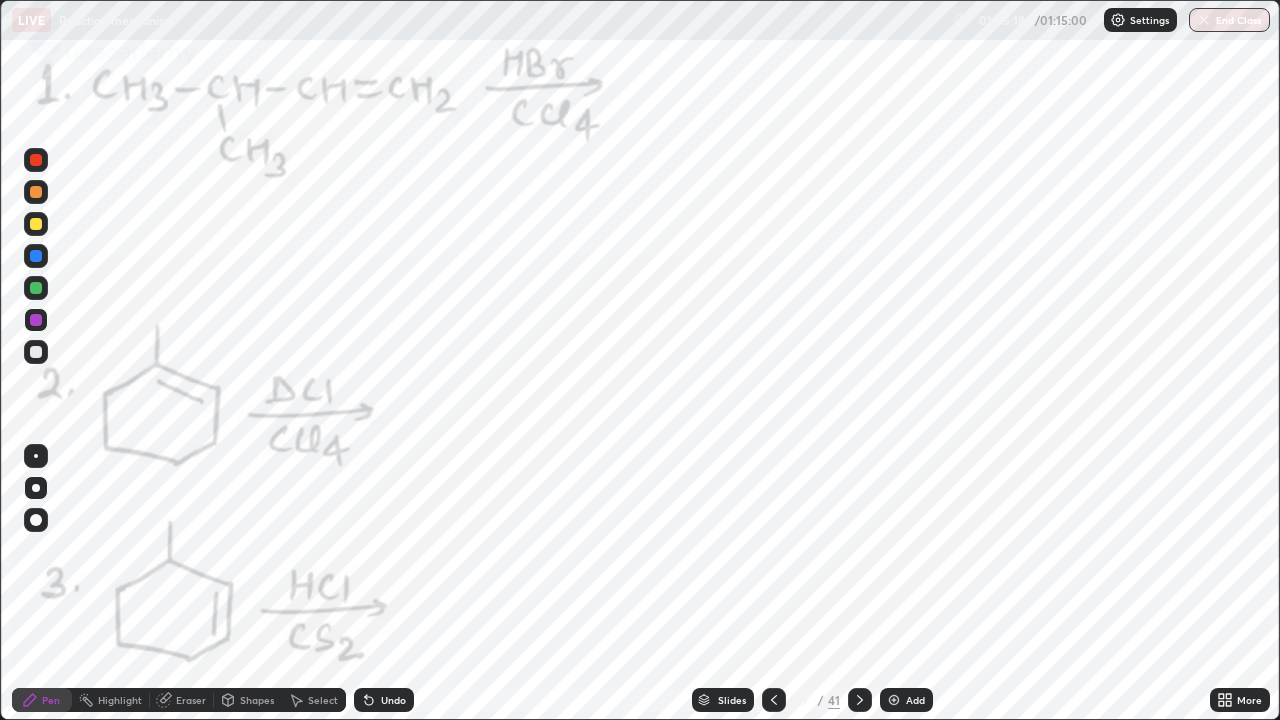 click 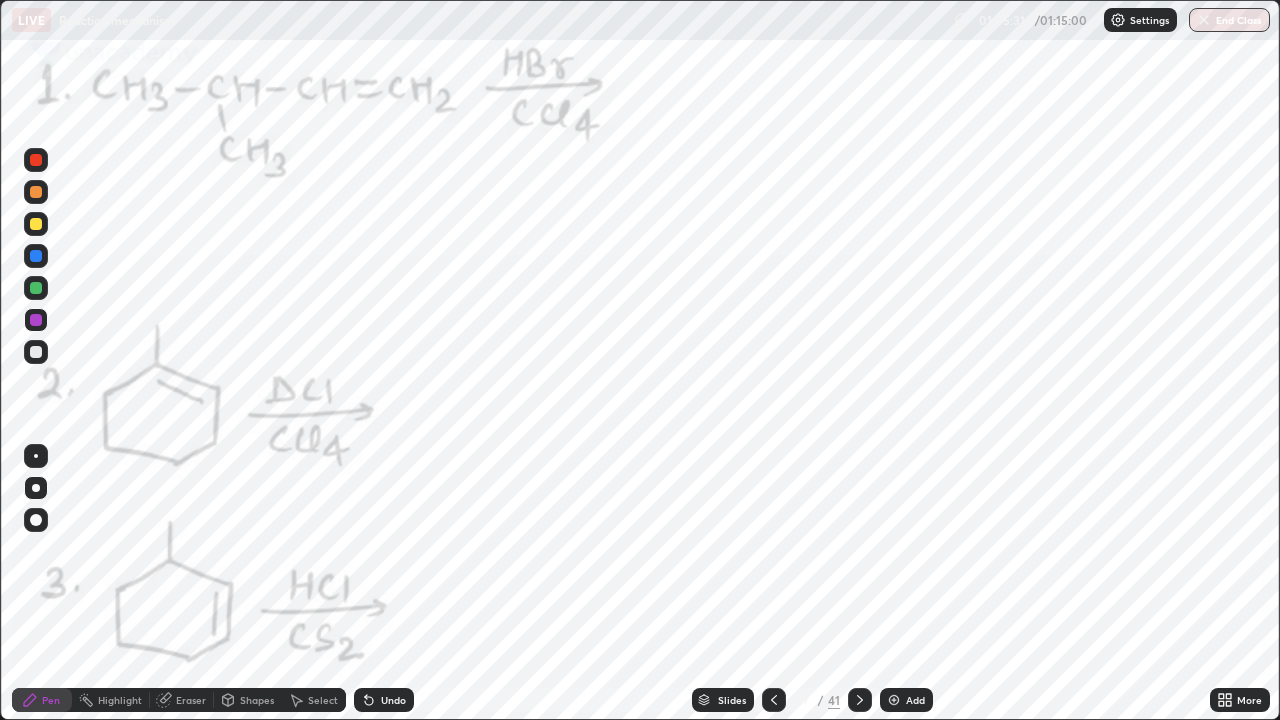 click on "Undo" at bounding box center [384, 700] 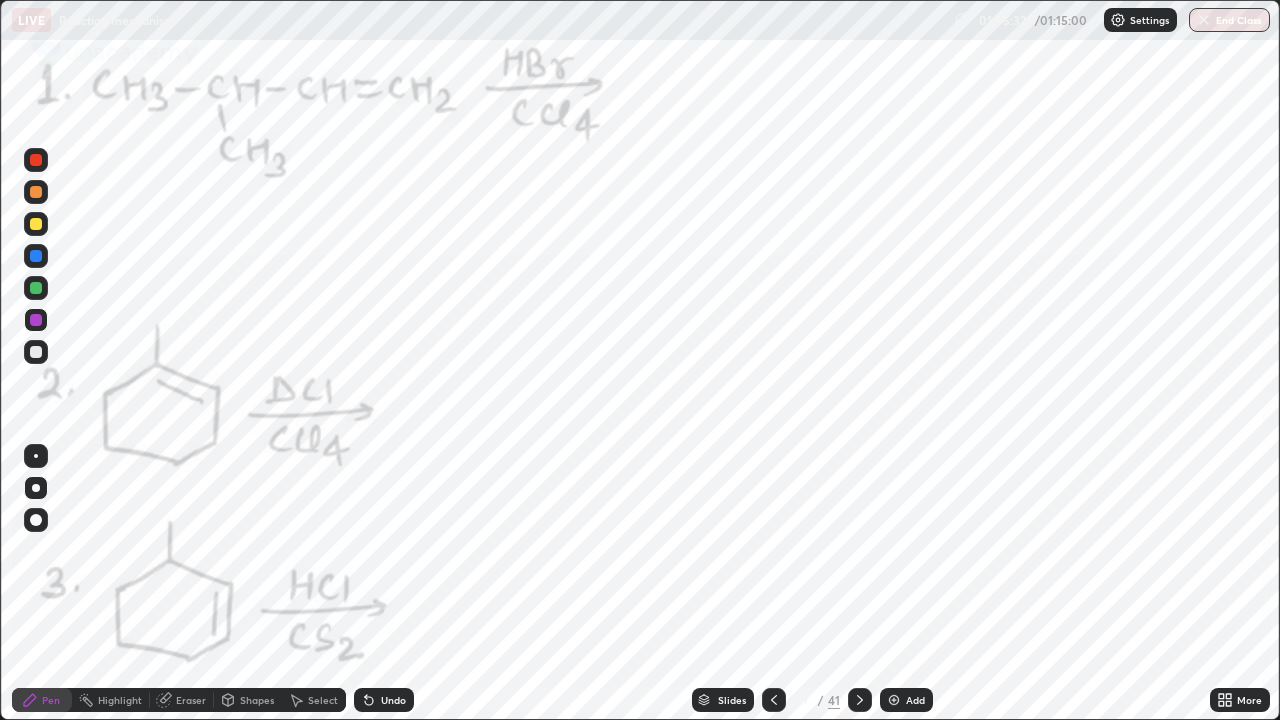 click 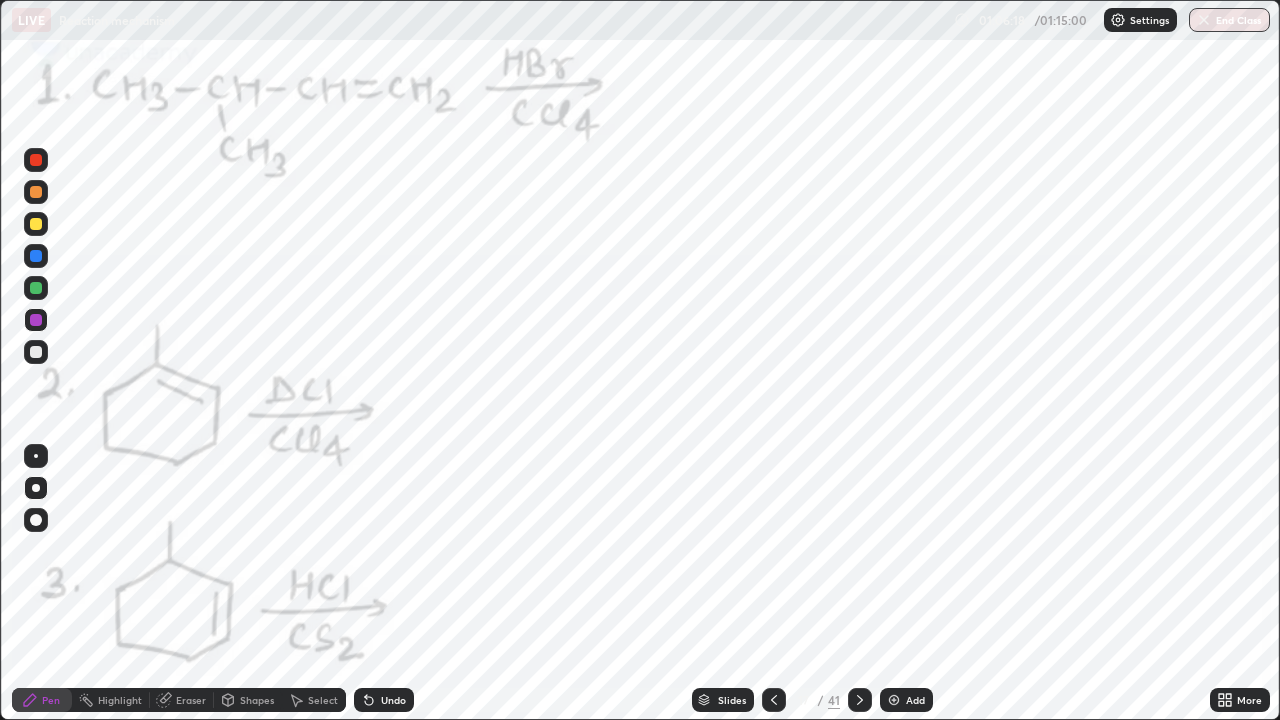 click at bounding box center (36, 224) 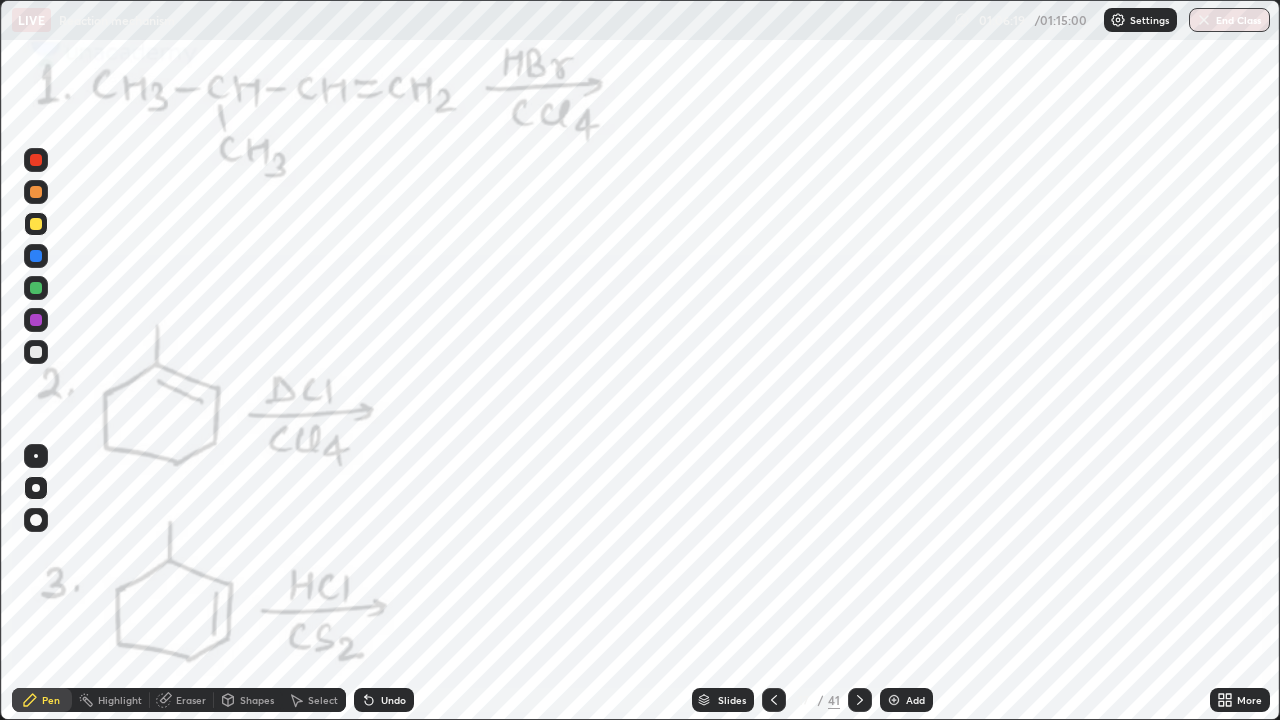 click at bounding box center [36, 352] 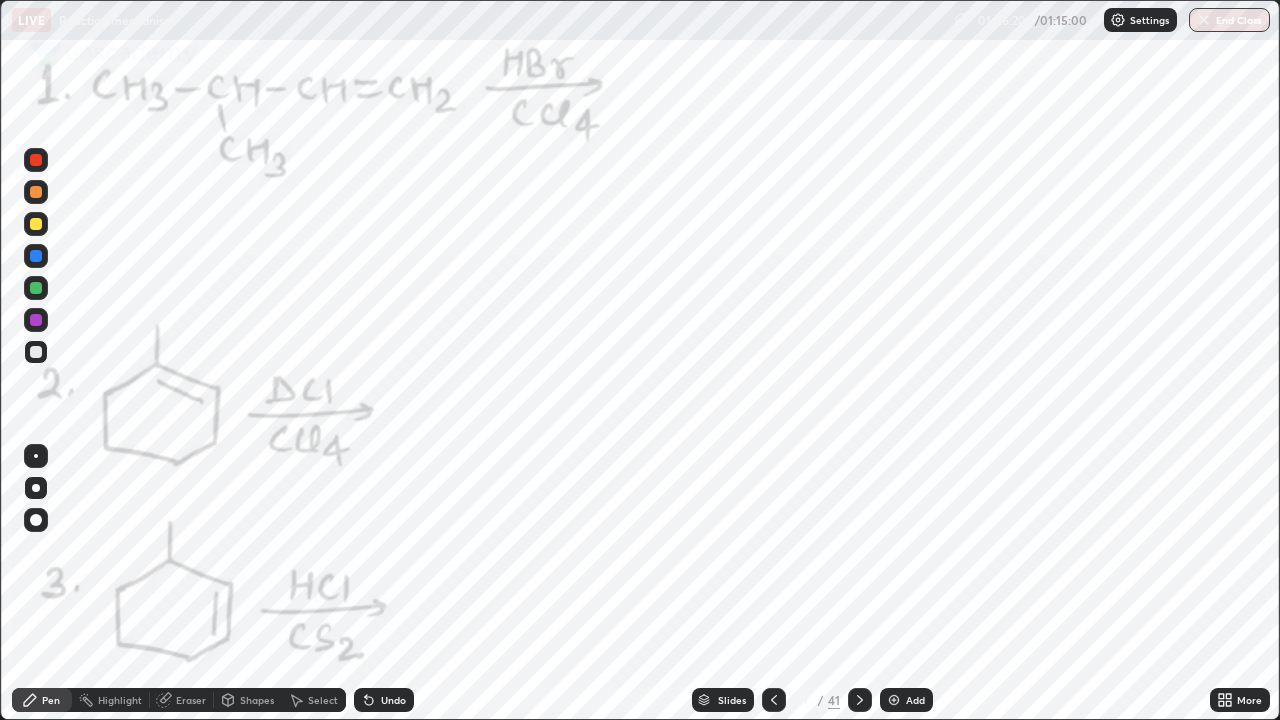 click at bounding box center (36, 320) 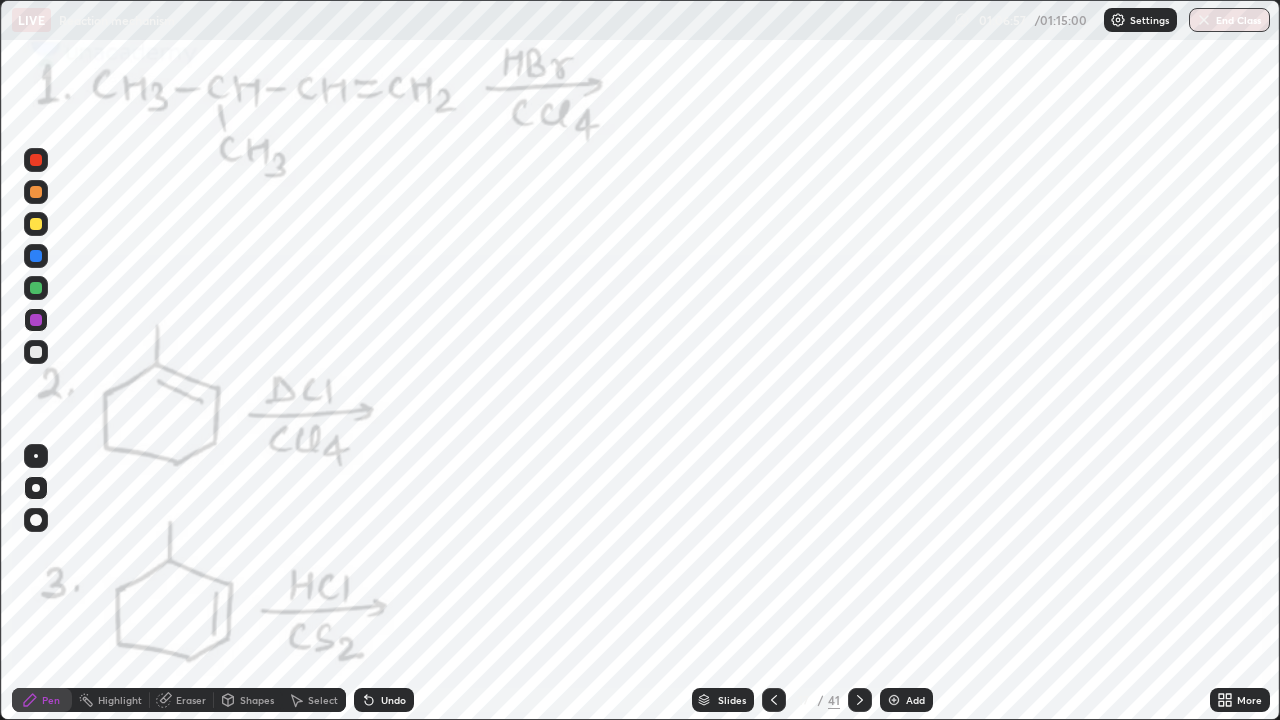 click on "Highlight" at bounding box center [120, 700] 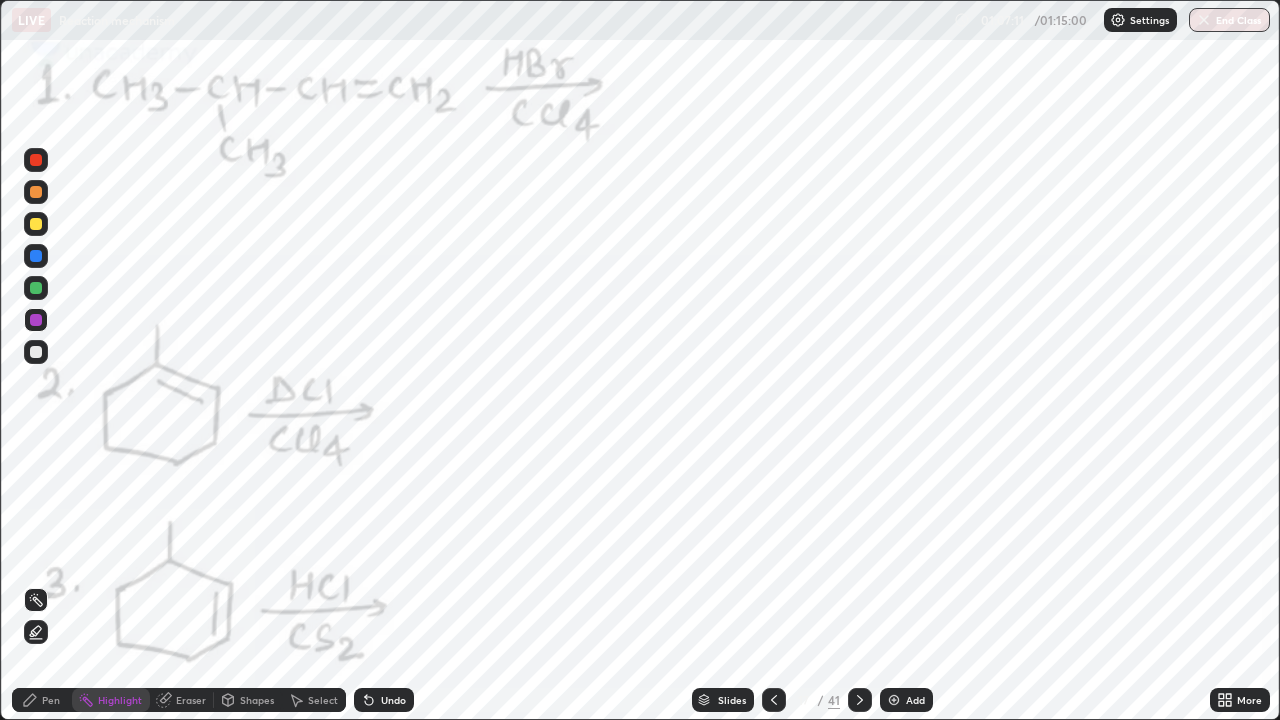 click on "Pen" at bounding box center [42, 700] 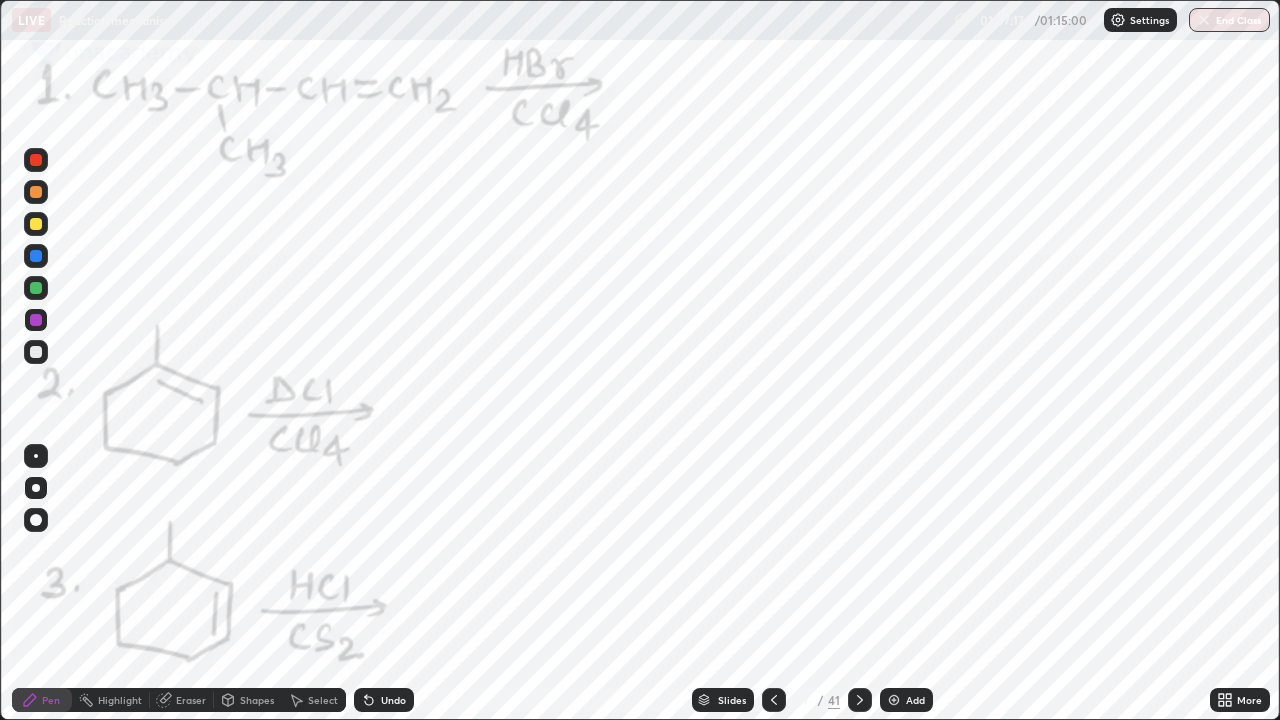 click on "Highlight" at bounding box center [120, 700] 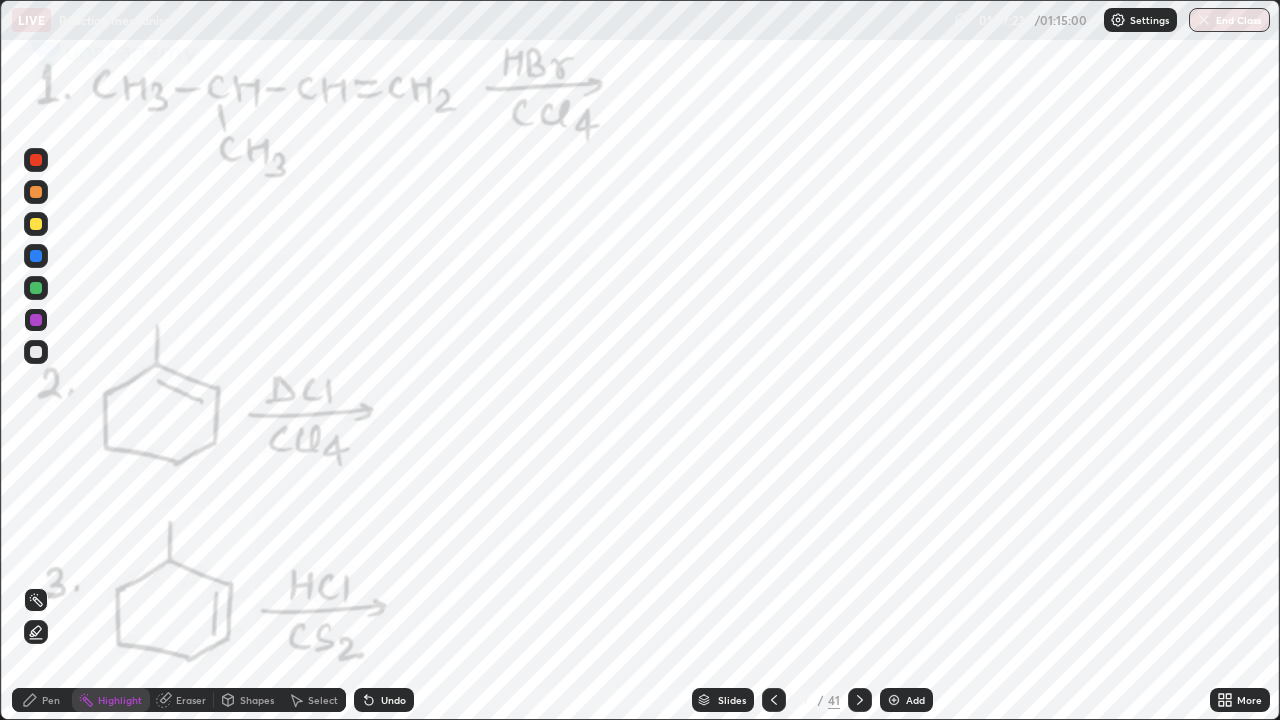 click on "Pen" at bounding box center (42, 700) 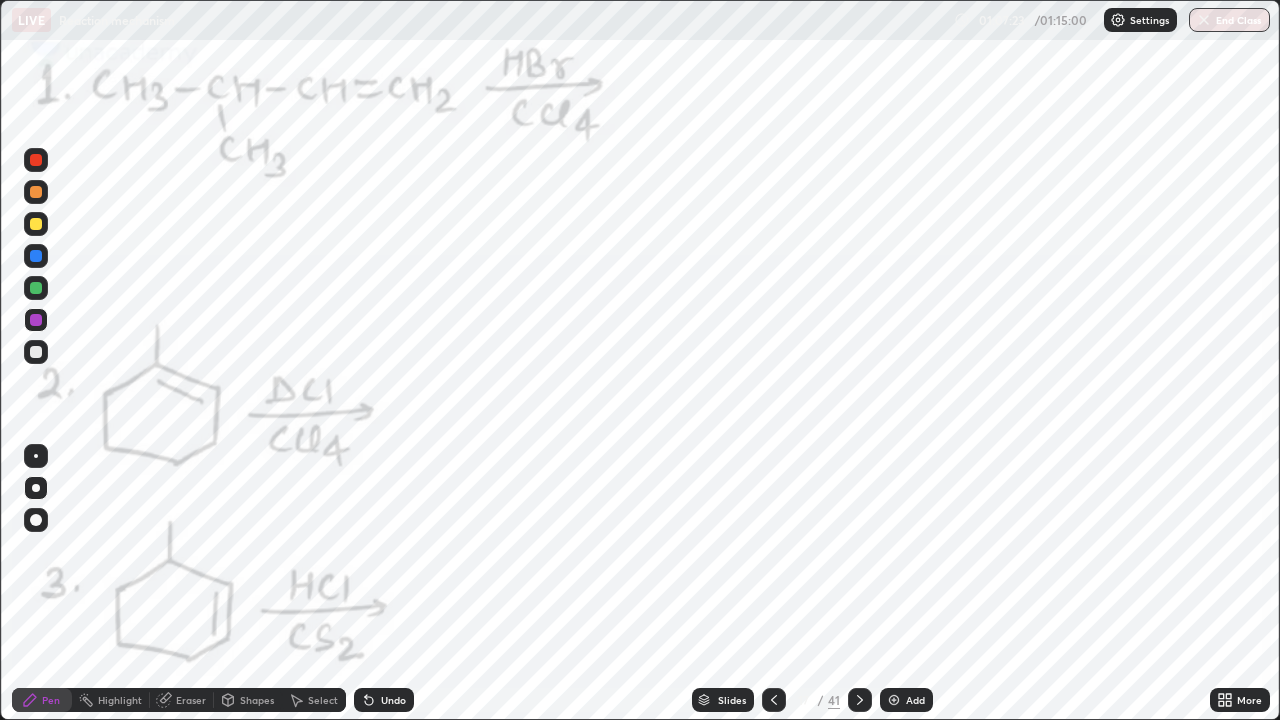 click on "Pen" at bounding box center (42, 700) 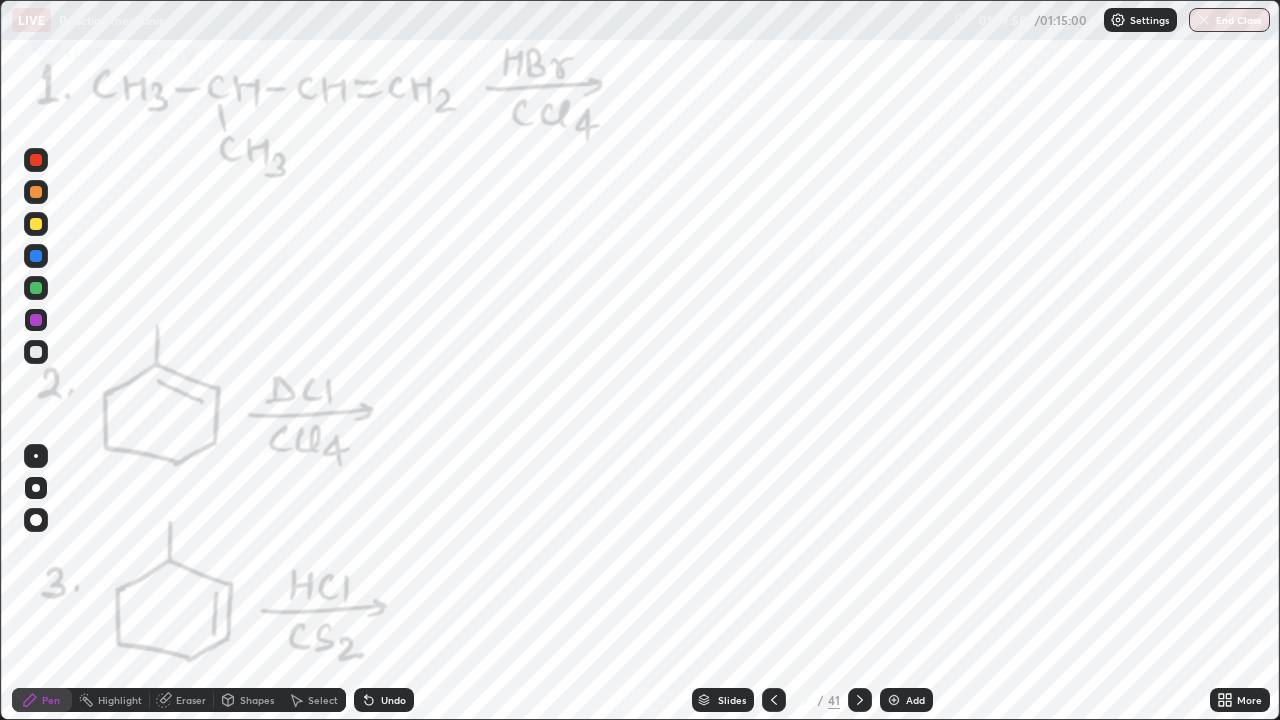 click 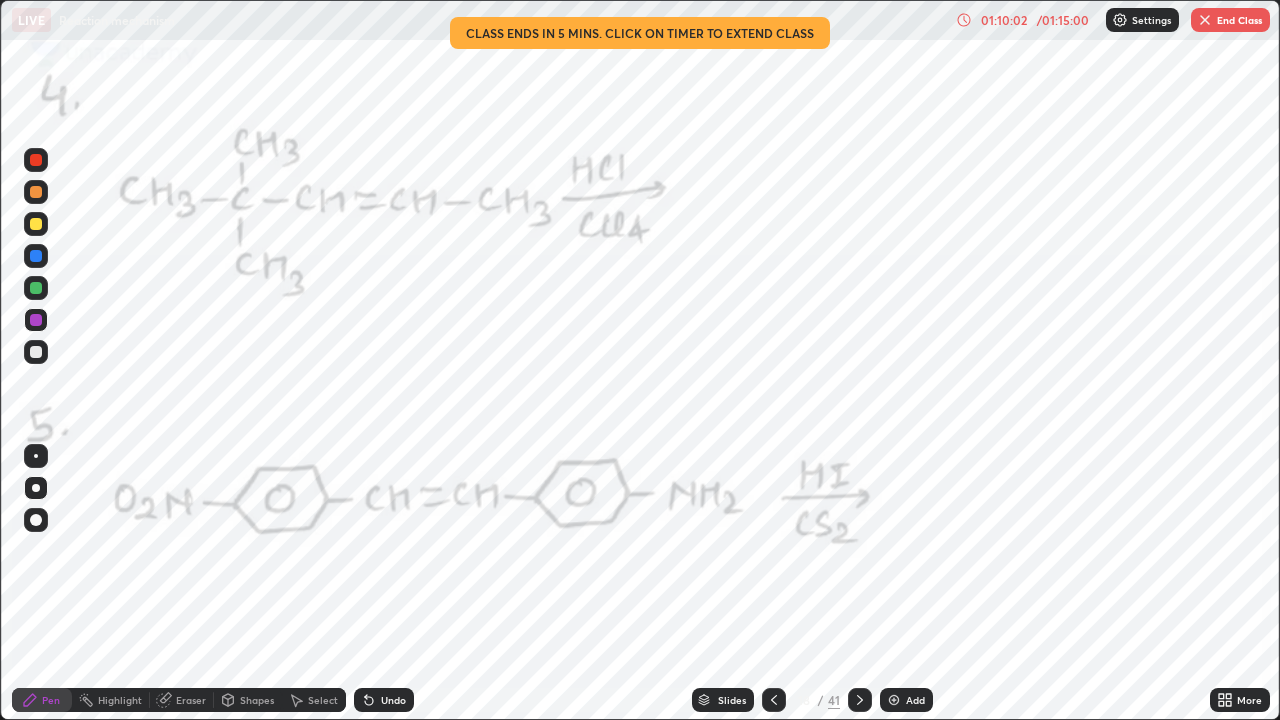 click 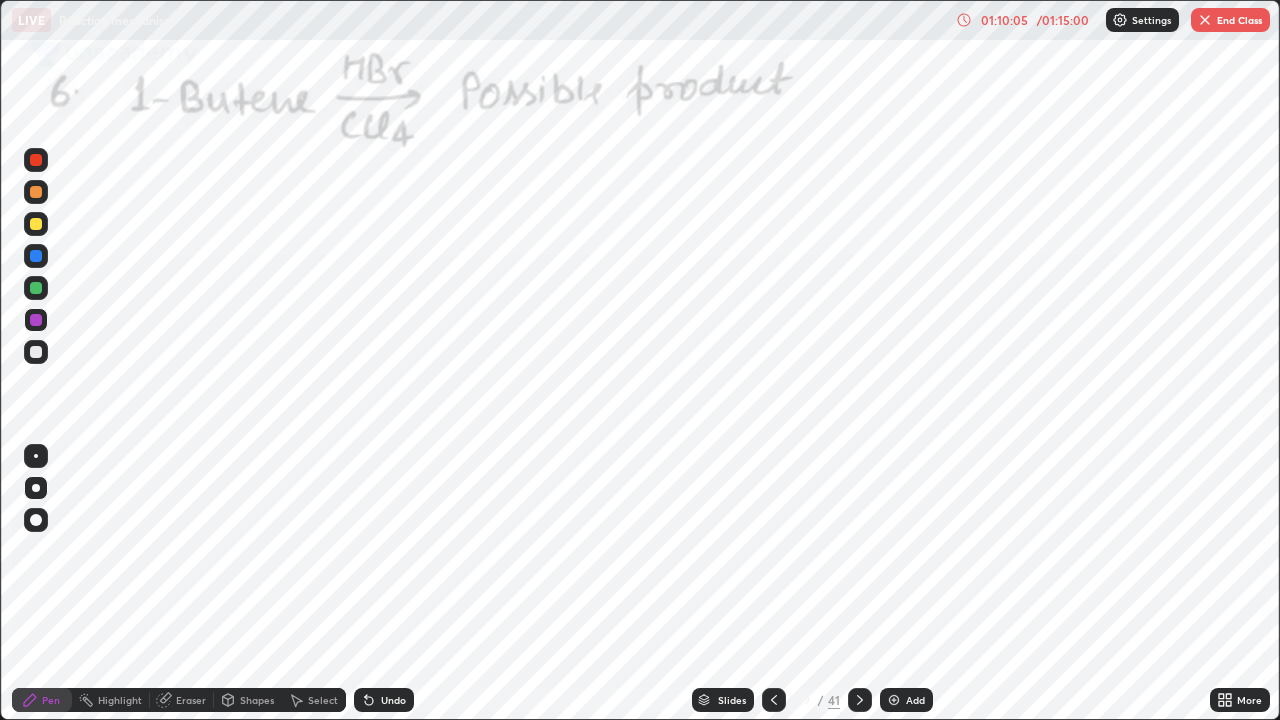 click at bounding box center [36, 256] 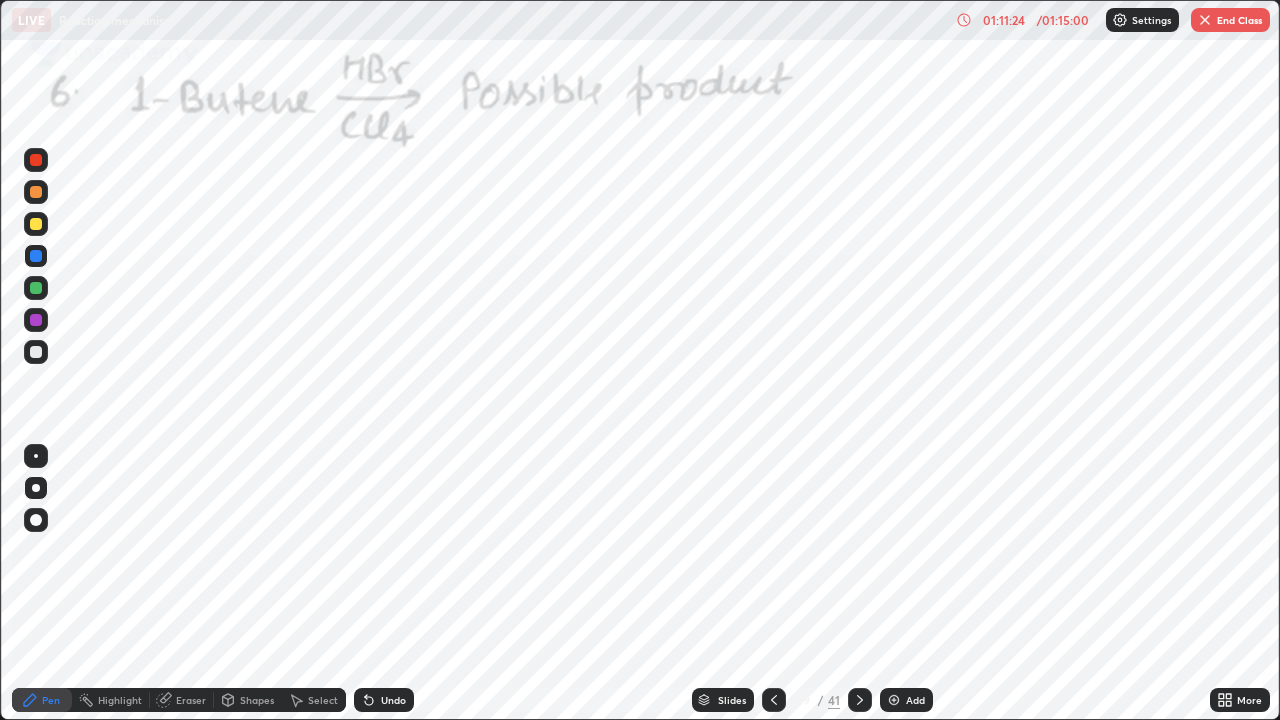 click at bounding box center (860, 700) 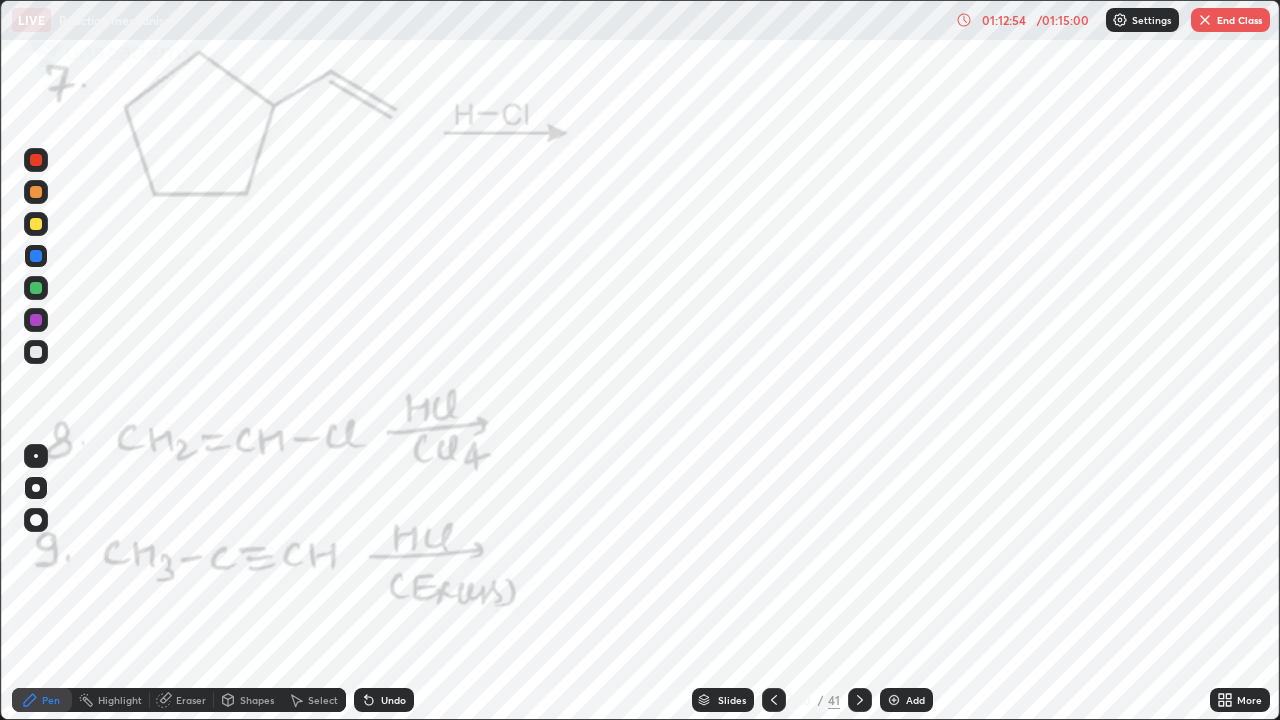 click 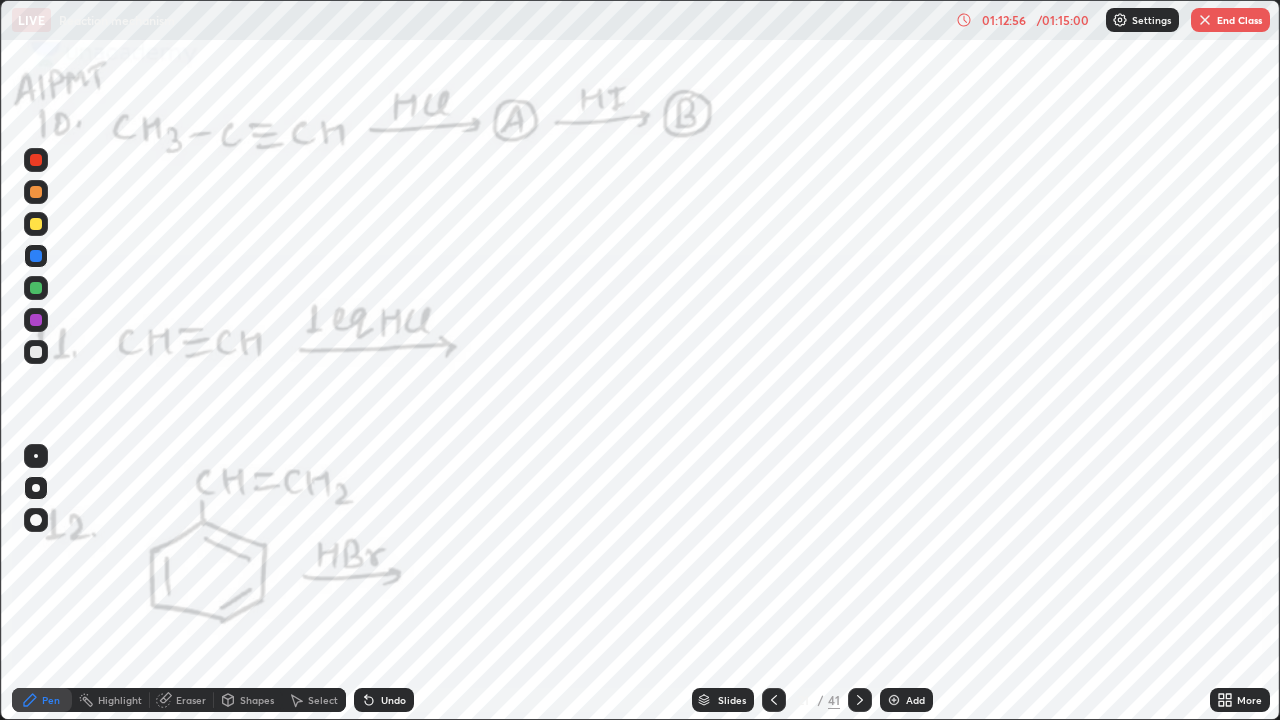 click at bounding box center [36, 160] 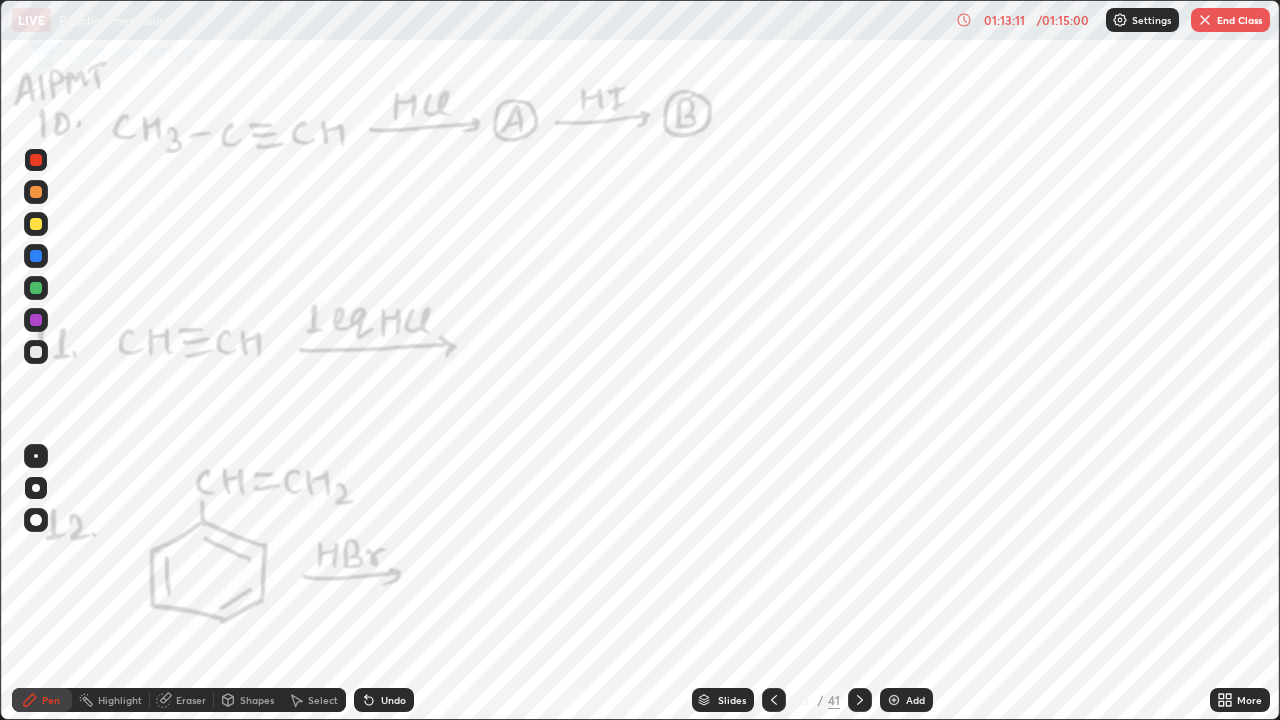 click 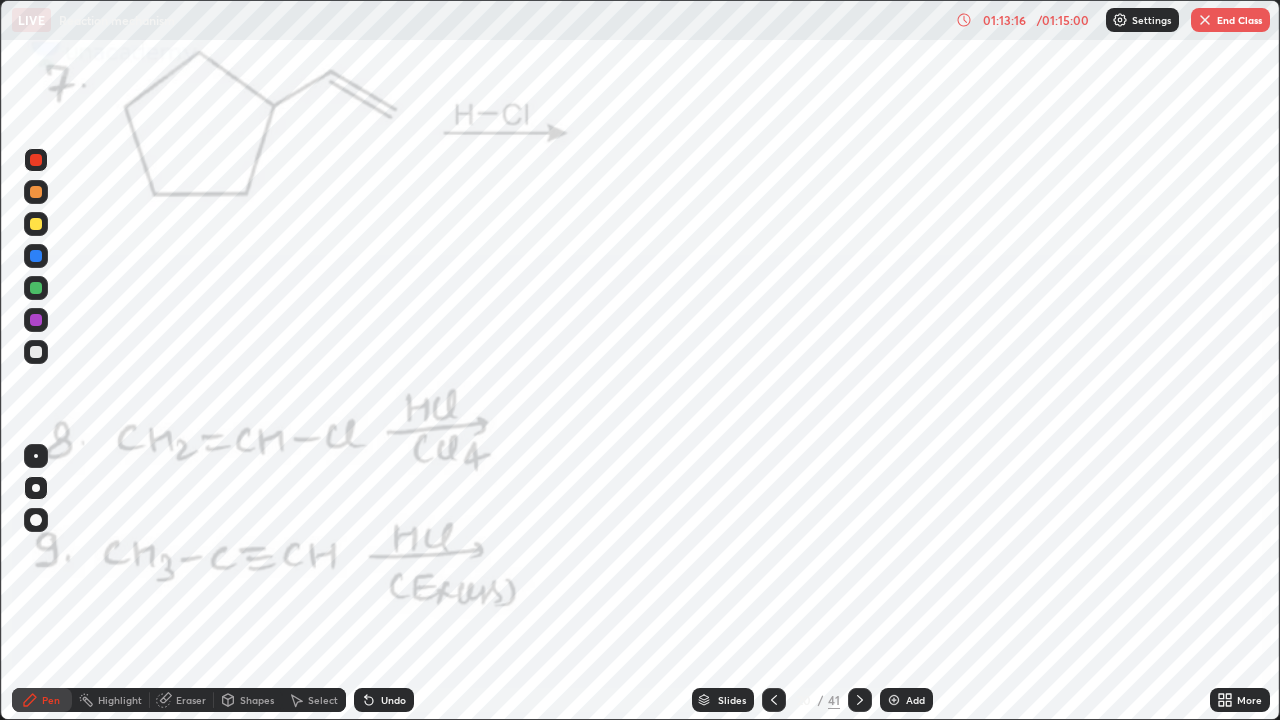 click at bounding box center [860, 700] 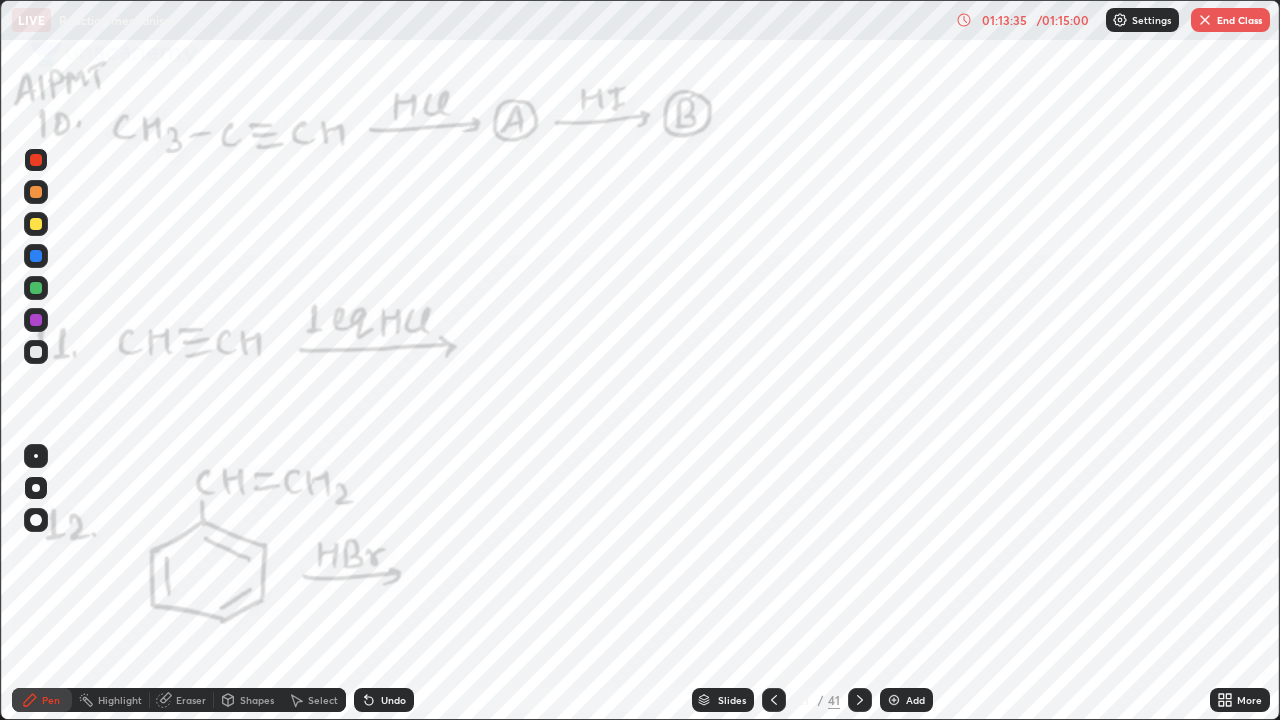 click 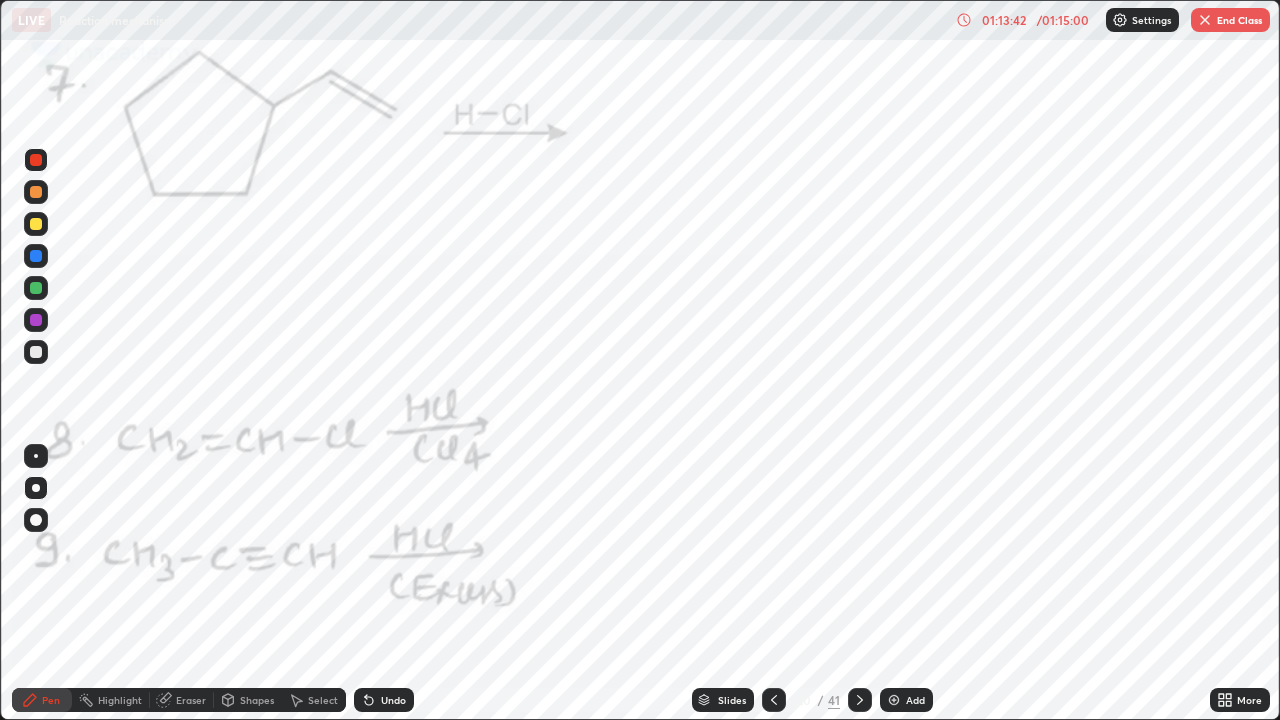 click at bounding box center (860, 700) 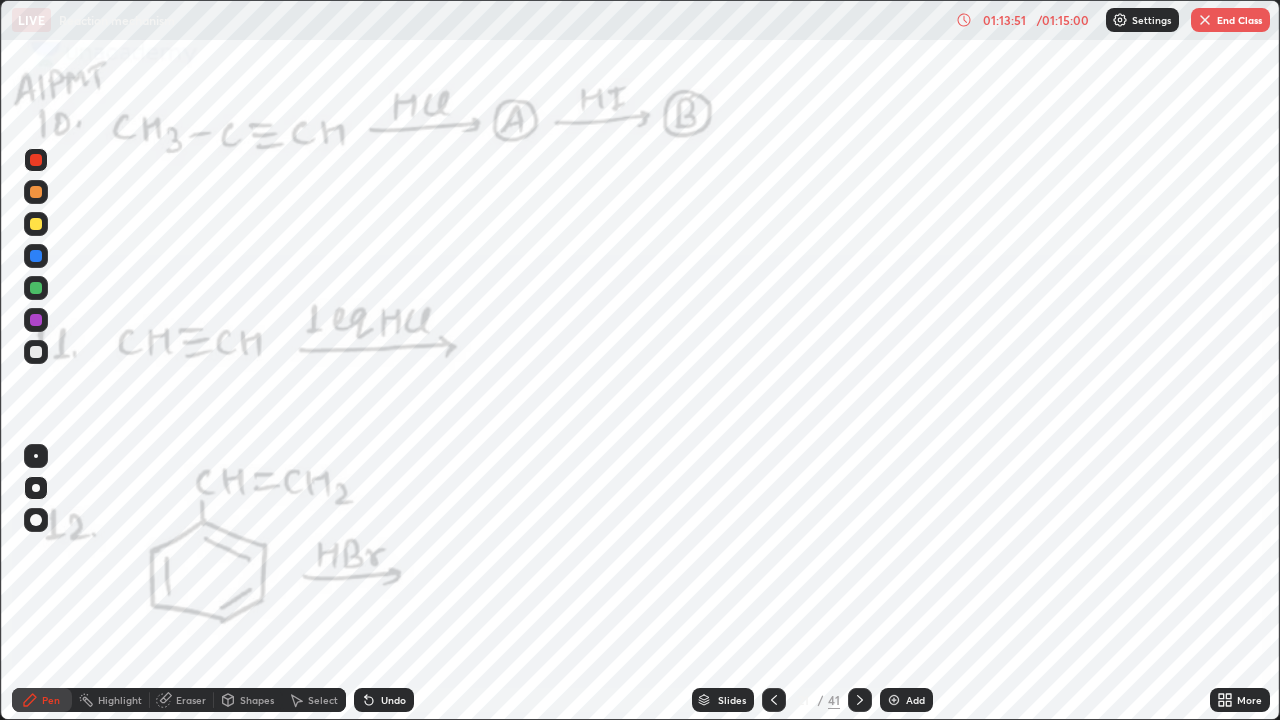 click on "Undo" at bounding box center (393, 700) 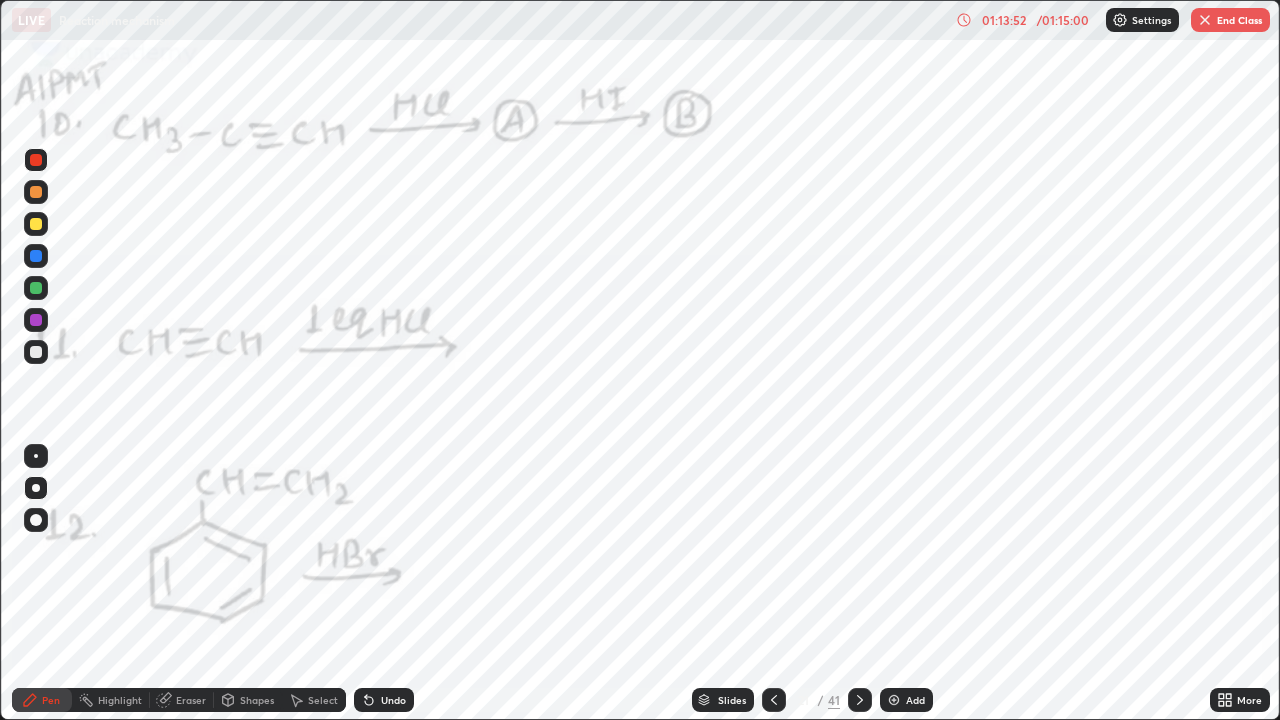 click on "Undo" at bounding box center [393, 700] 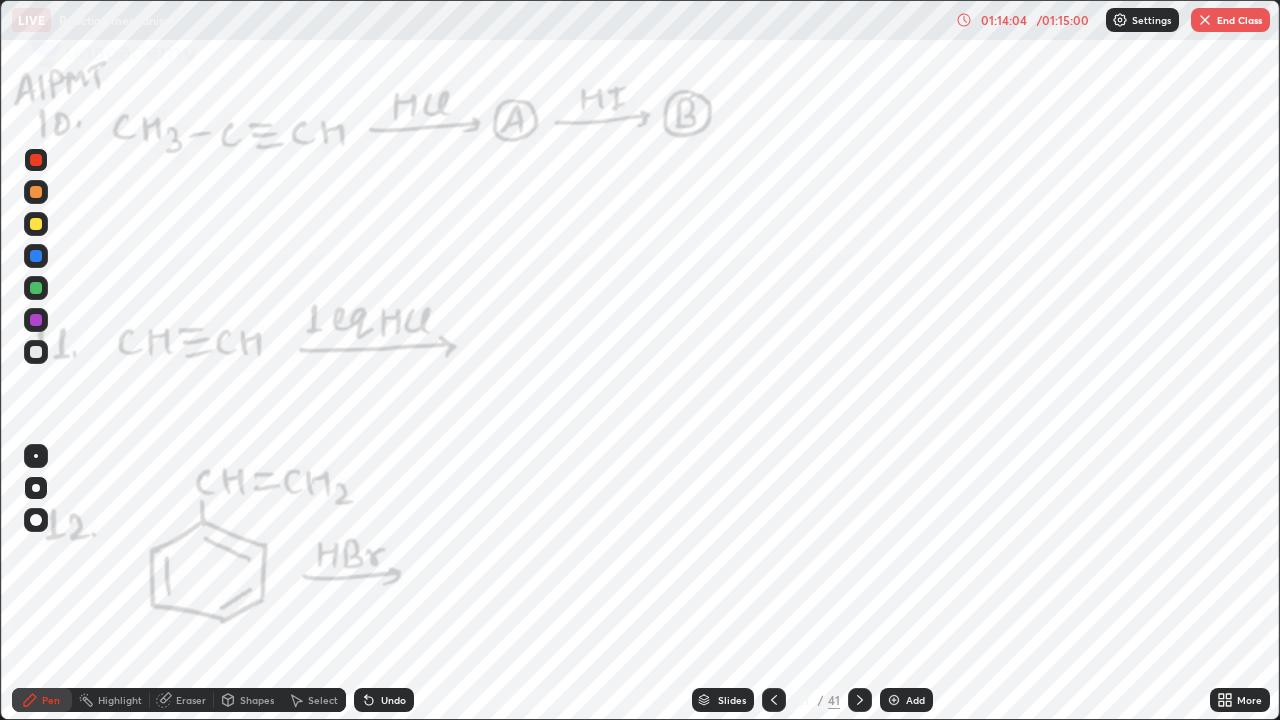 click at bounding box center [36, 320] 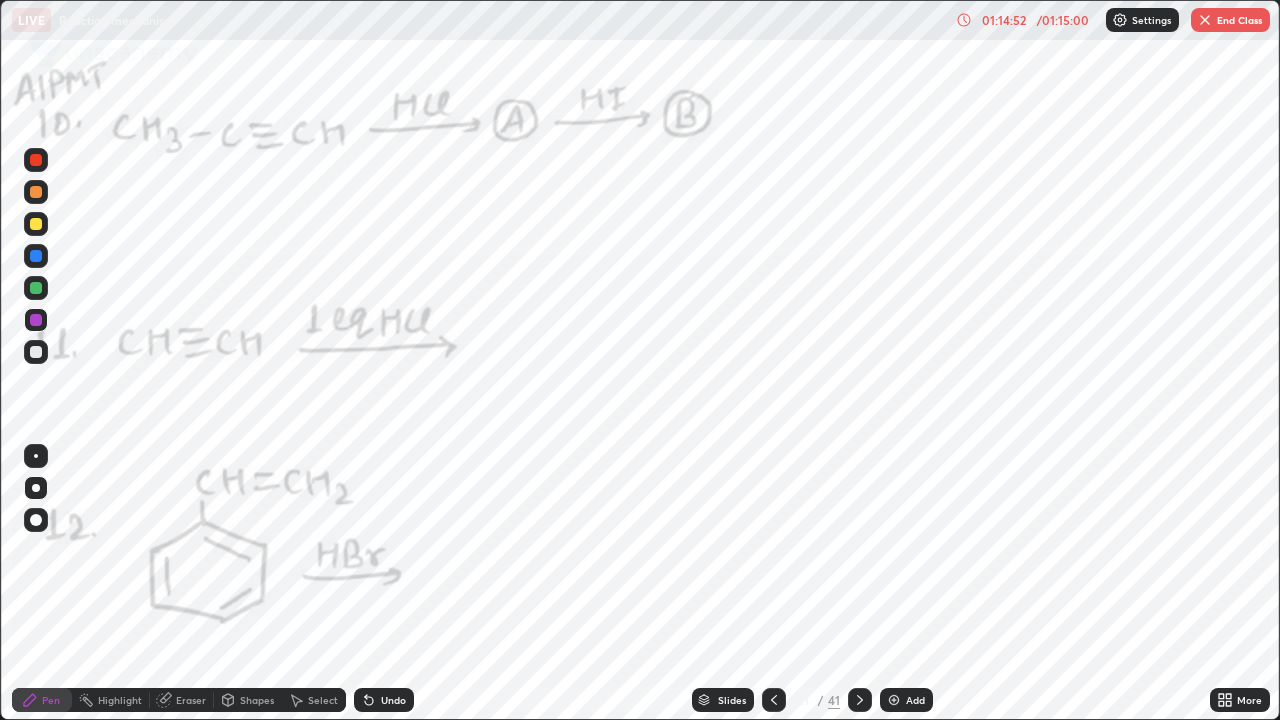 click 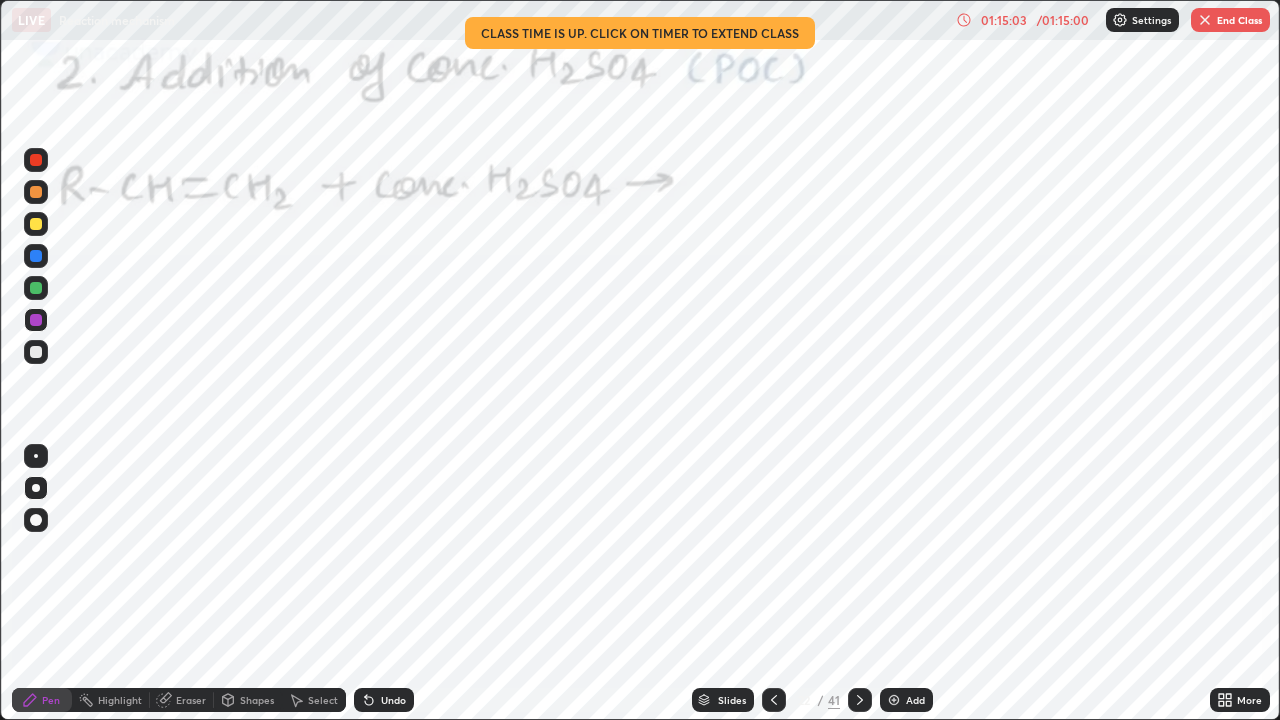click at bounding box center [1205, 20] 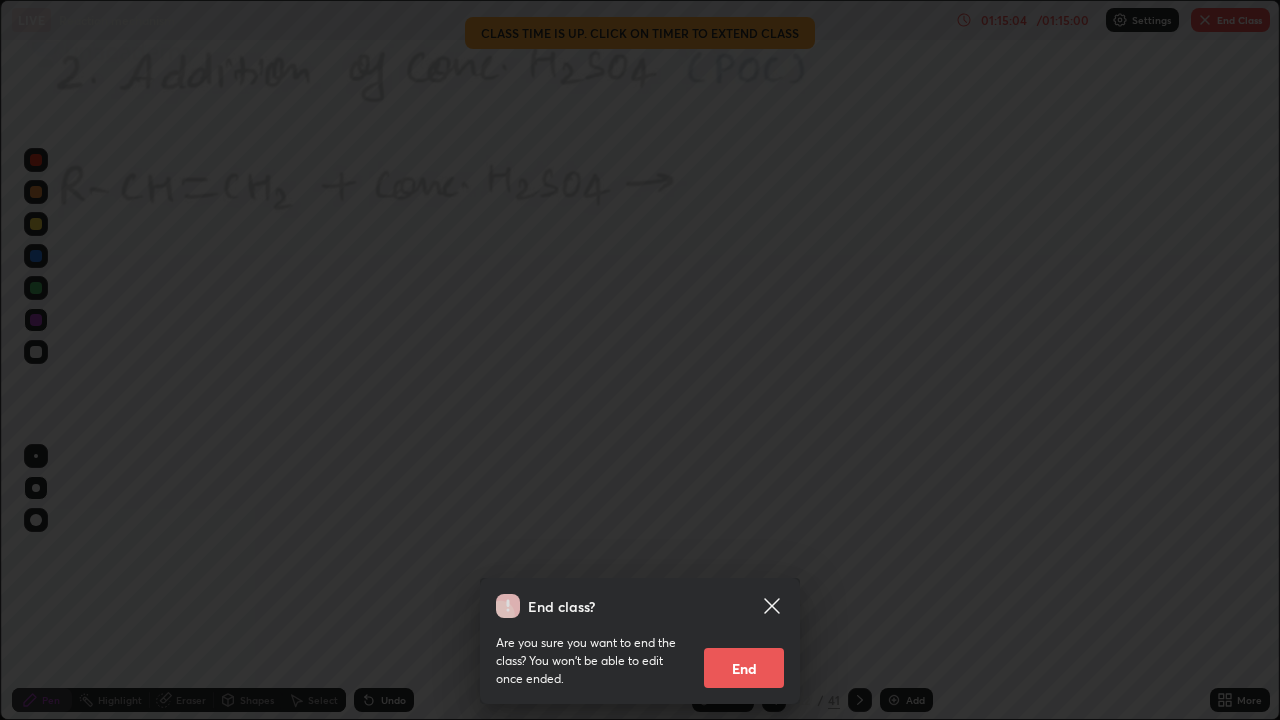 click on "End" at bounding box center [744, 668] 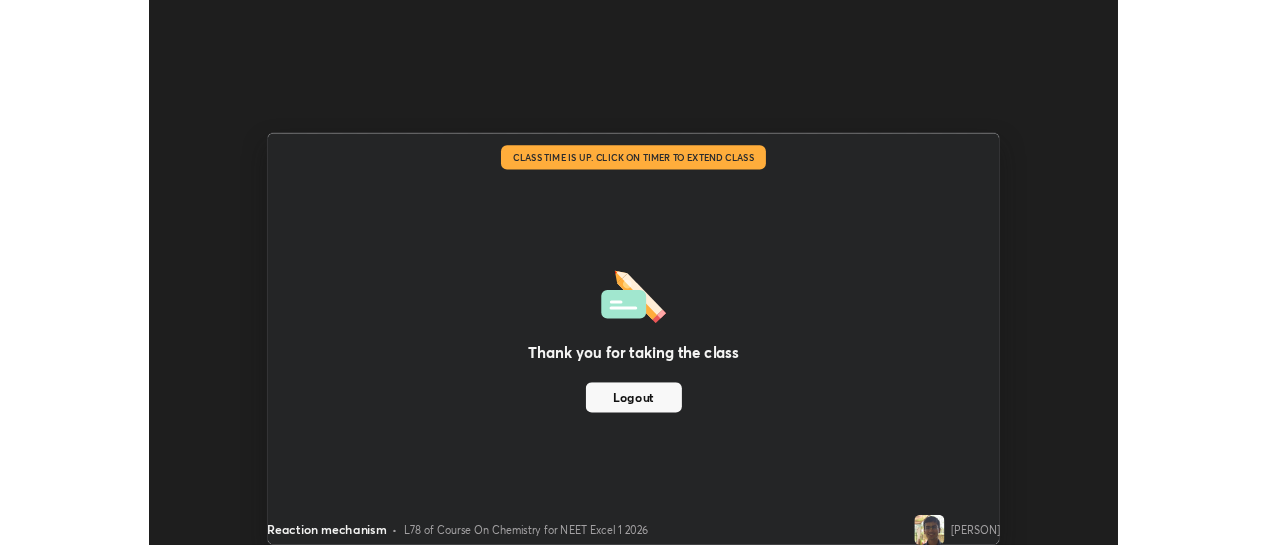scroll, scrollTop: 545, scrollLeft: 1266, axis: both 